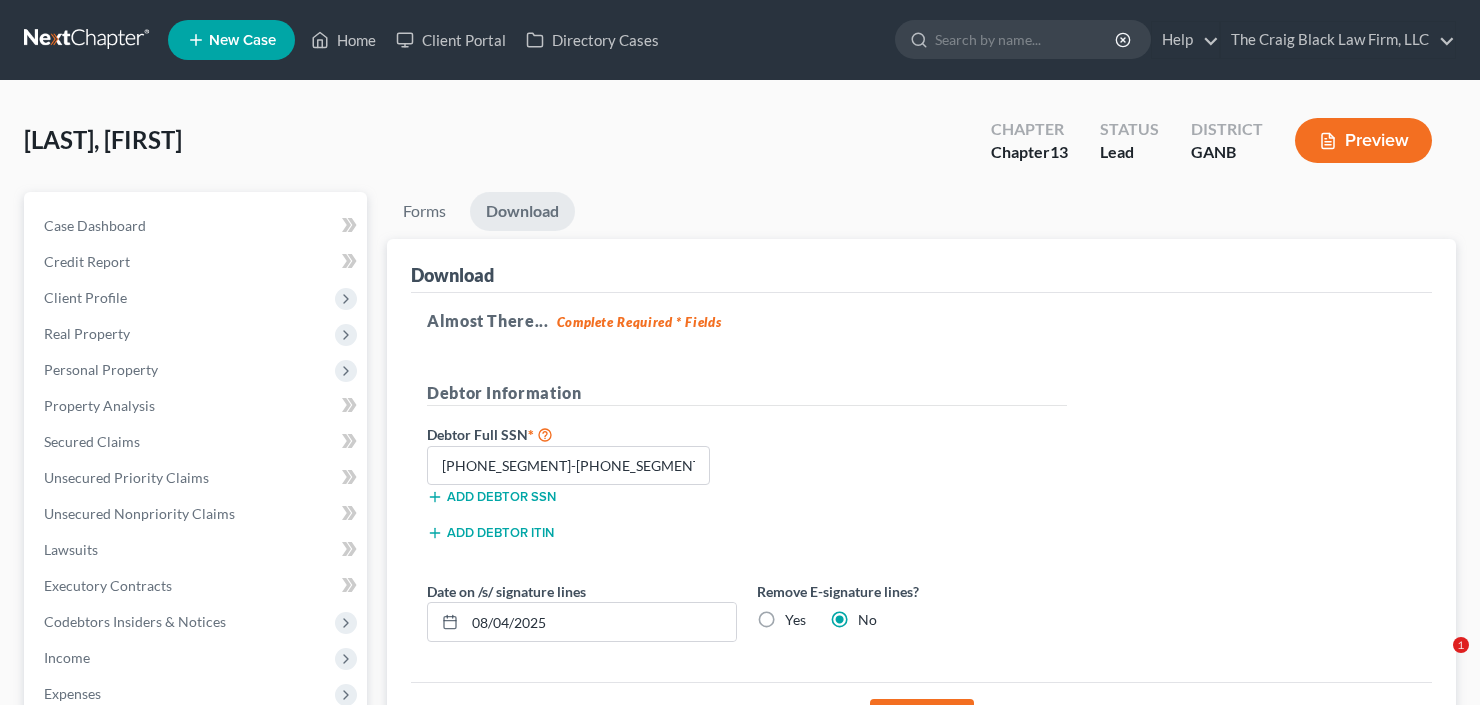 scroll, scrollTop: 80, scrollLeft: 0, axis: vertical 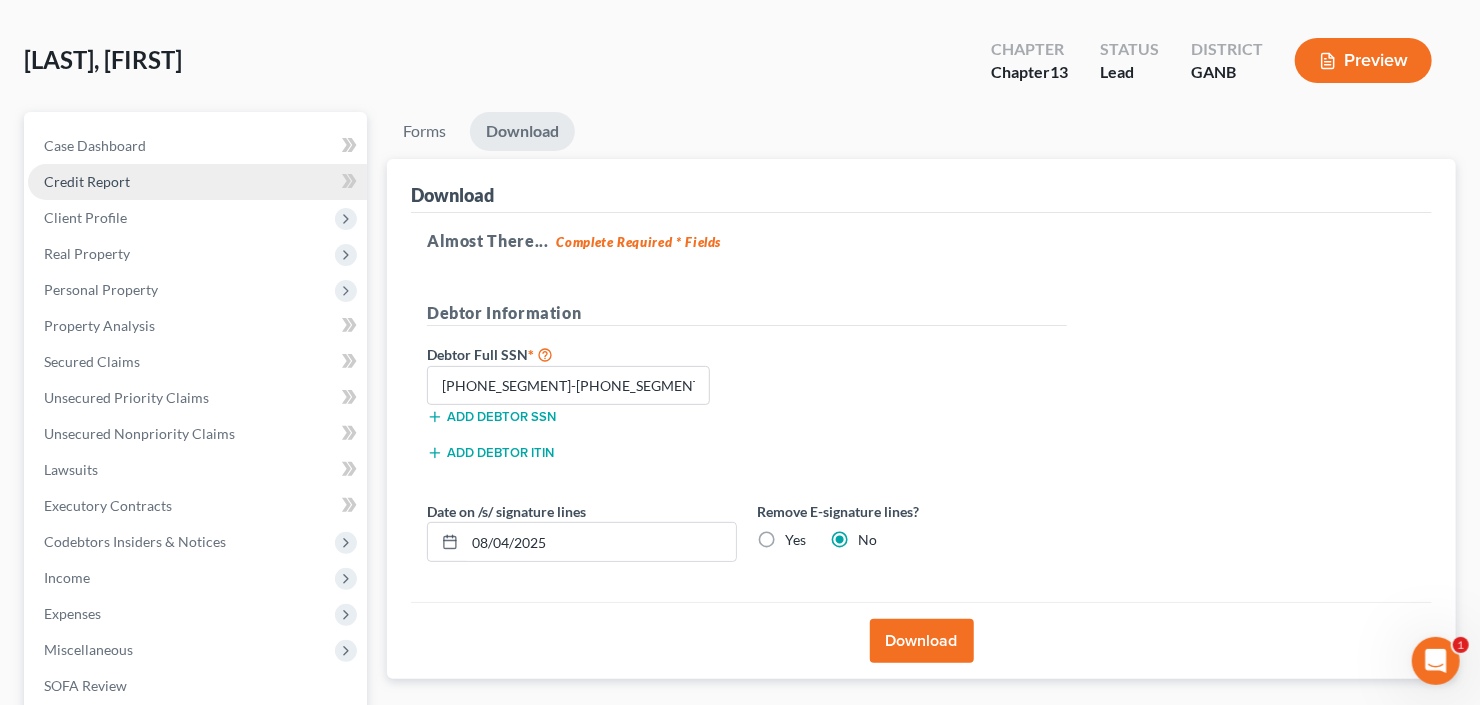 click on "Credit Report" at bounding box center (197, 182) 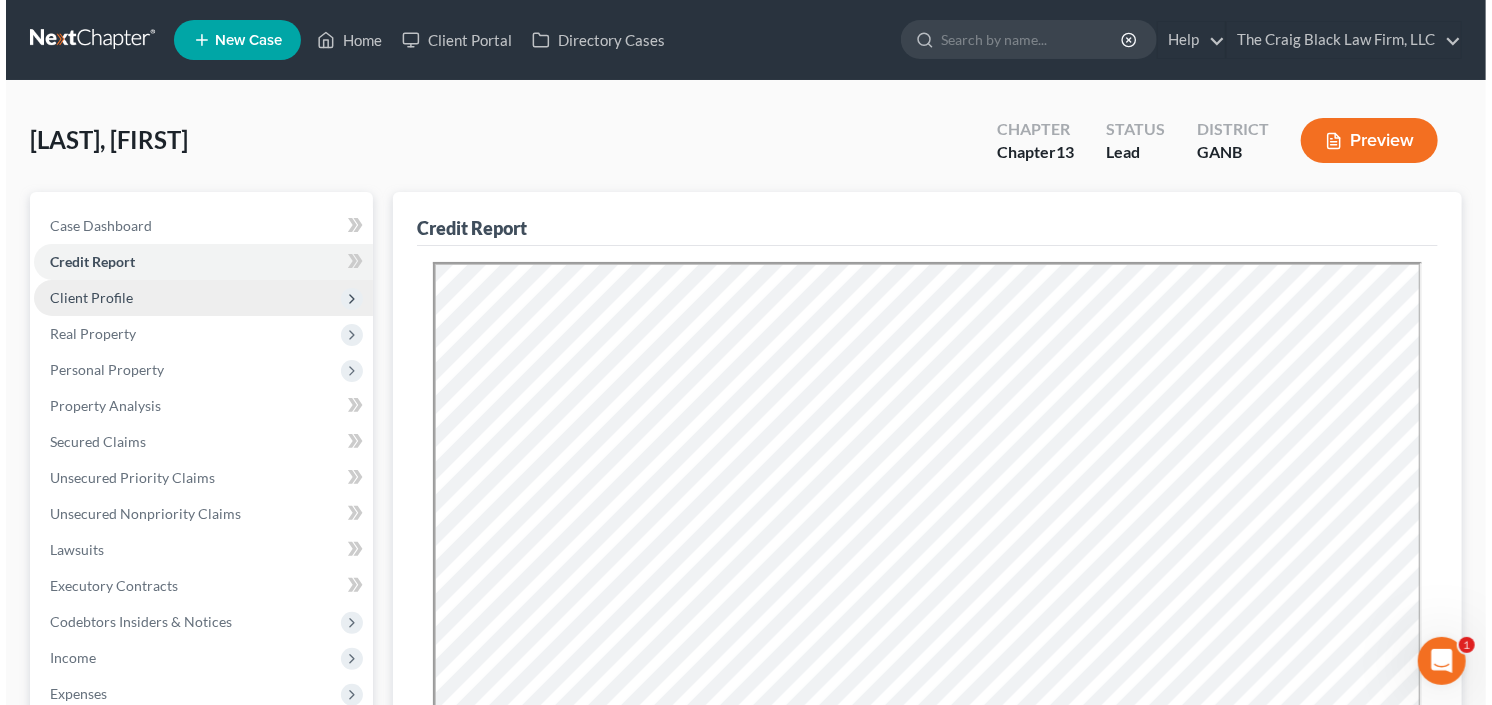 scroll, scrollTop: 0, scrollLeft: 0, axis: both 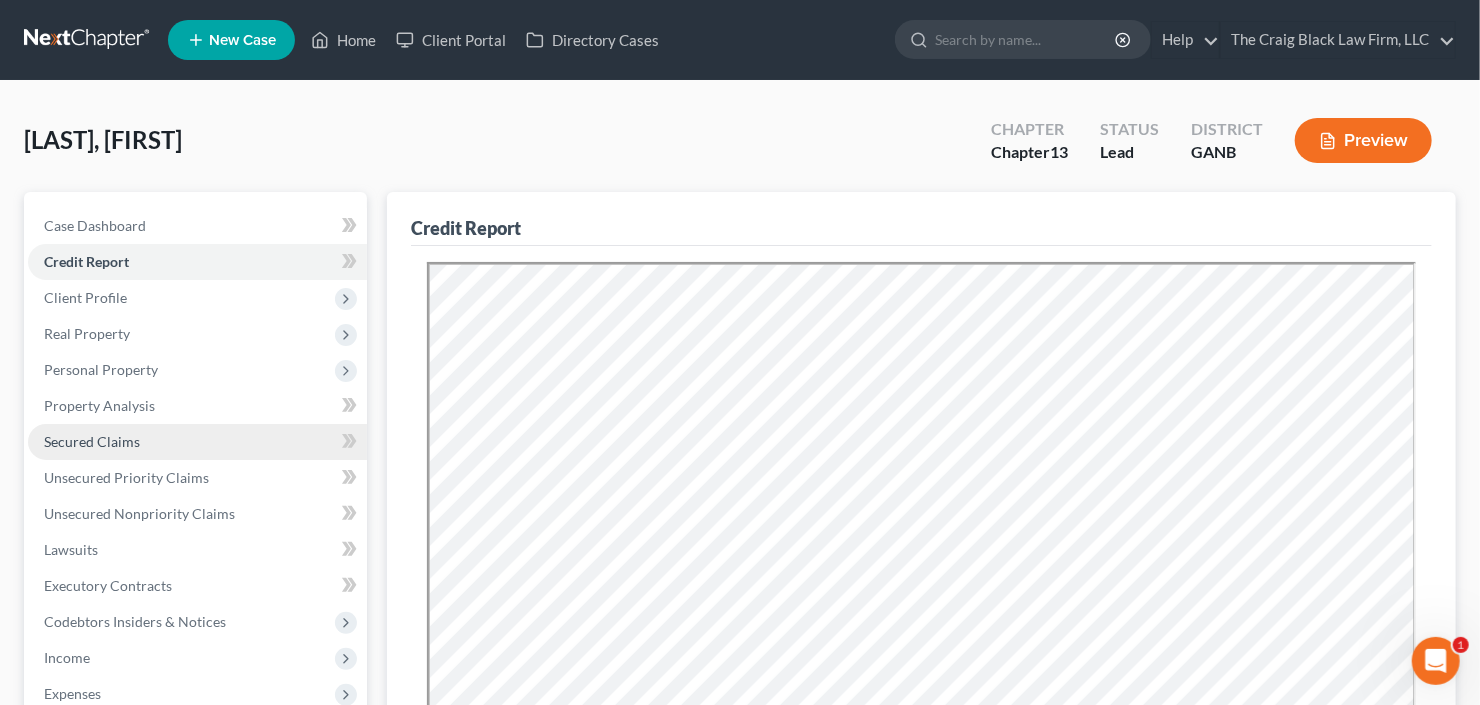 click on "Secured Claims" at bounding box center (92, 441) 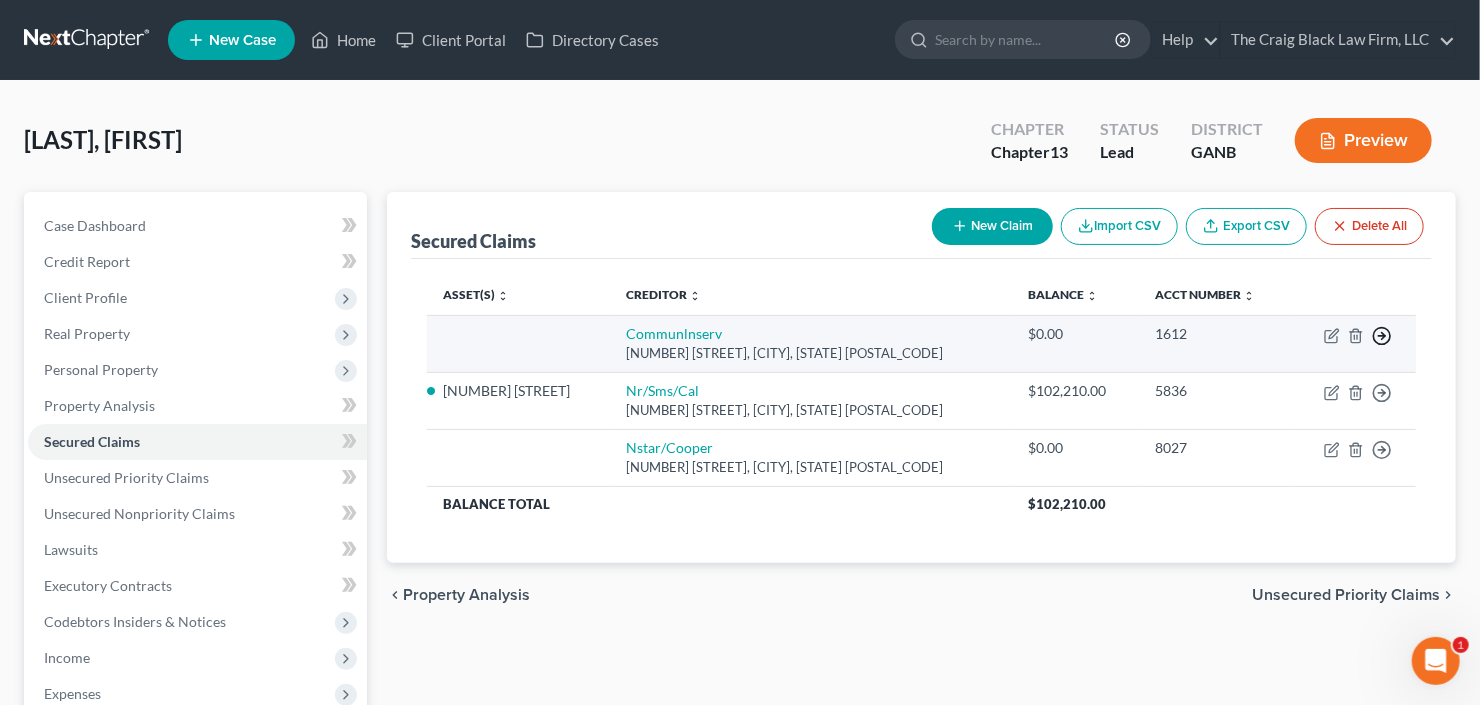 click 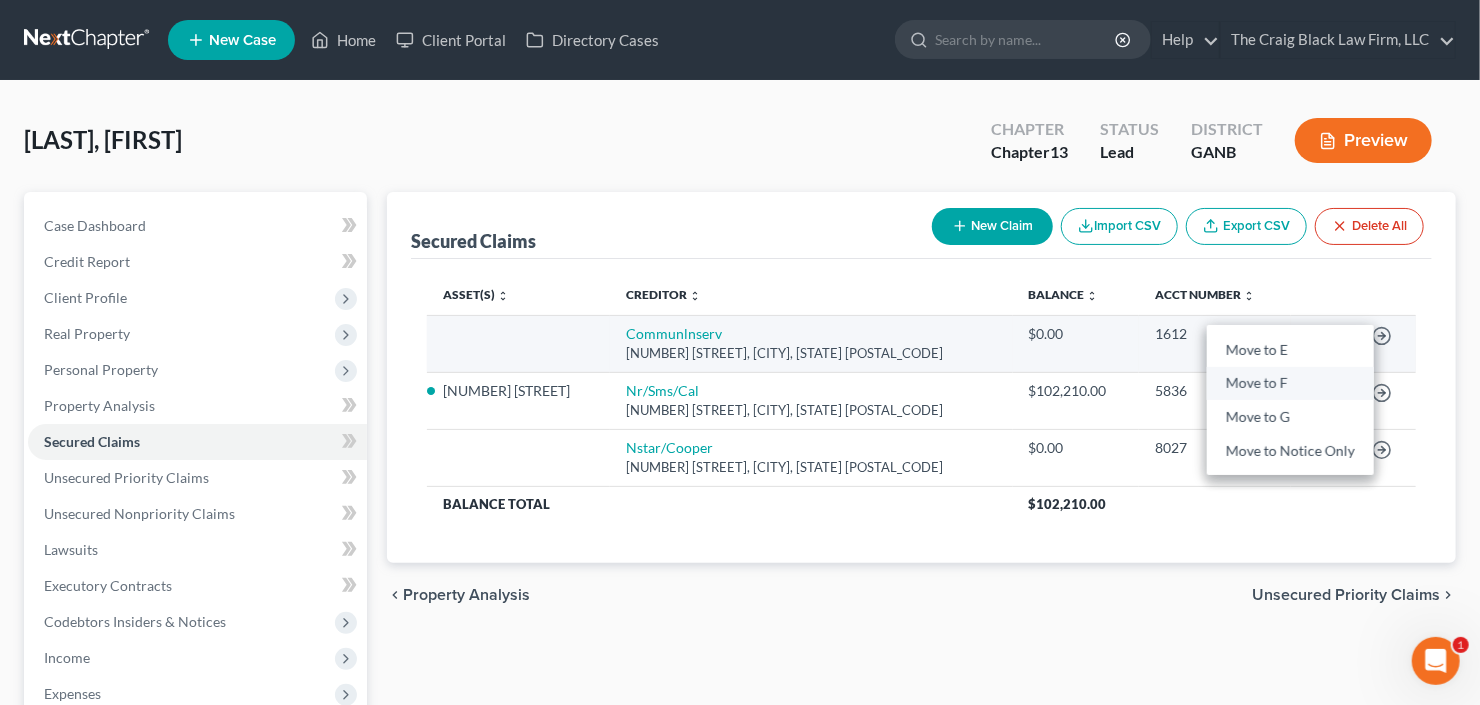 click on "Move to F" at bounding box center (1290, 384) 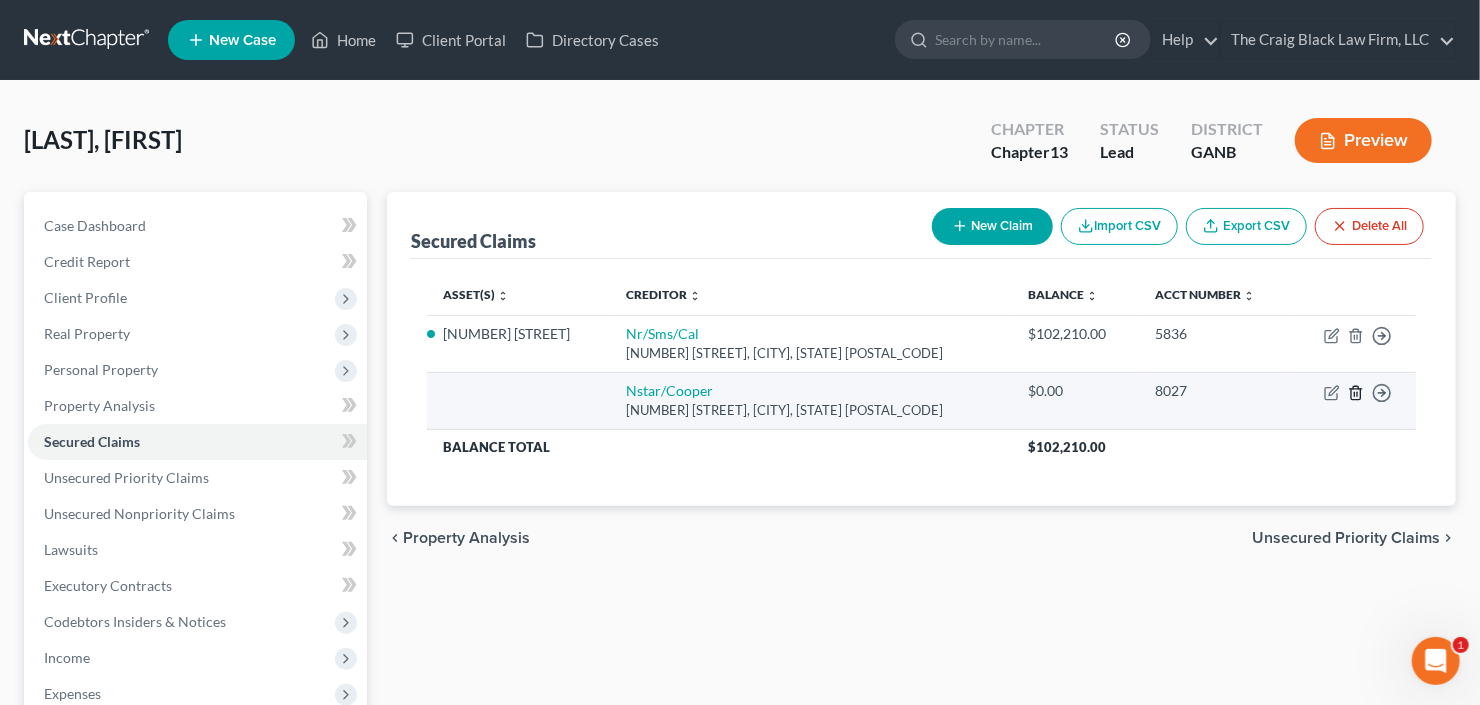 click 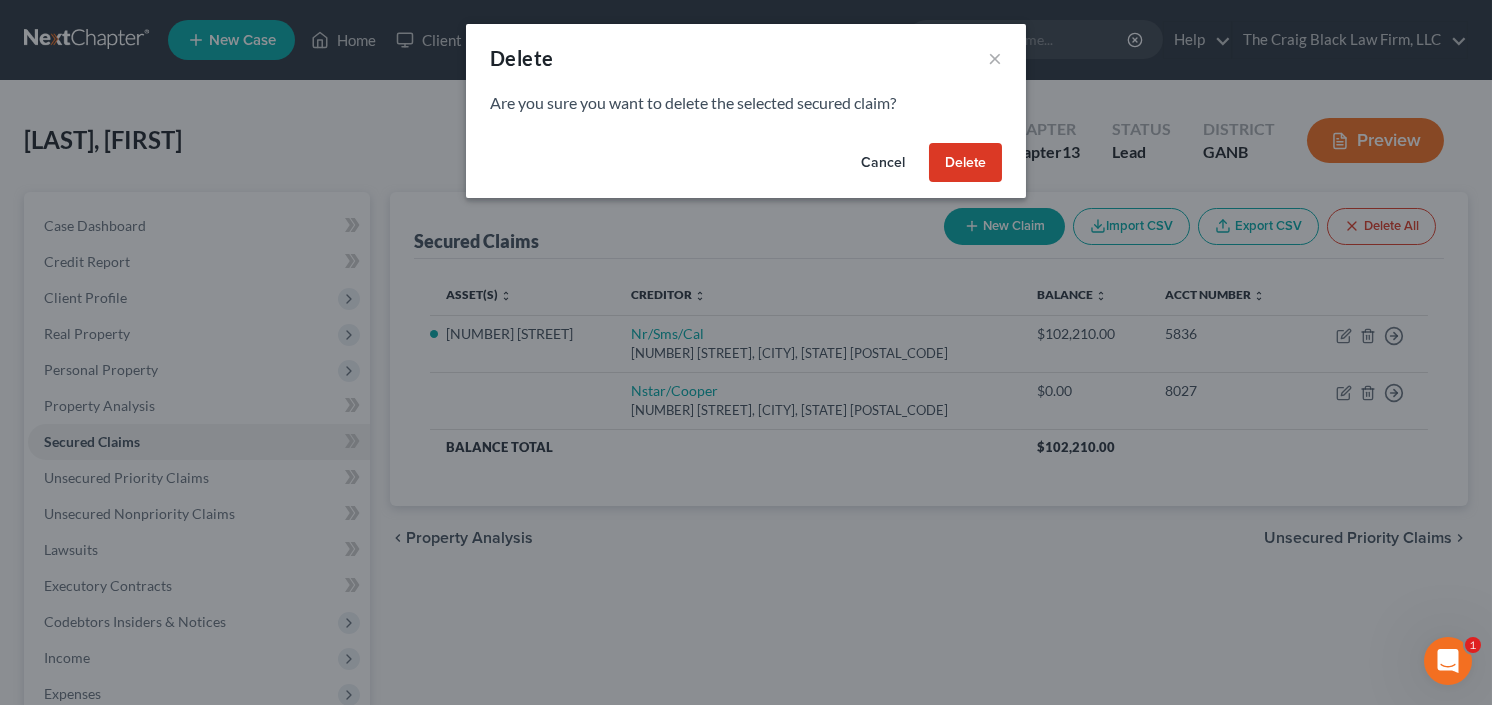 click on "Delete" at bounding box center [965, 163] 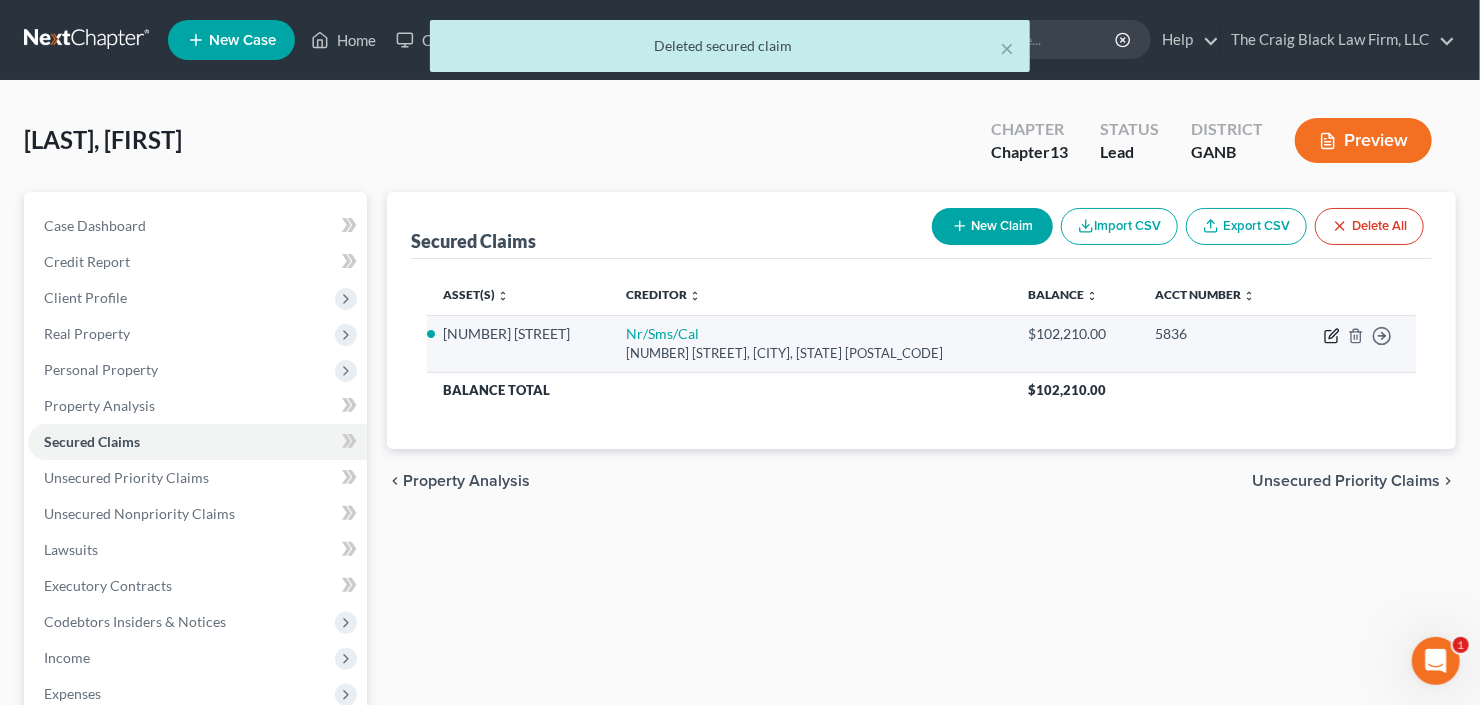 click 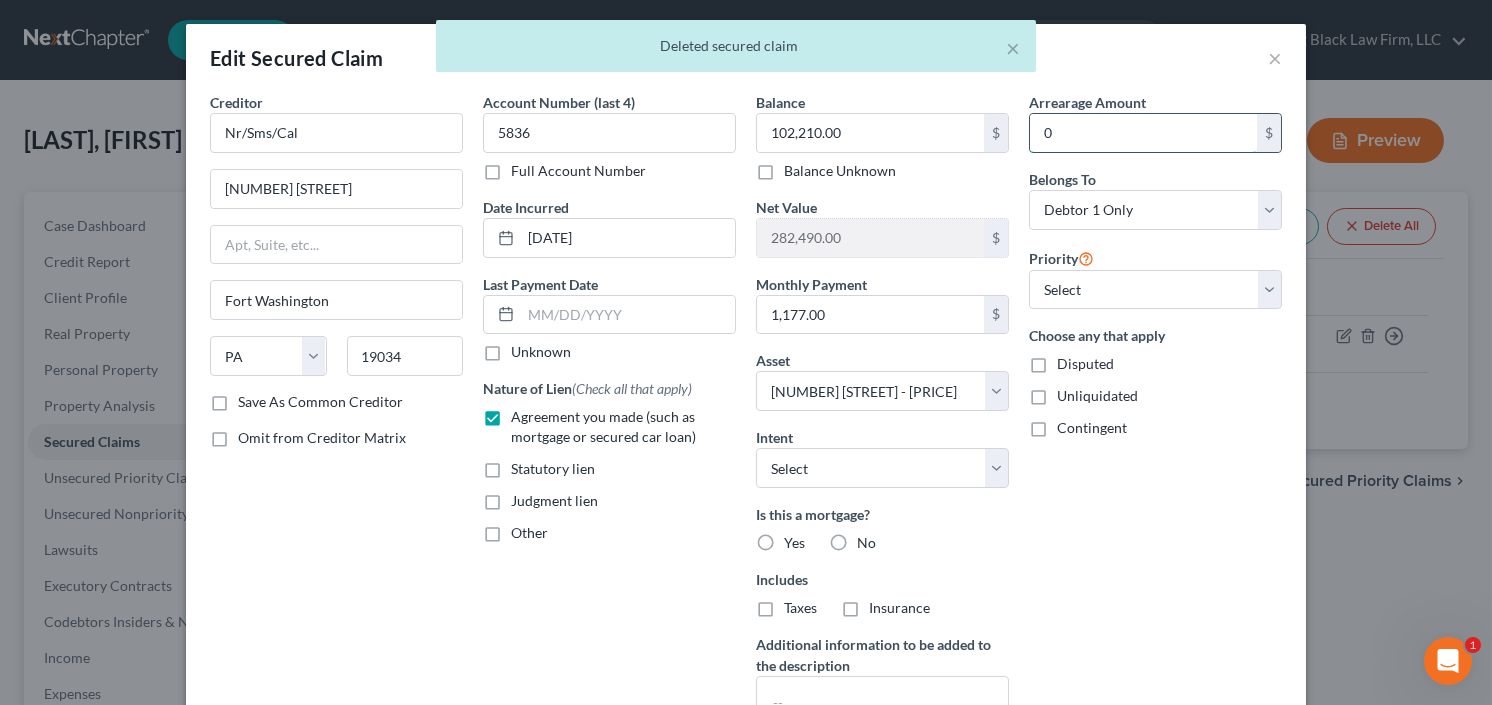 click on "0" at bounding box center [1143, 133] 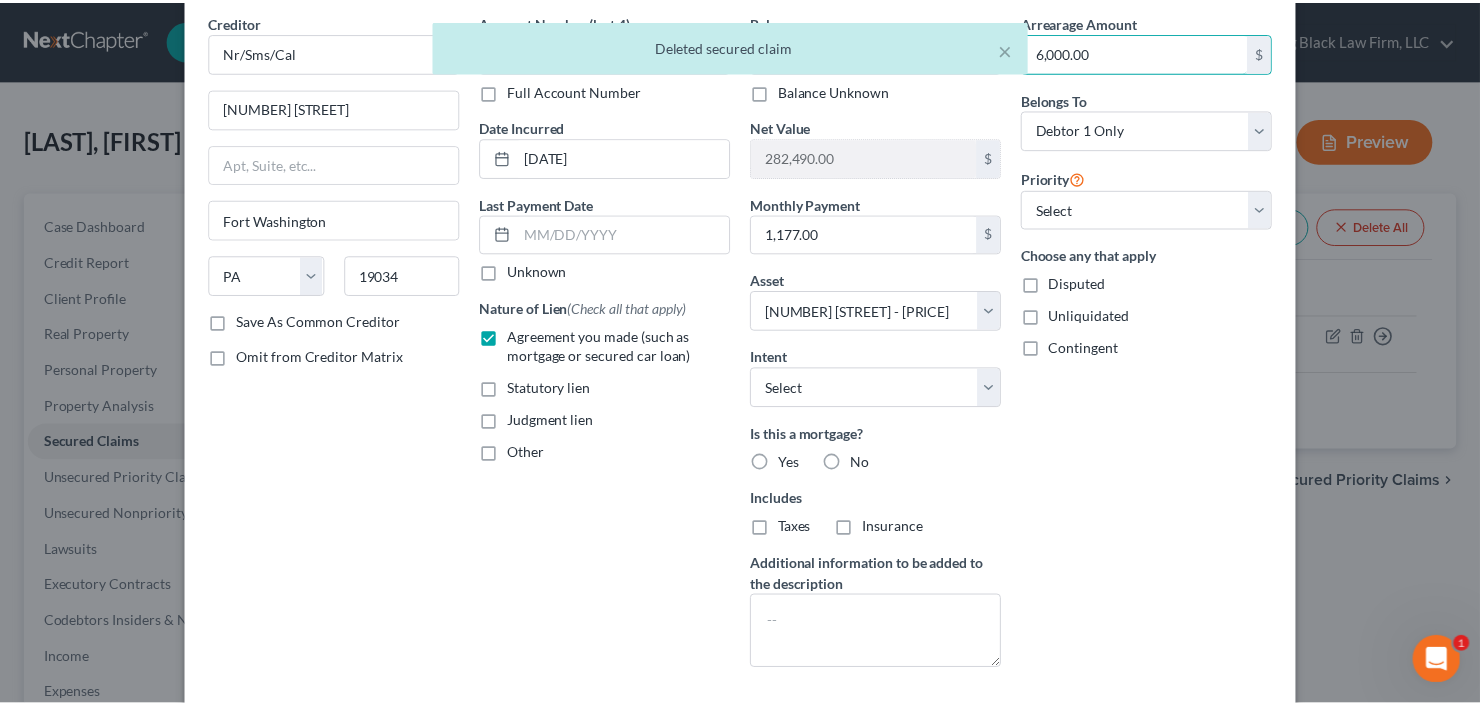 scroll, scrollTop: 199, scrollLeft: 0, axis: vertical 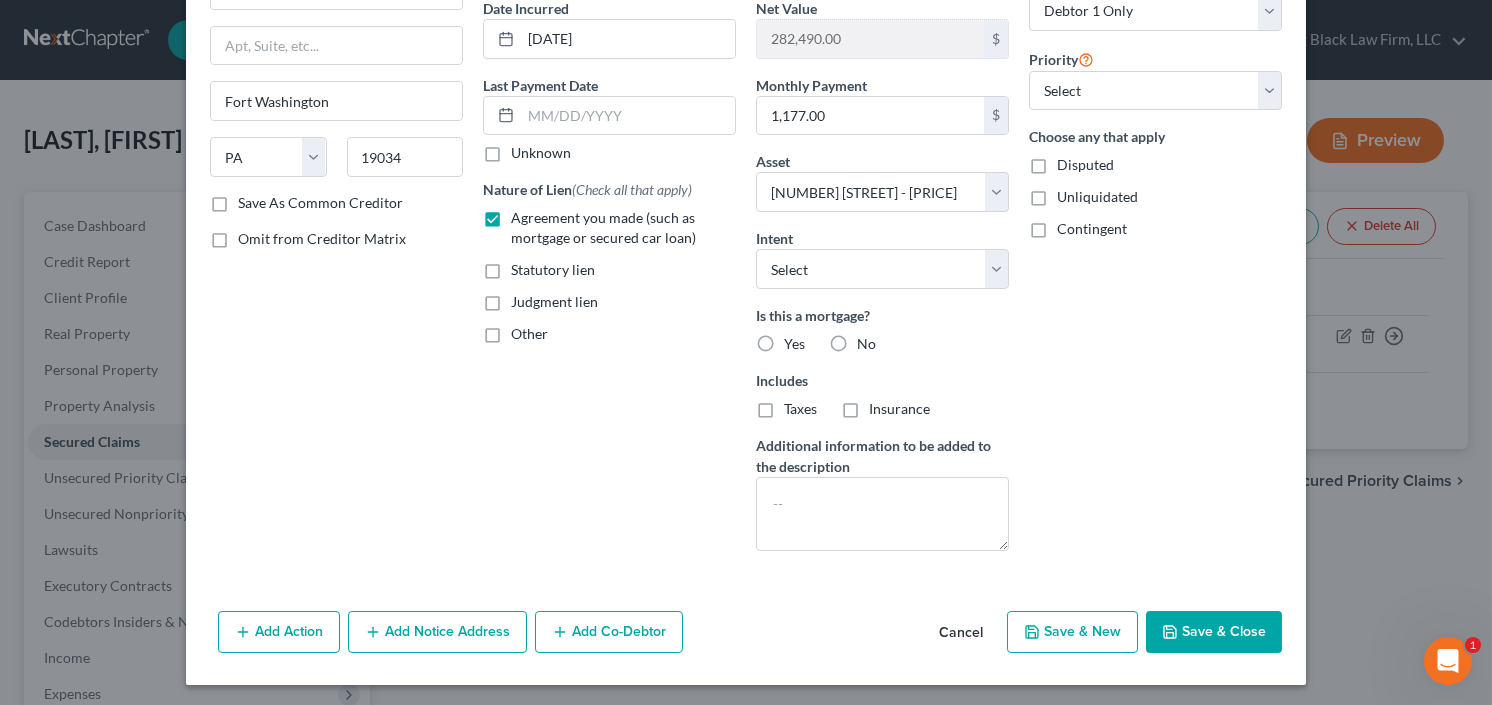 type on "6,000.00" 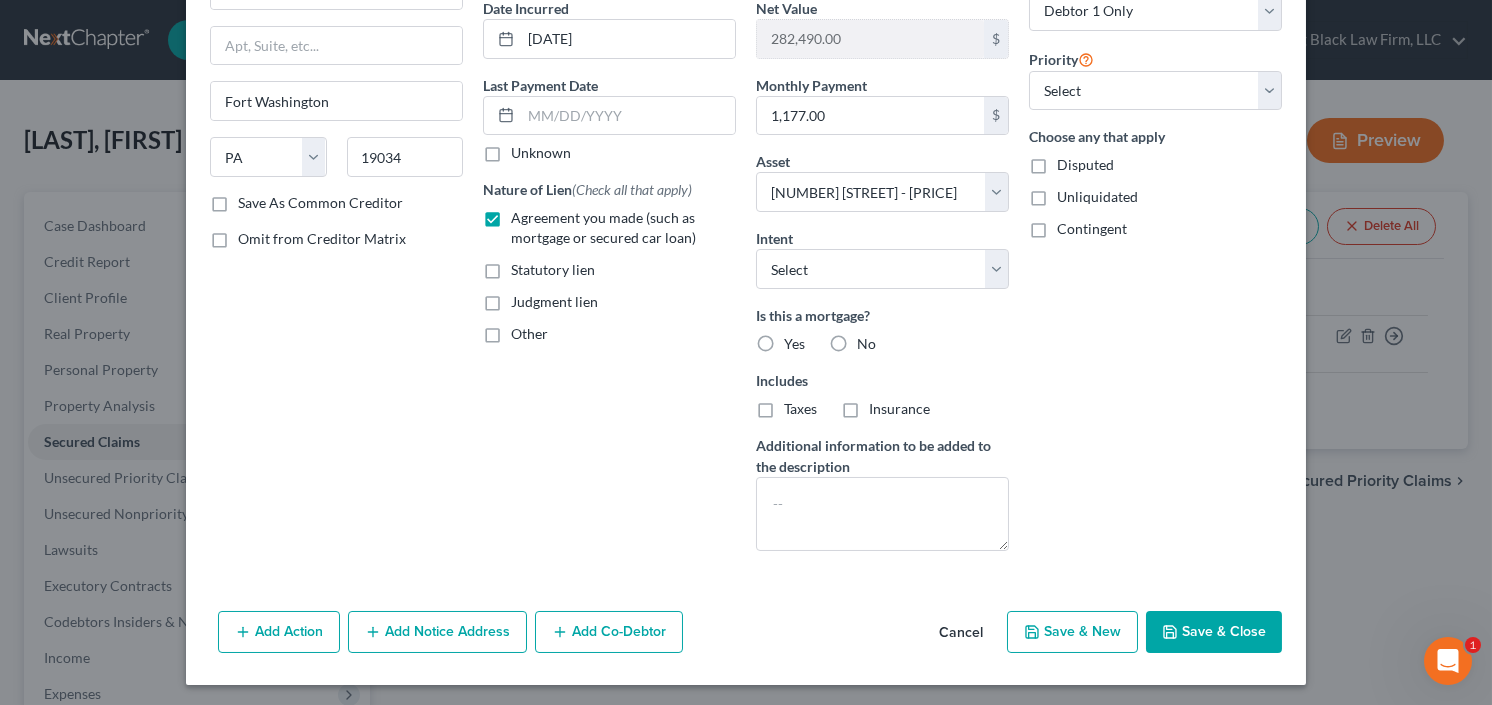 click on "Balance
102,210.00 $
Balance Unknown
Balance Undetermined
102,210.00 $
Balance Unknown
Net Value 282,490.00 $ Monthly Payment 1,177.00 $
Asset
*
Select Other Multiple Assets 3413 River Ridge - $384700.0         3413 River Ridge - $384700.0                      No matches found No matches found No matches found No matches found No matches found No matches found 3413 River Ridge - $384700.0
Intent
Select Surrender Redeem Reaffirm Avoid Other
Is this a mortgage? Yes No Includes Taxes Insurance Additional information to be added to the description" at bounding box center (882, 230) 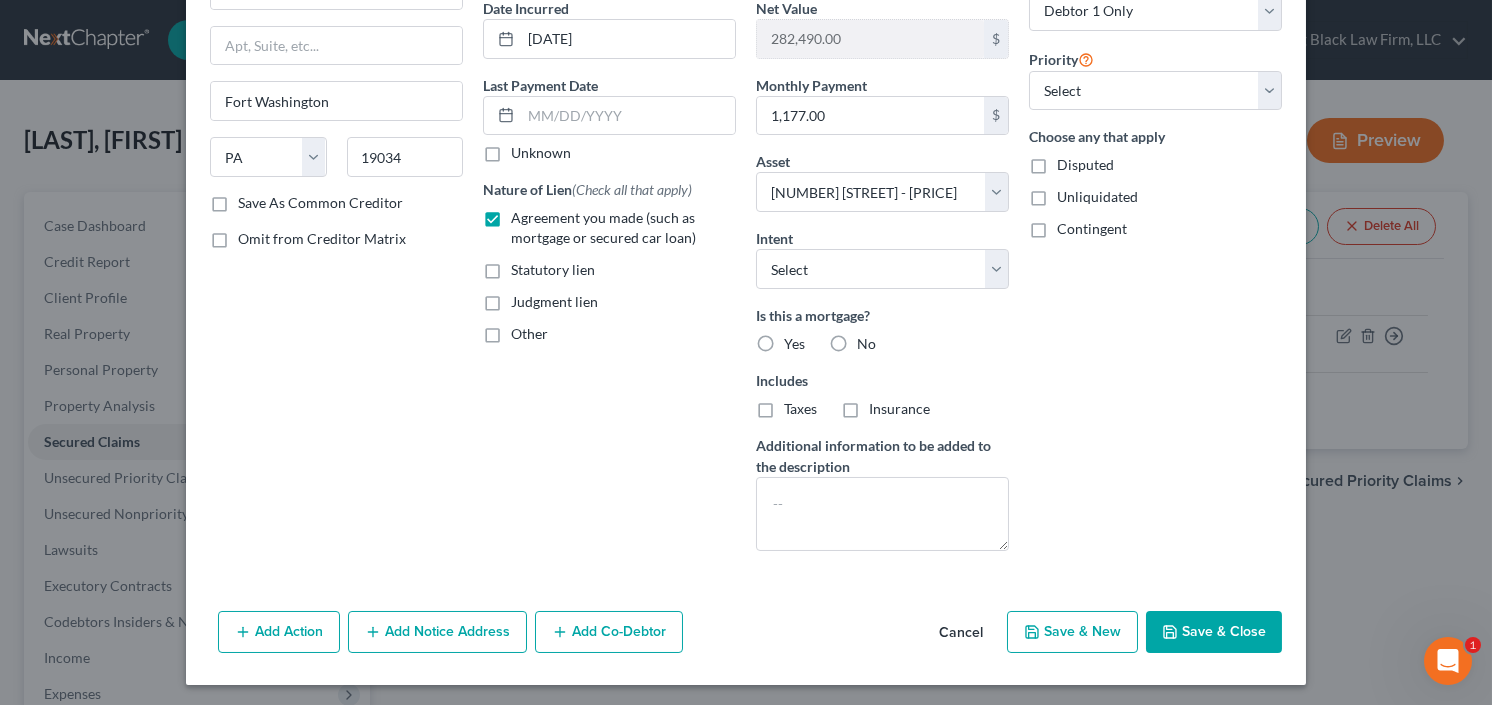 click on "Yes" at bounding box center [794, 344] 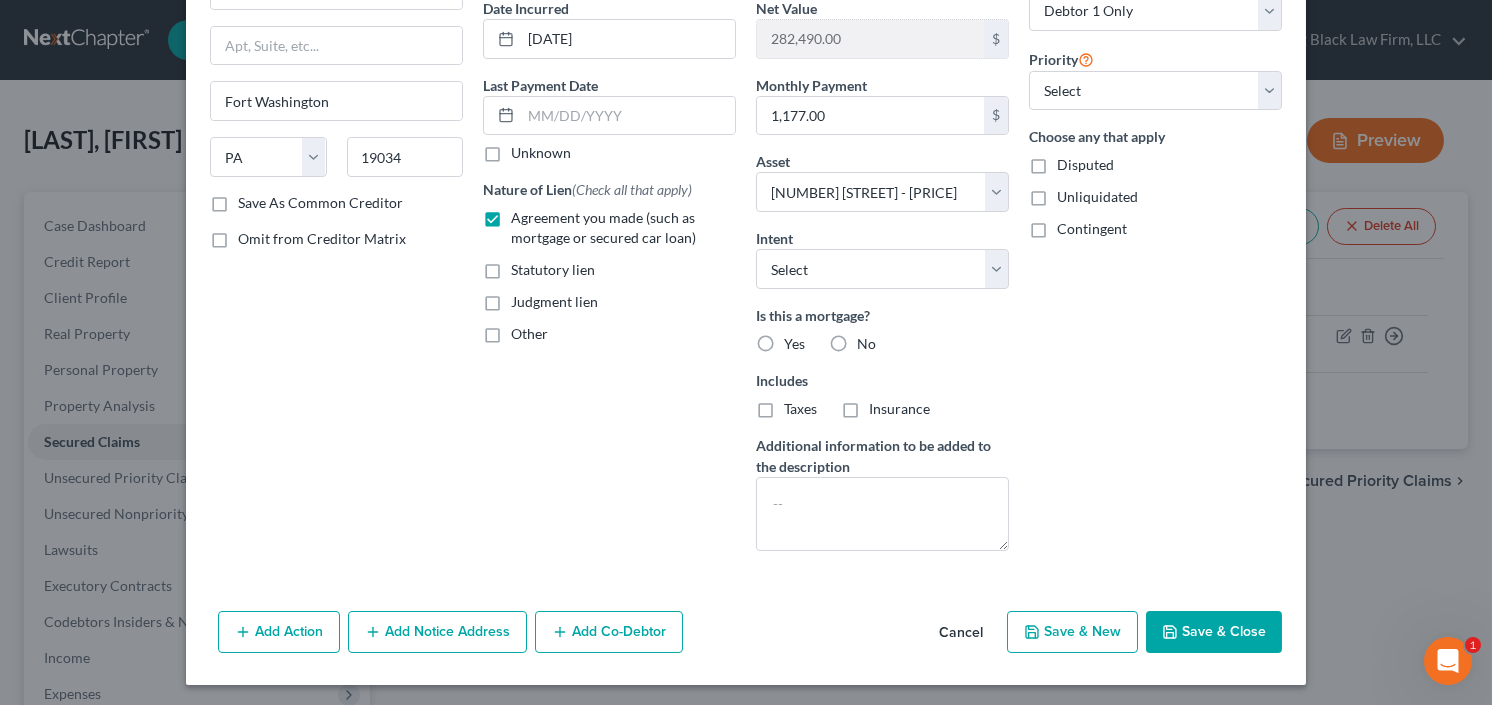 click on "Yes" at bounding box center (798, 340) 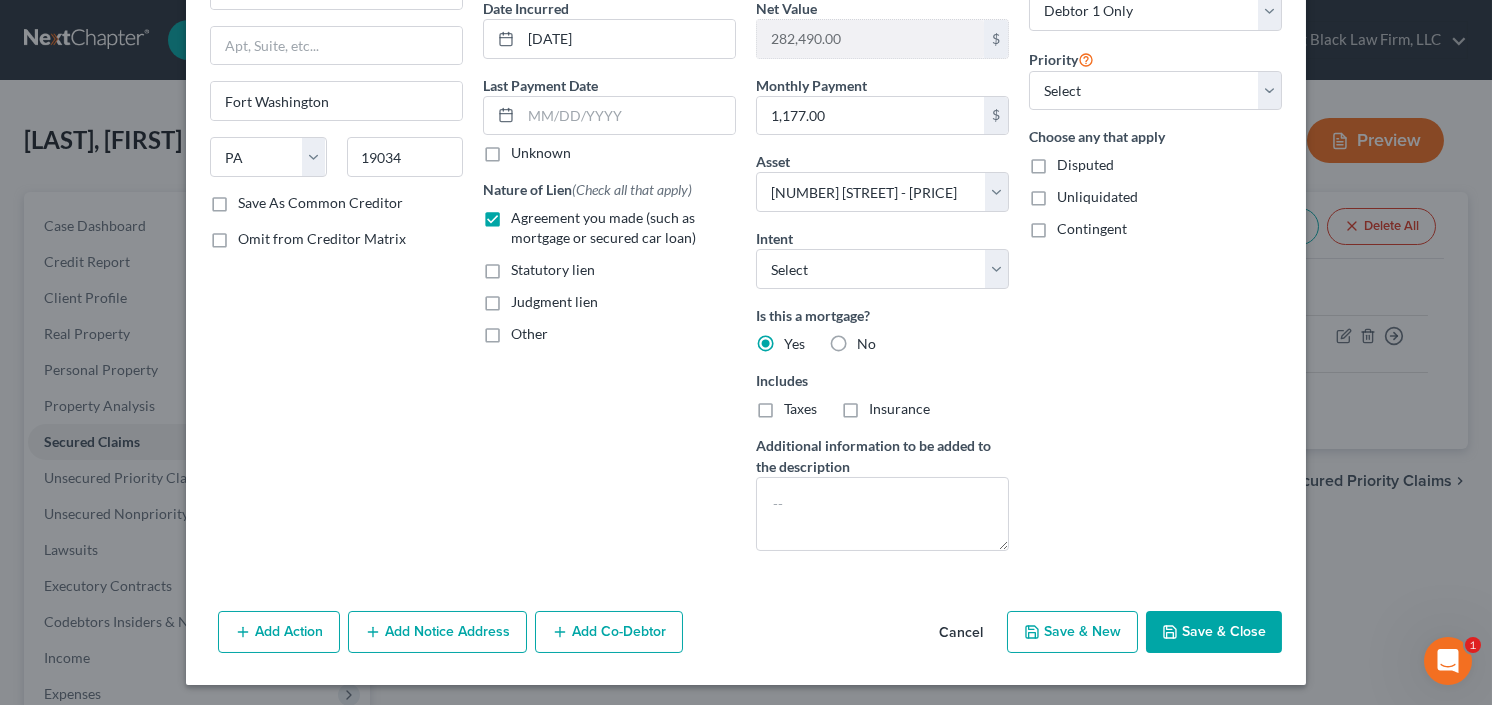 click on "Save & Close" at bounding box center (1214, 632) 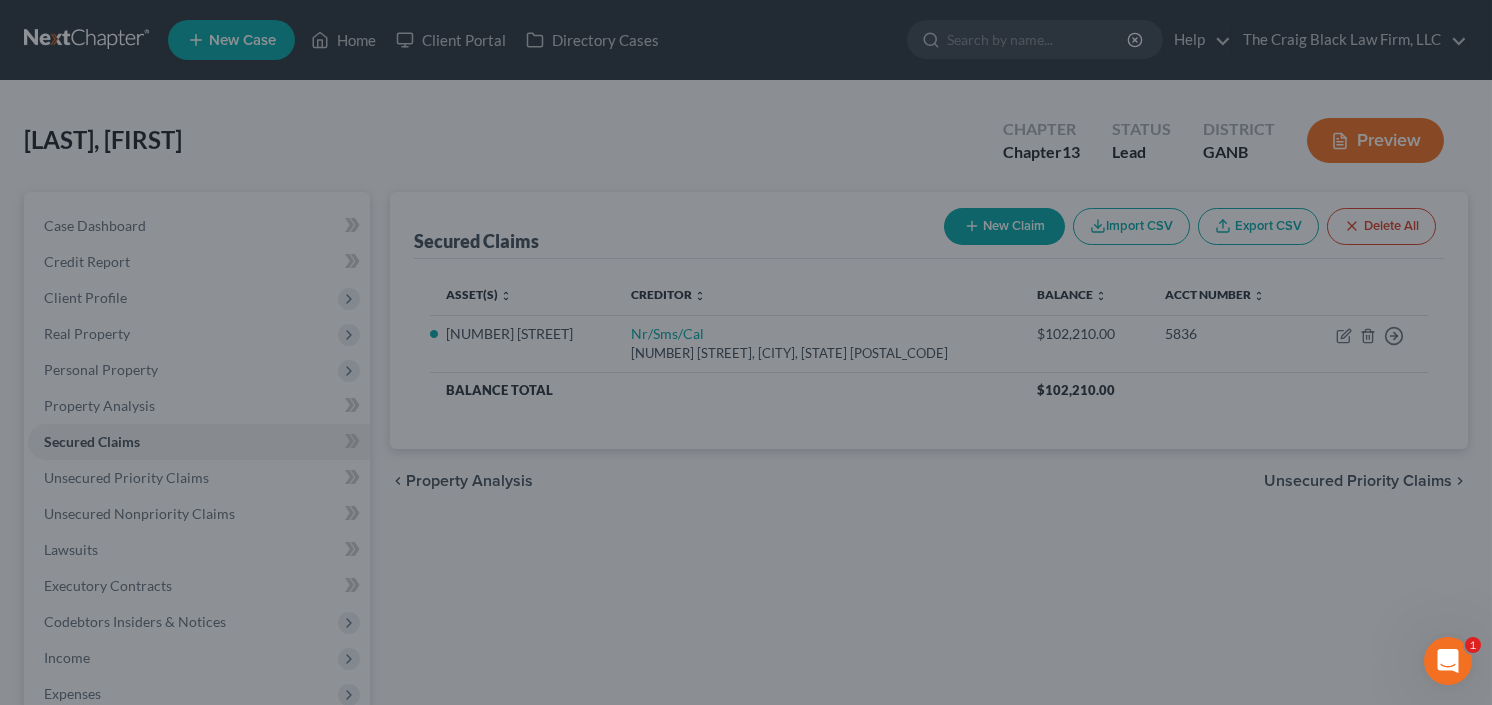 select on "2" 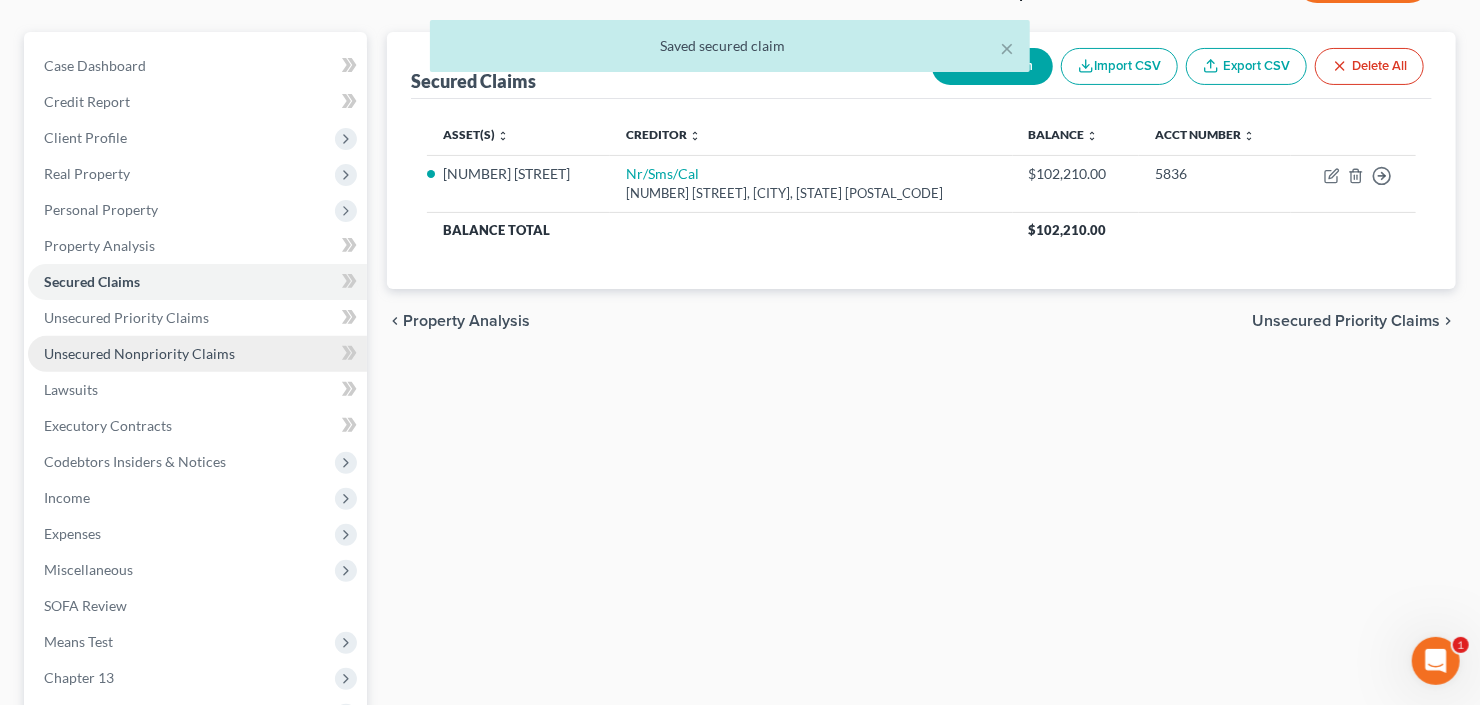 click on "Unsecured Nonpriority Claims" at bounding box center (139, 353) 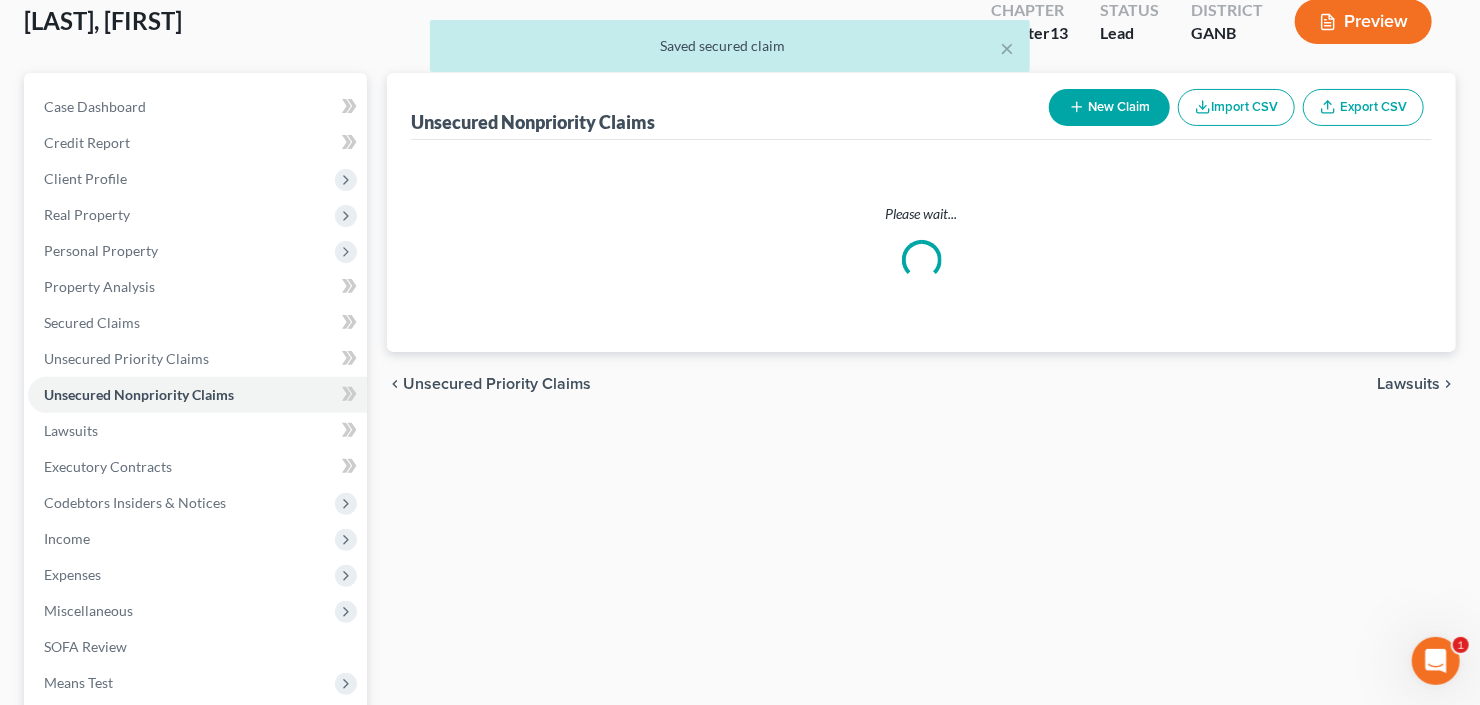 scroll, scrollTop: 0, scrollLeft: 0, axis: both 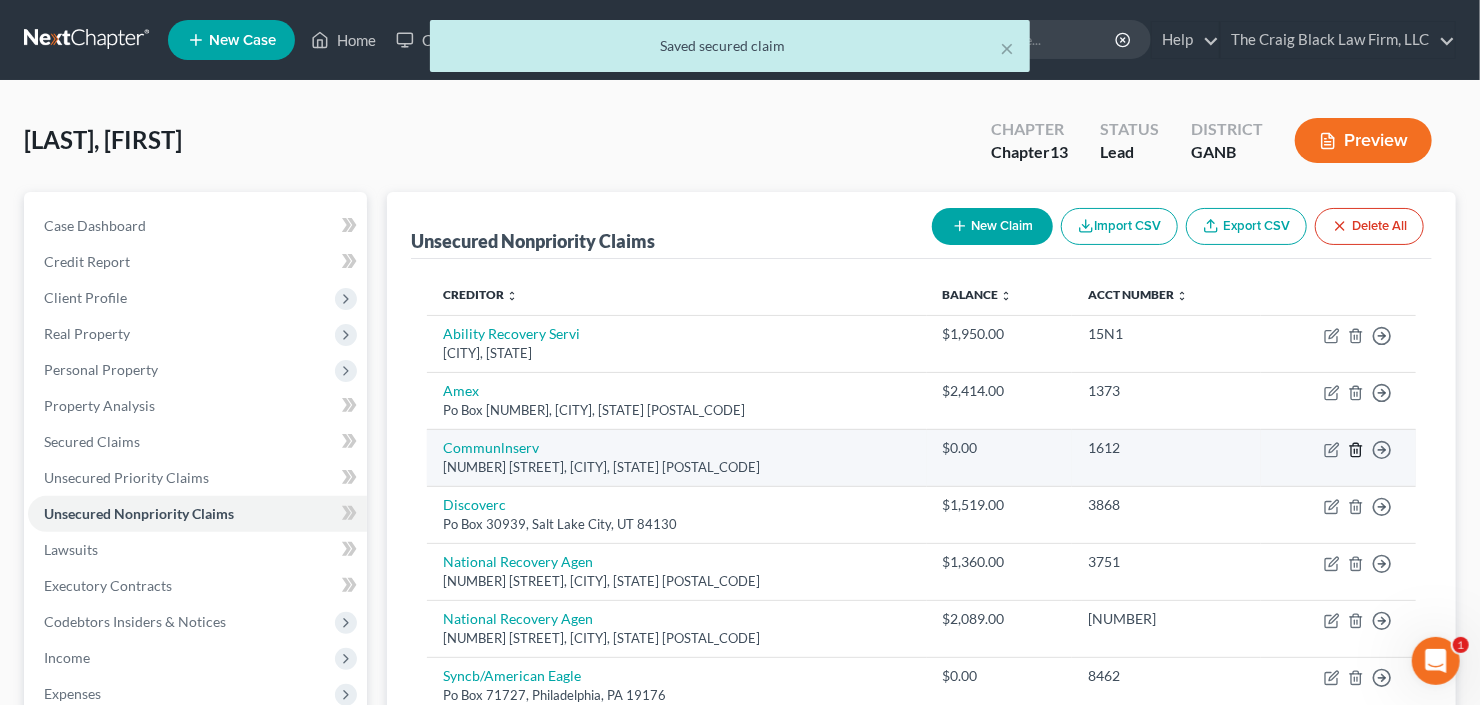 click 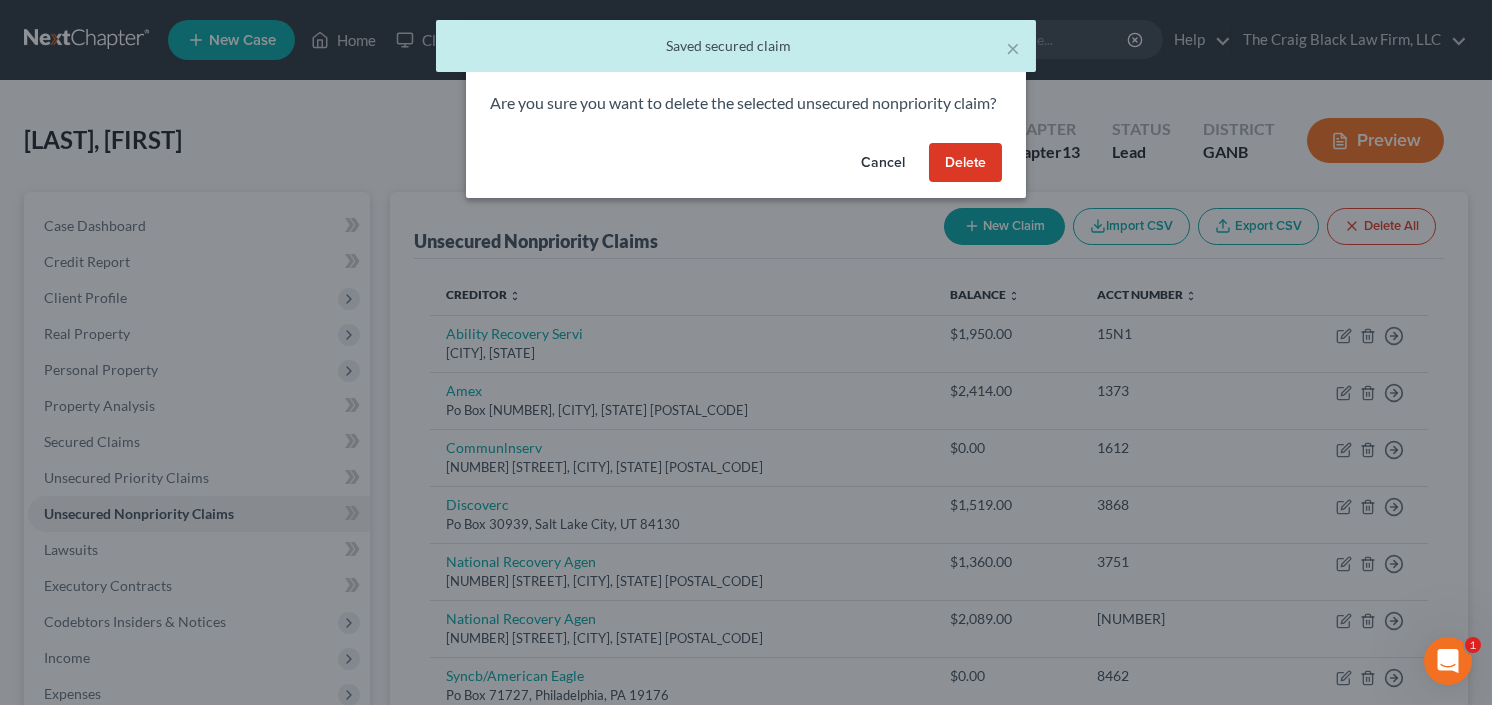 click on "Delete" at bounding box center (965, 163) 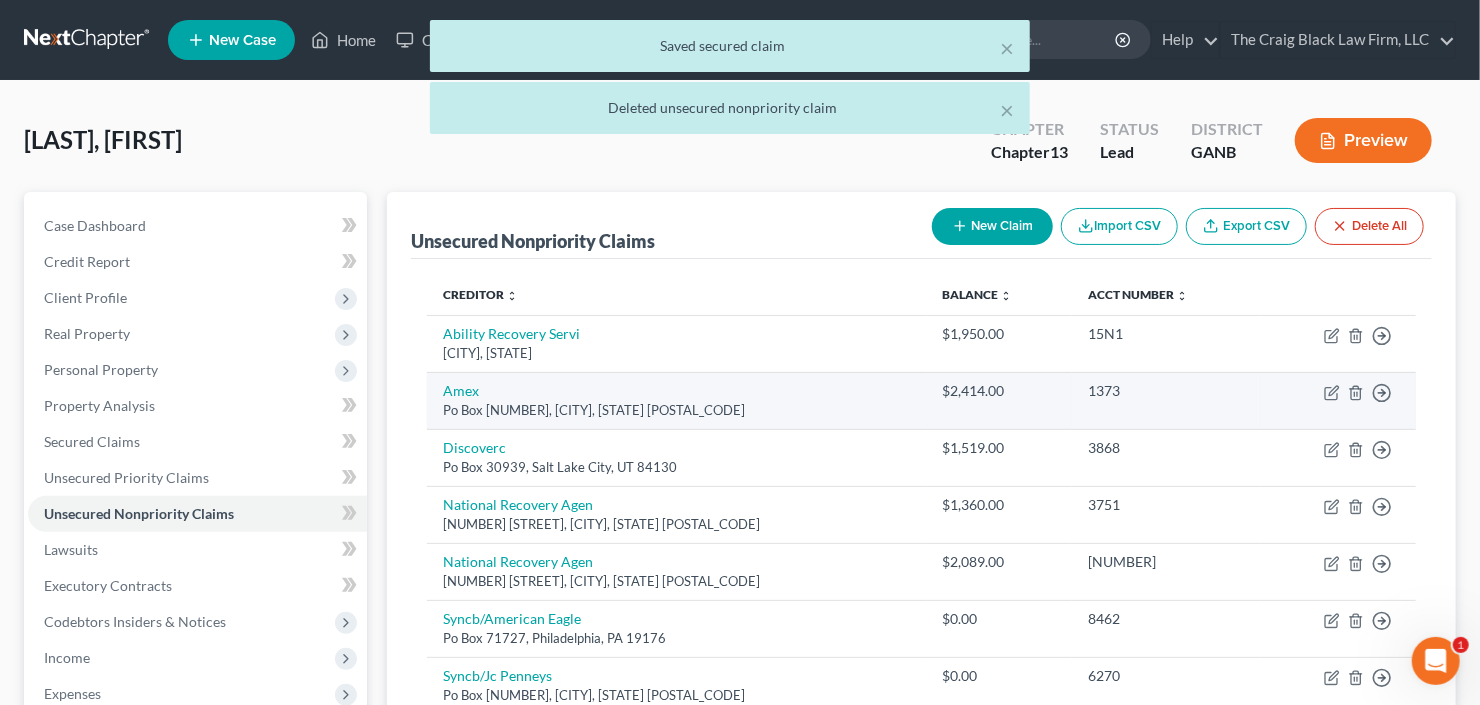 scroll, scrollTop: 240, scrollLeft: 0, axis: vertical 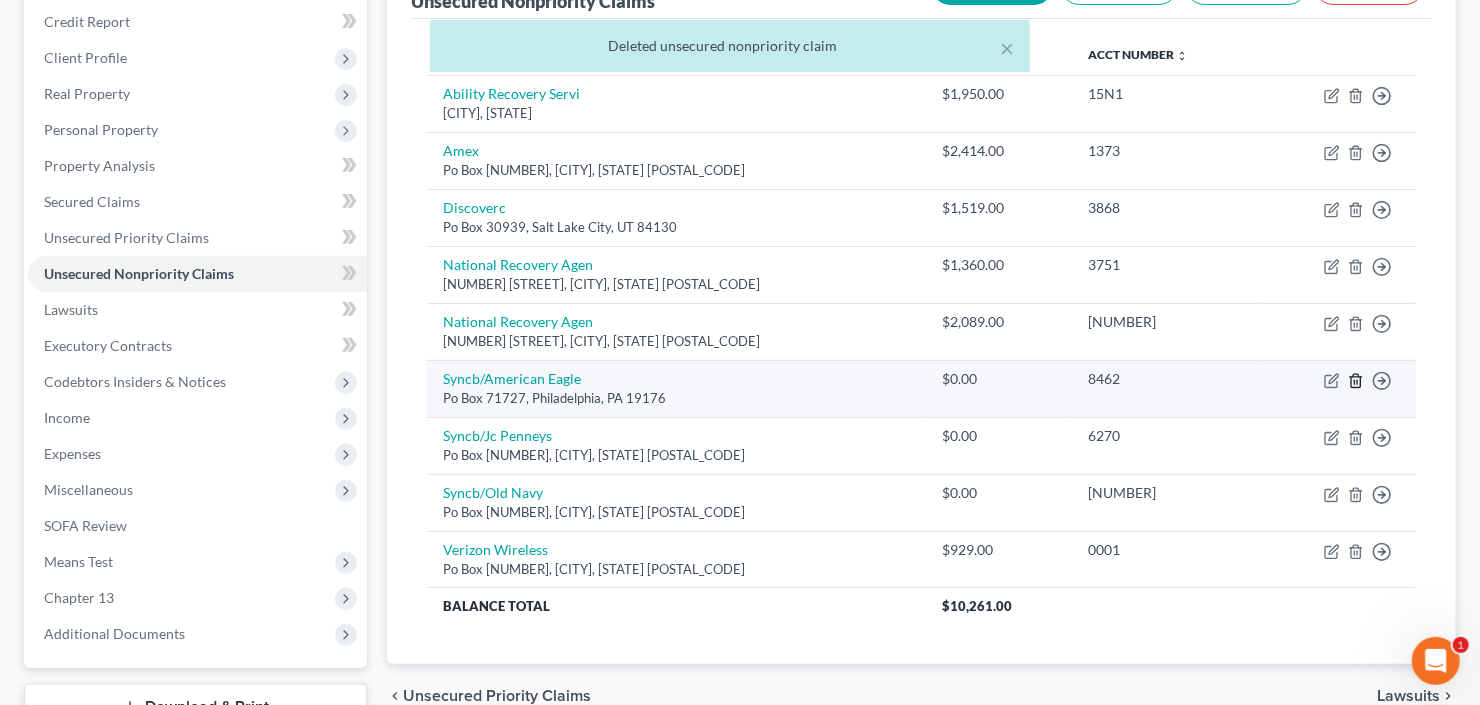 click 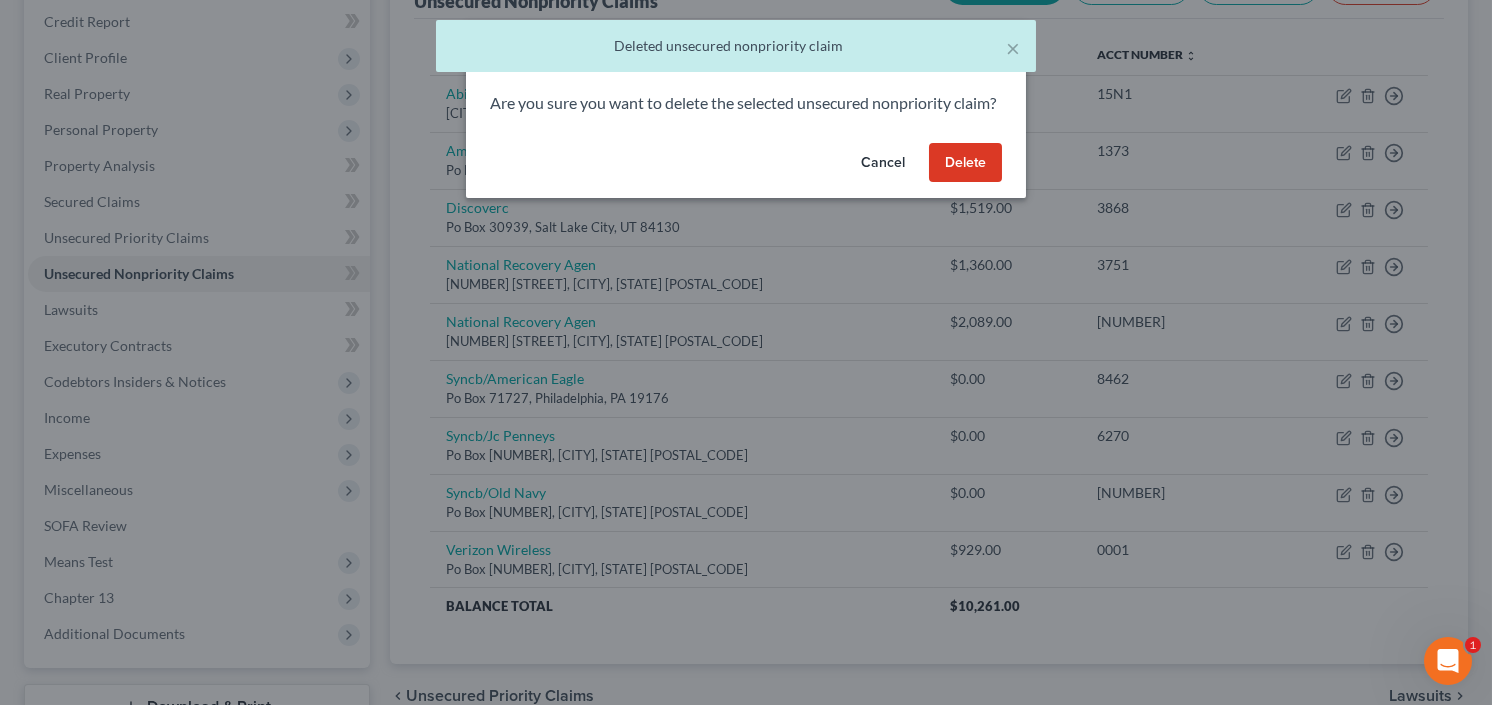 click on "Delete" at bounding box center (965, 163) 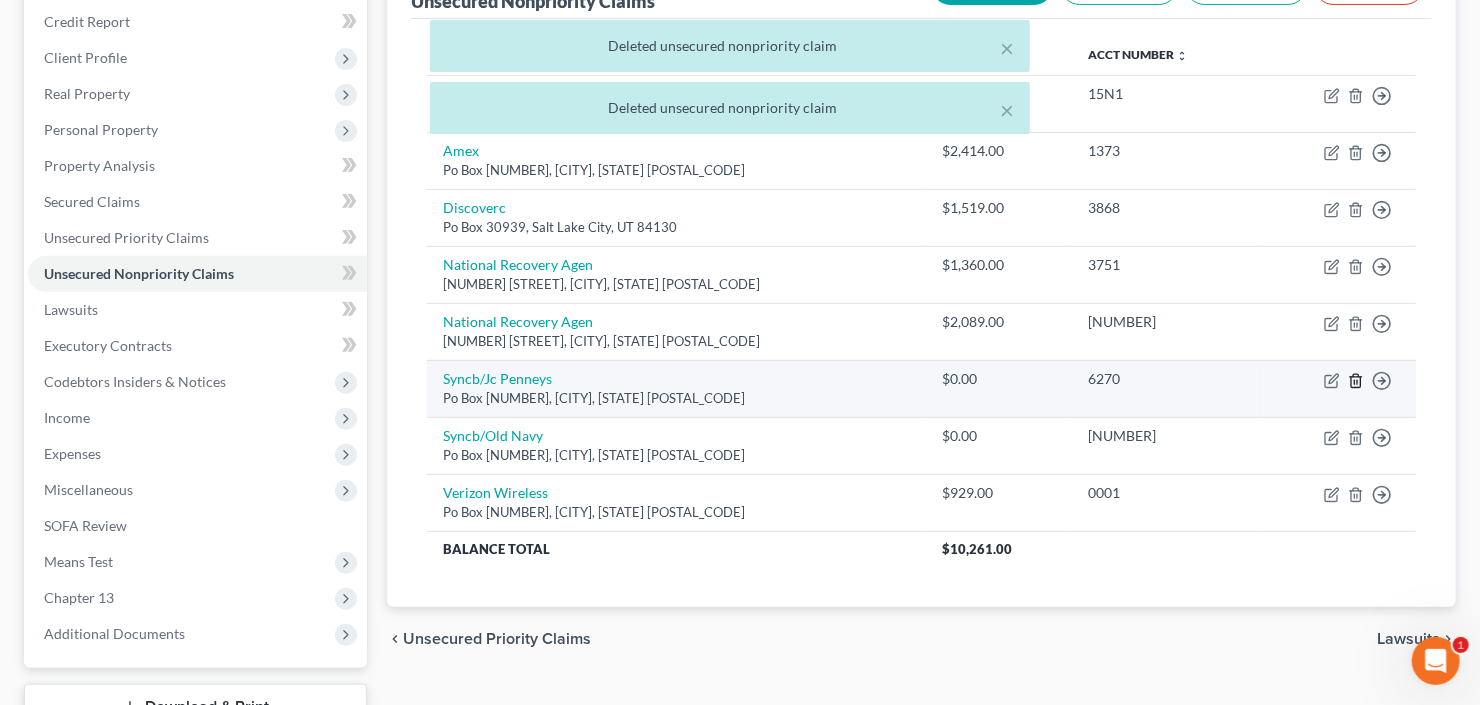 click 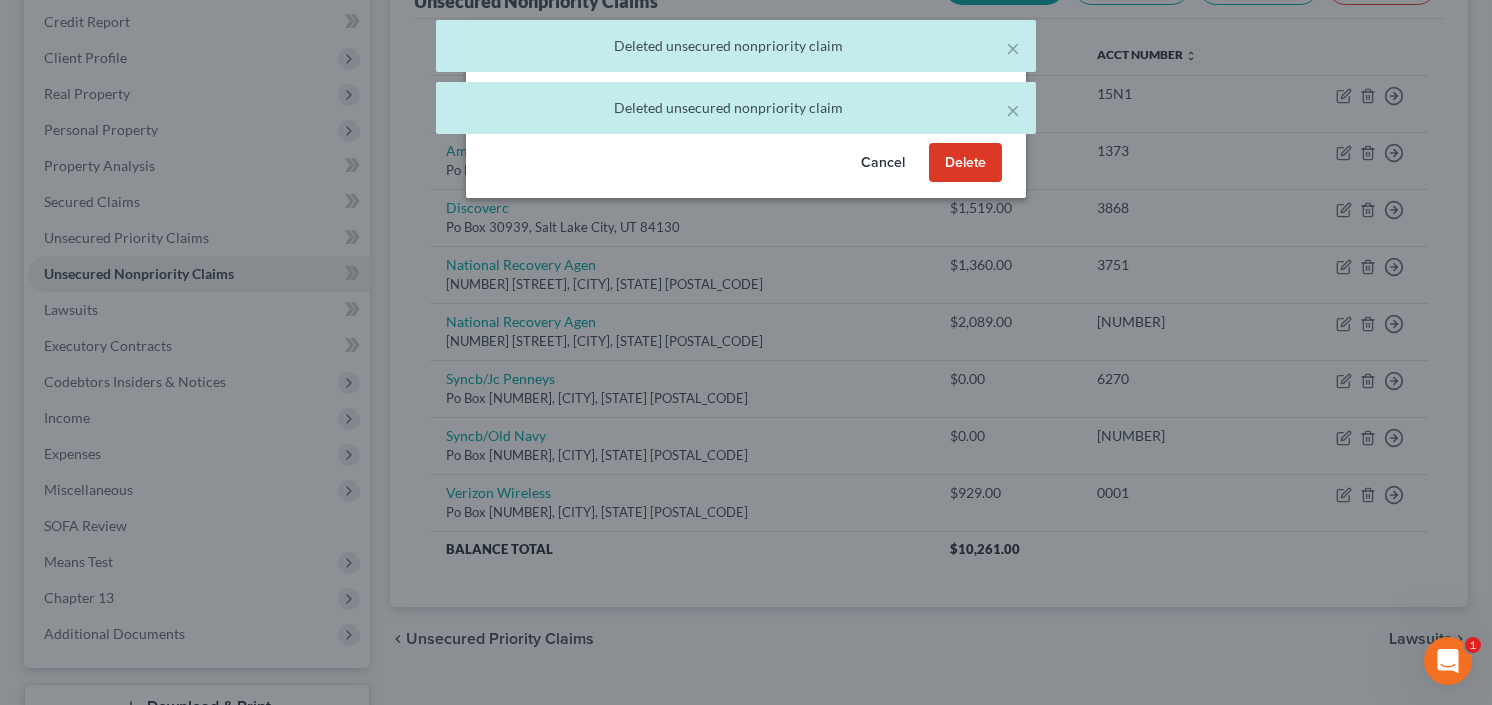 click on "Delete" at bounding box center (965, 163) 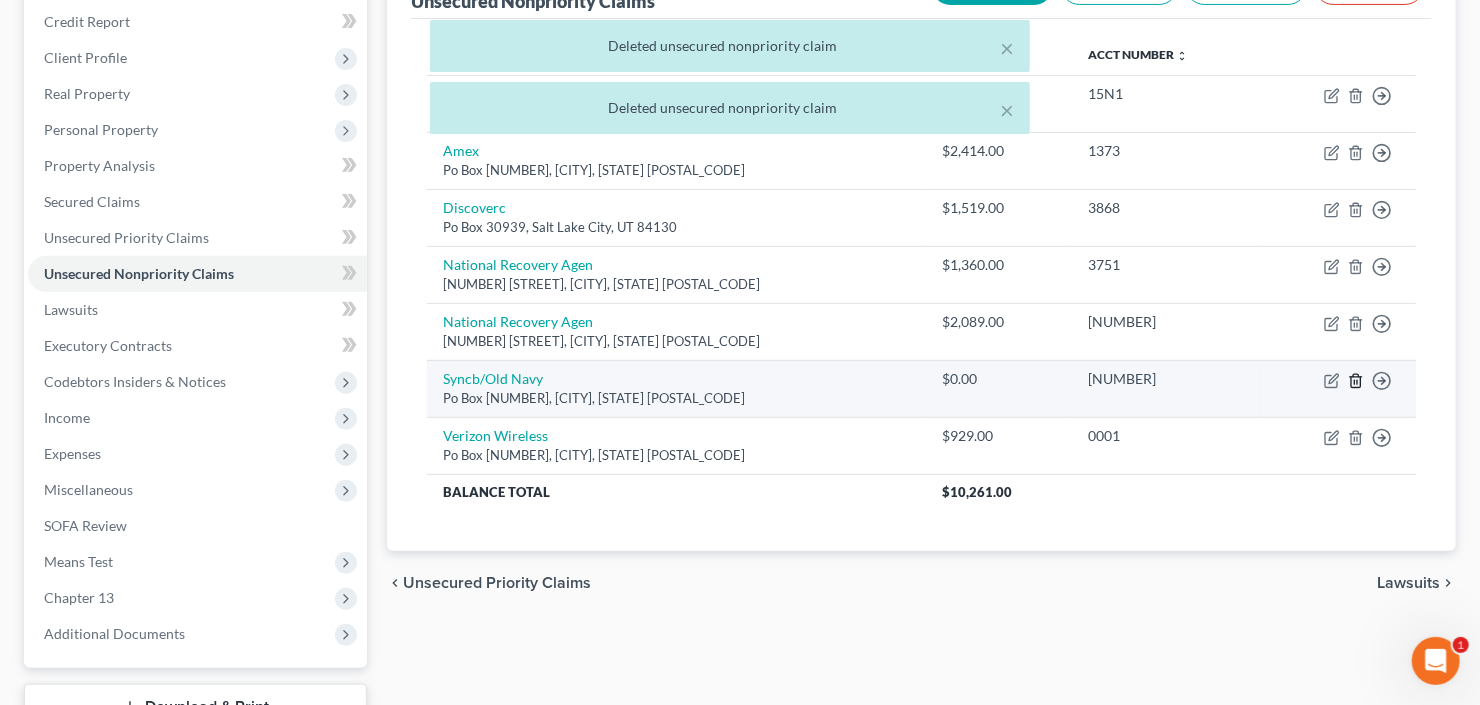 click 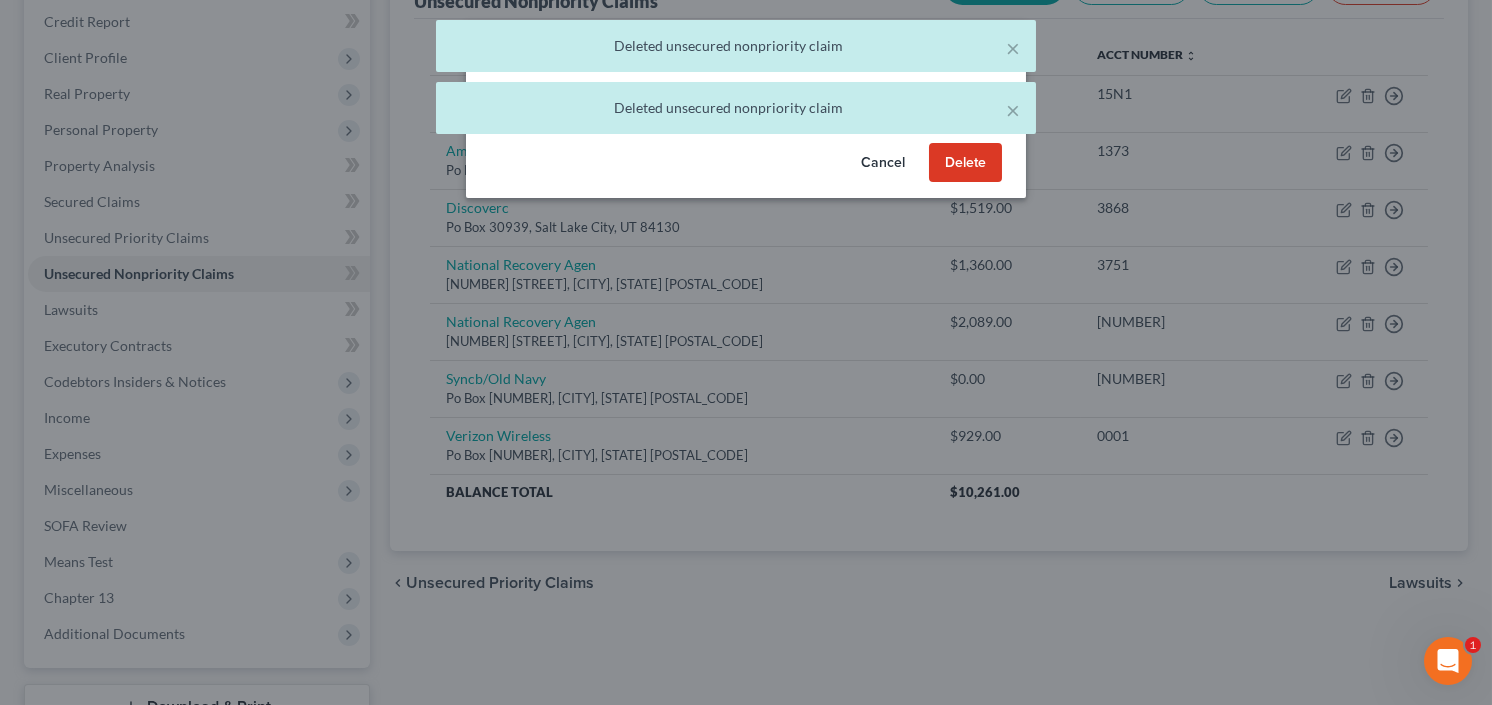 click on "Delete" at bounding box center (965, 163) 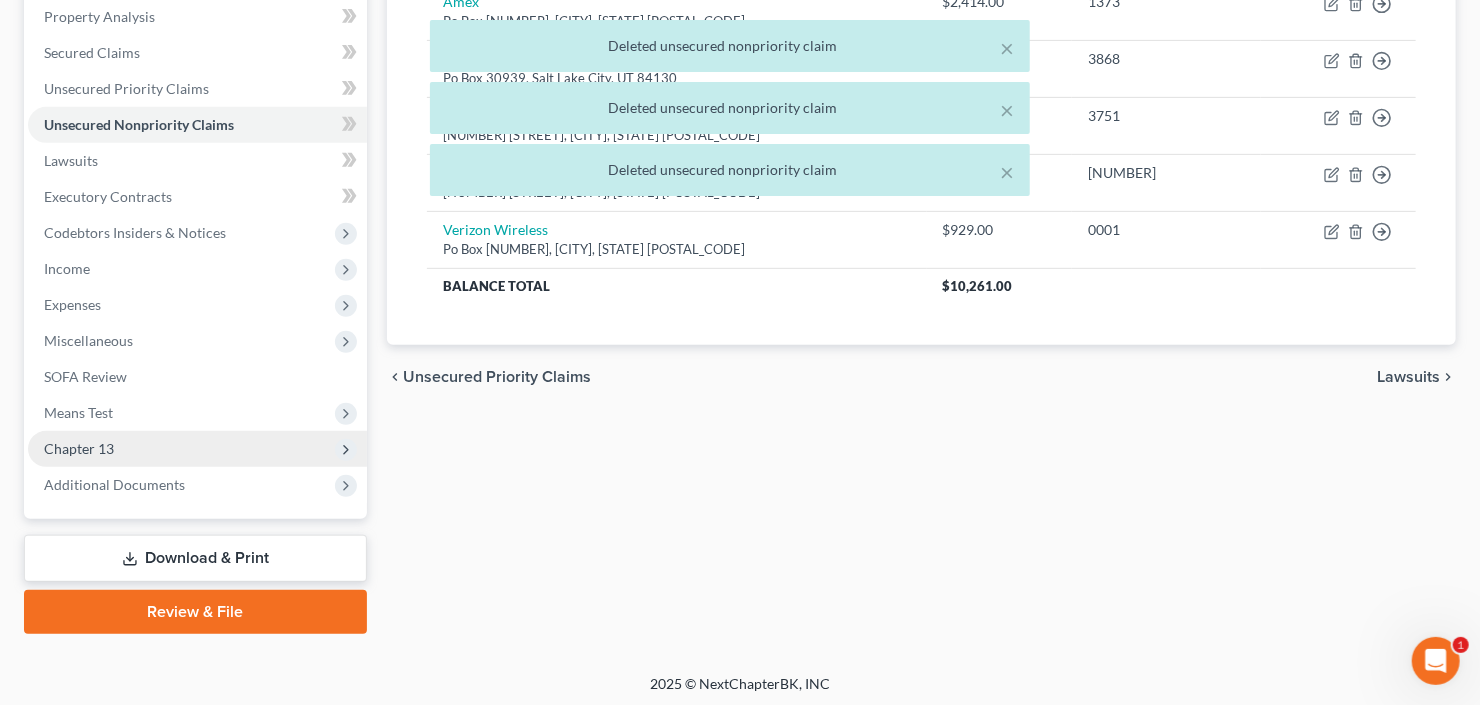 scroll, scrollTop: 390, scrollLeft: 0, axis: vertical 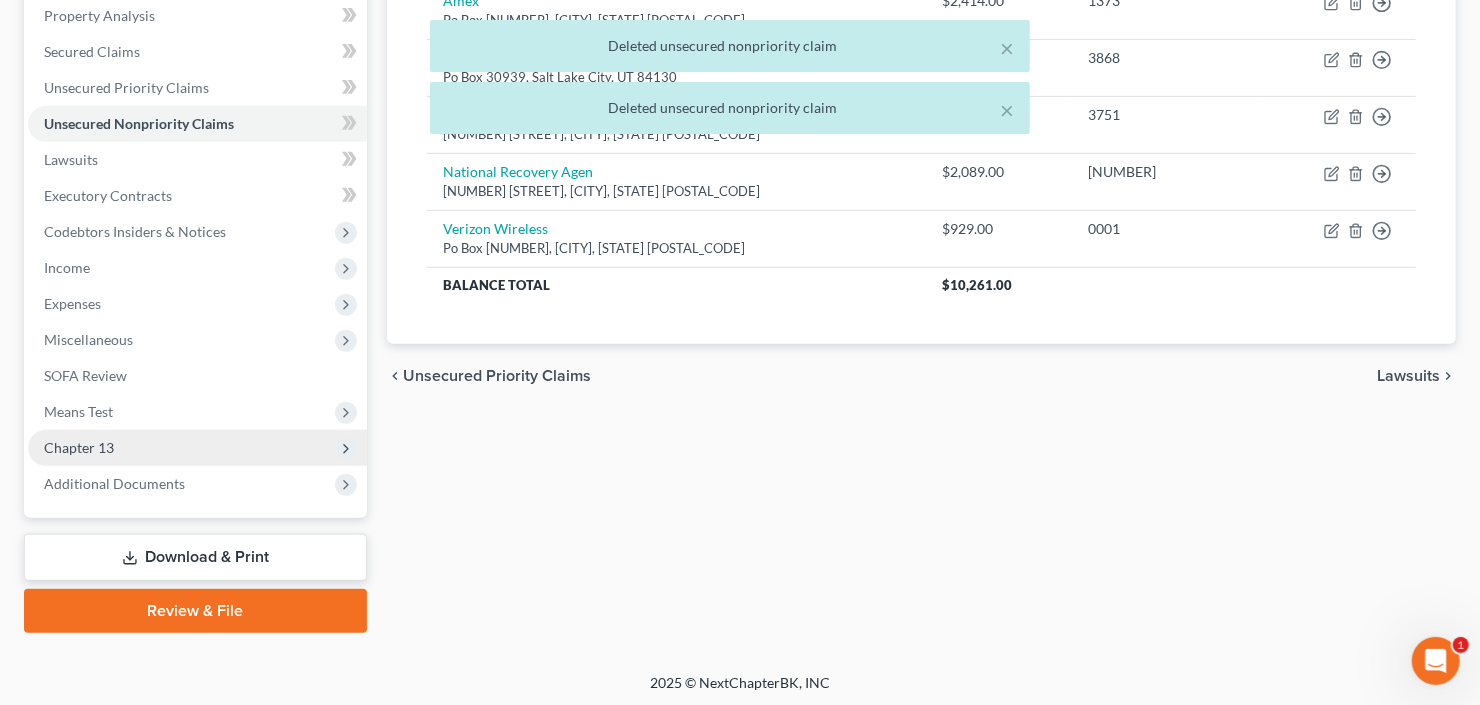 click on "Chapter 13" at bounding box center (79, 447) 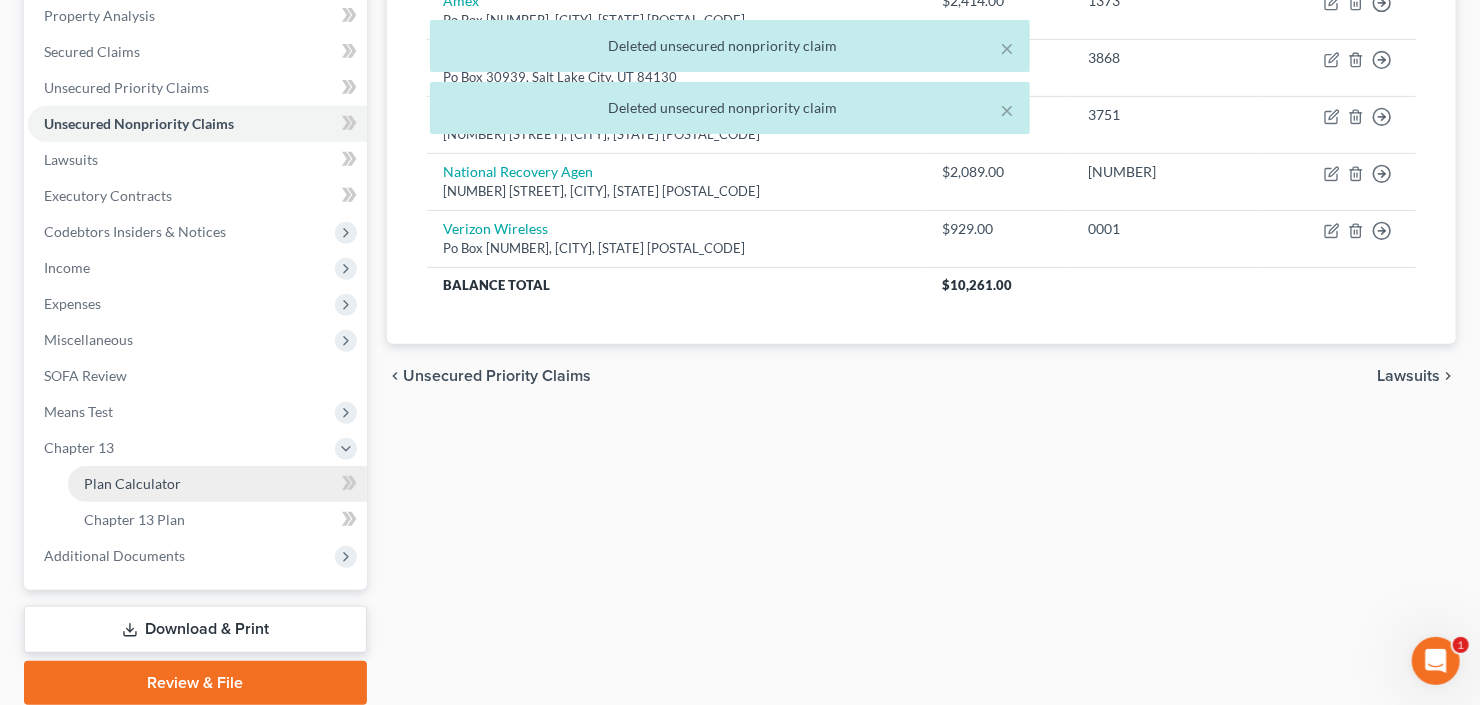 click on "Plan Calculator" at bounding box center [132, 483] 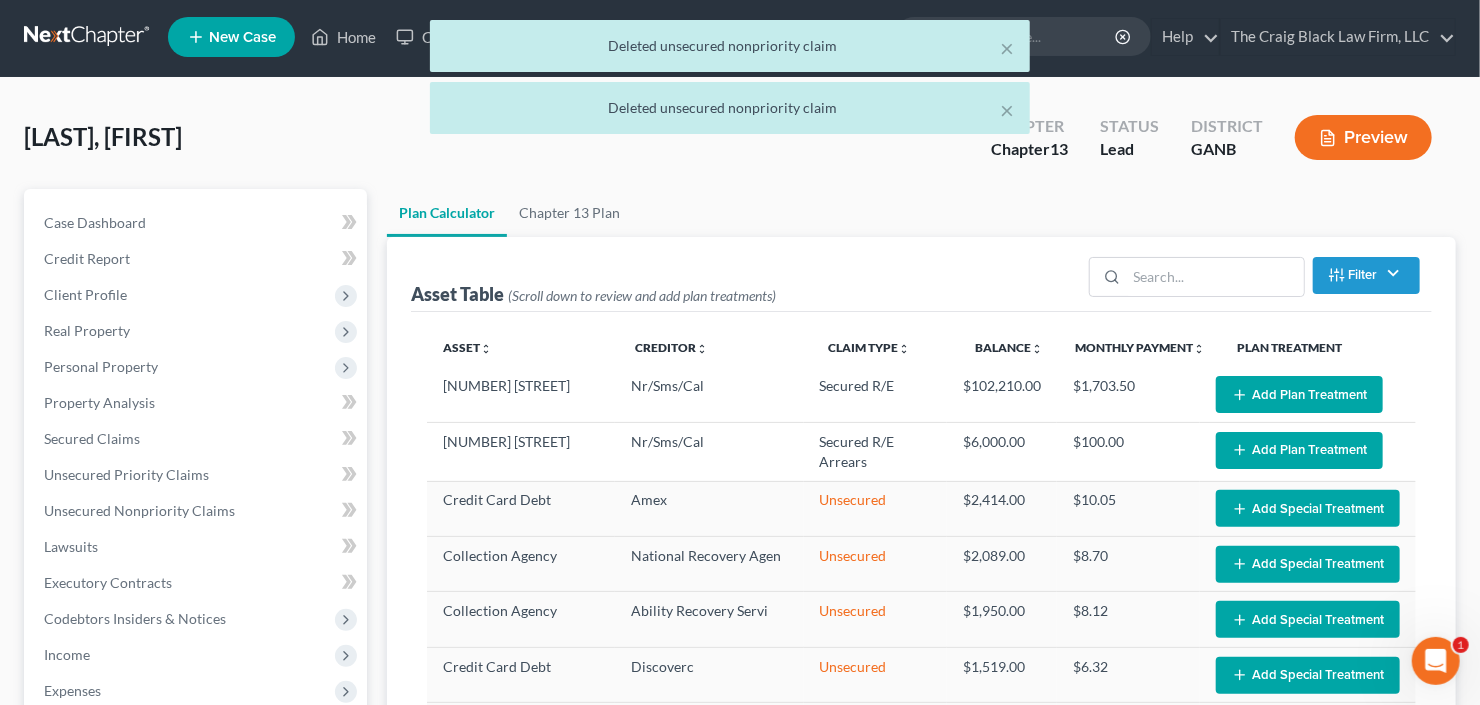 scroll, scrollTop: 0, scrollLeft: 0, axis: both 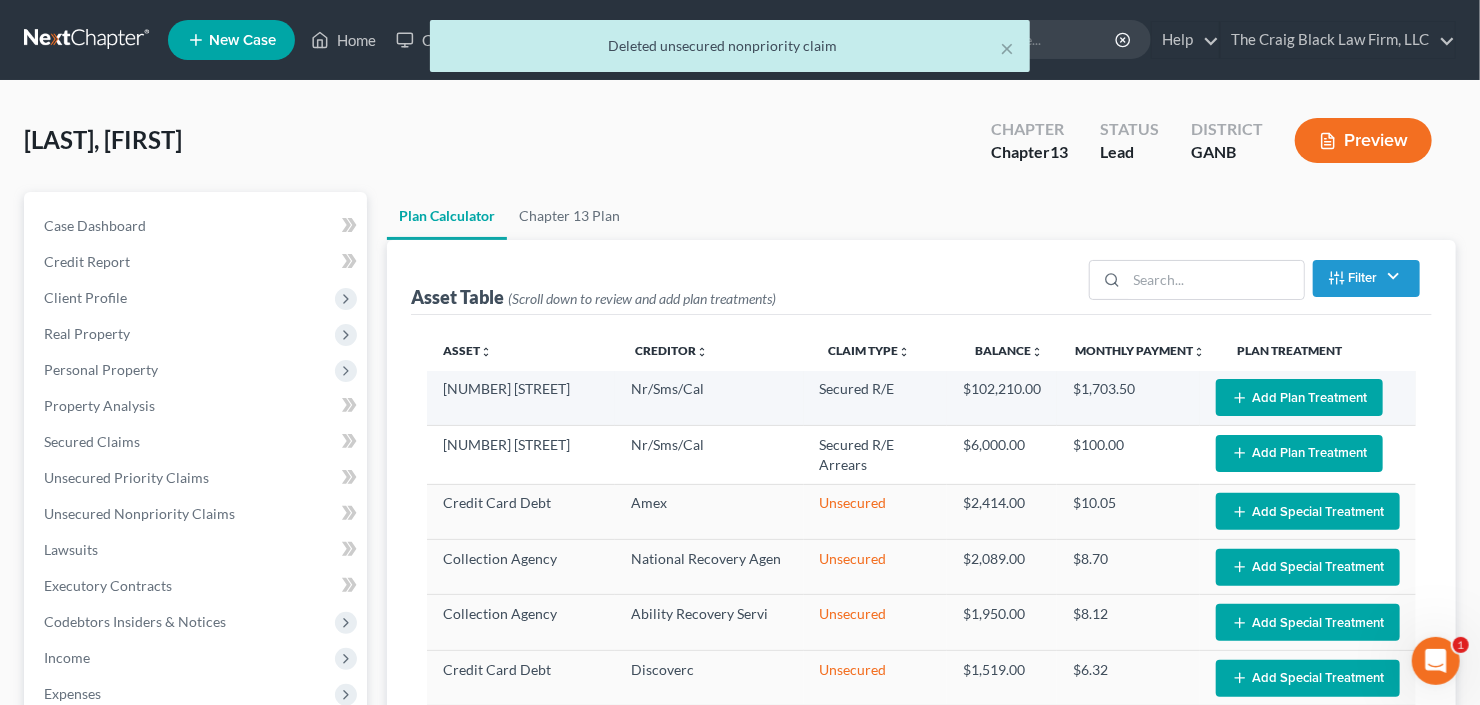 select on "59" 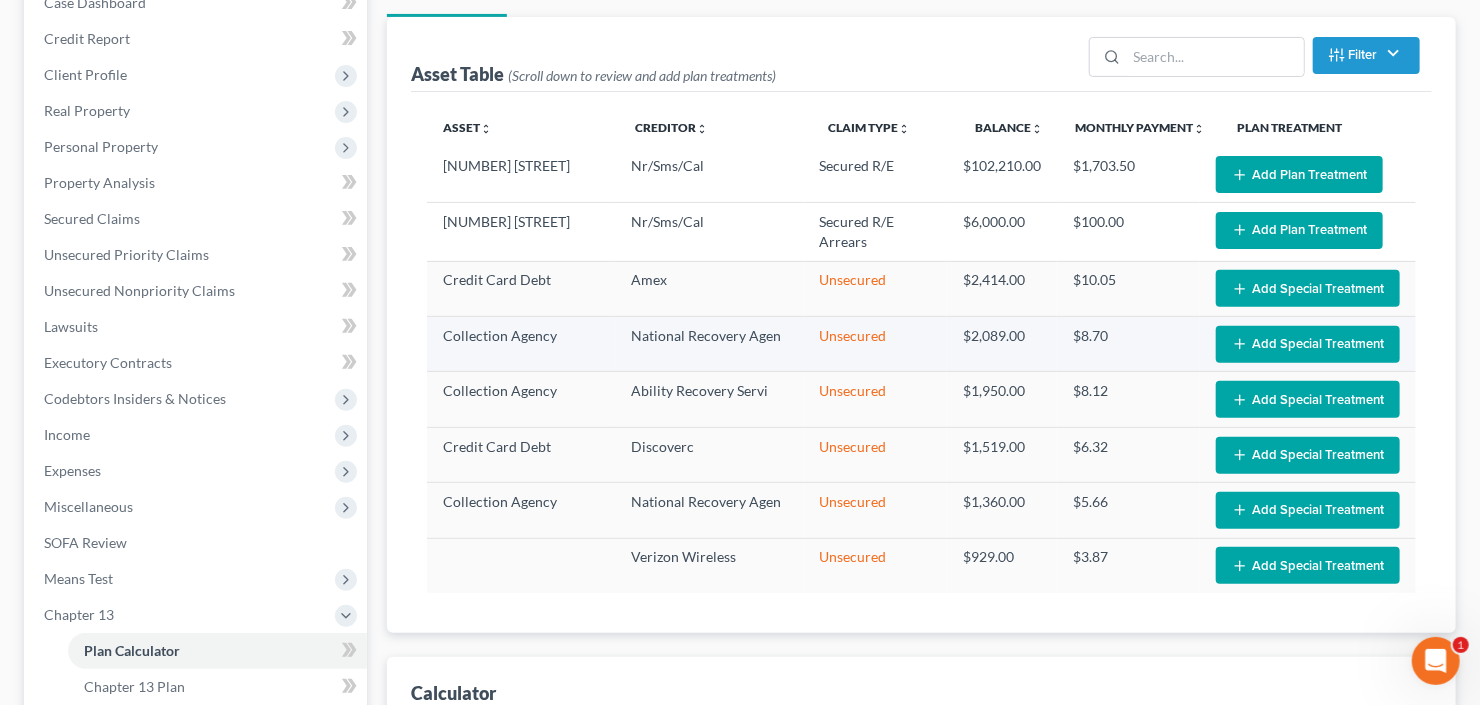 scroll, scrollTop: 80, scrollLeft: 0, axis: vertical 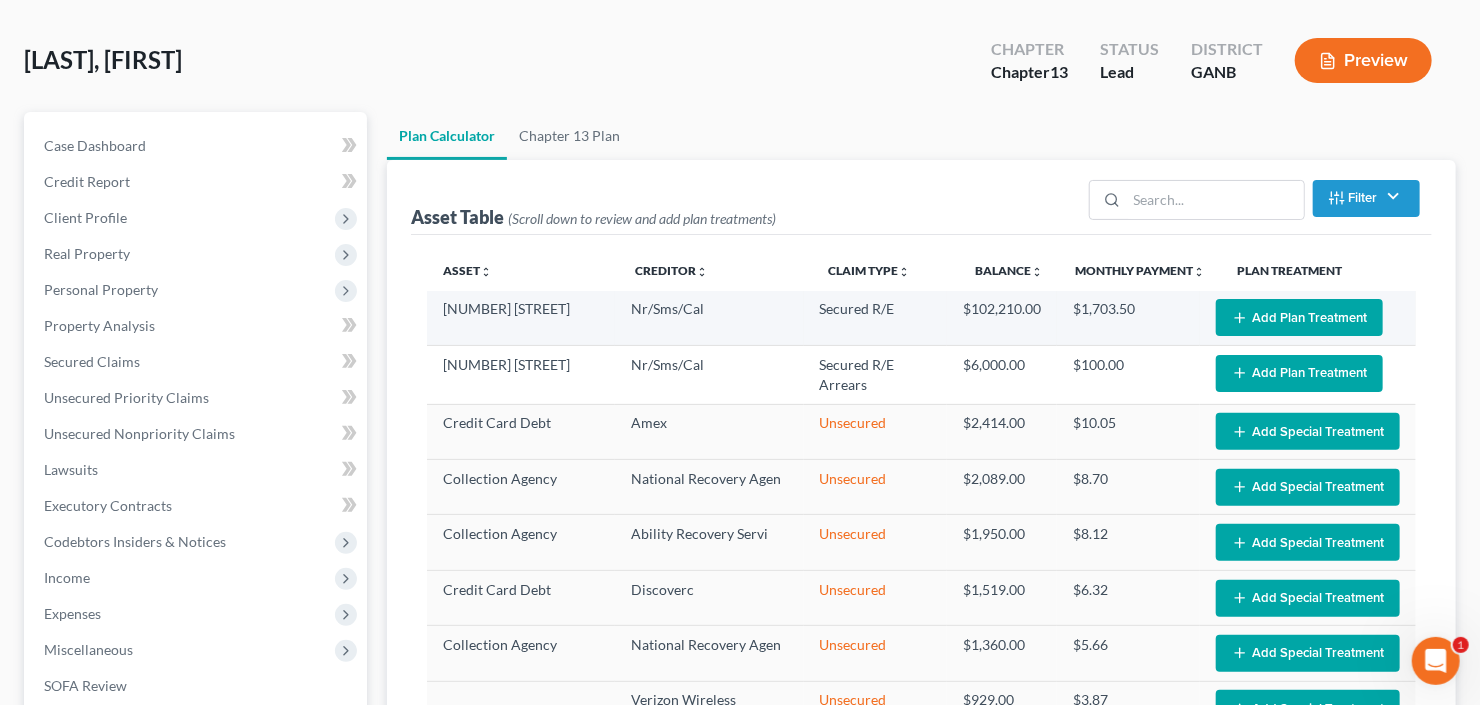 click on "Add Plan Treatment" at bounding box center (1299, 317) 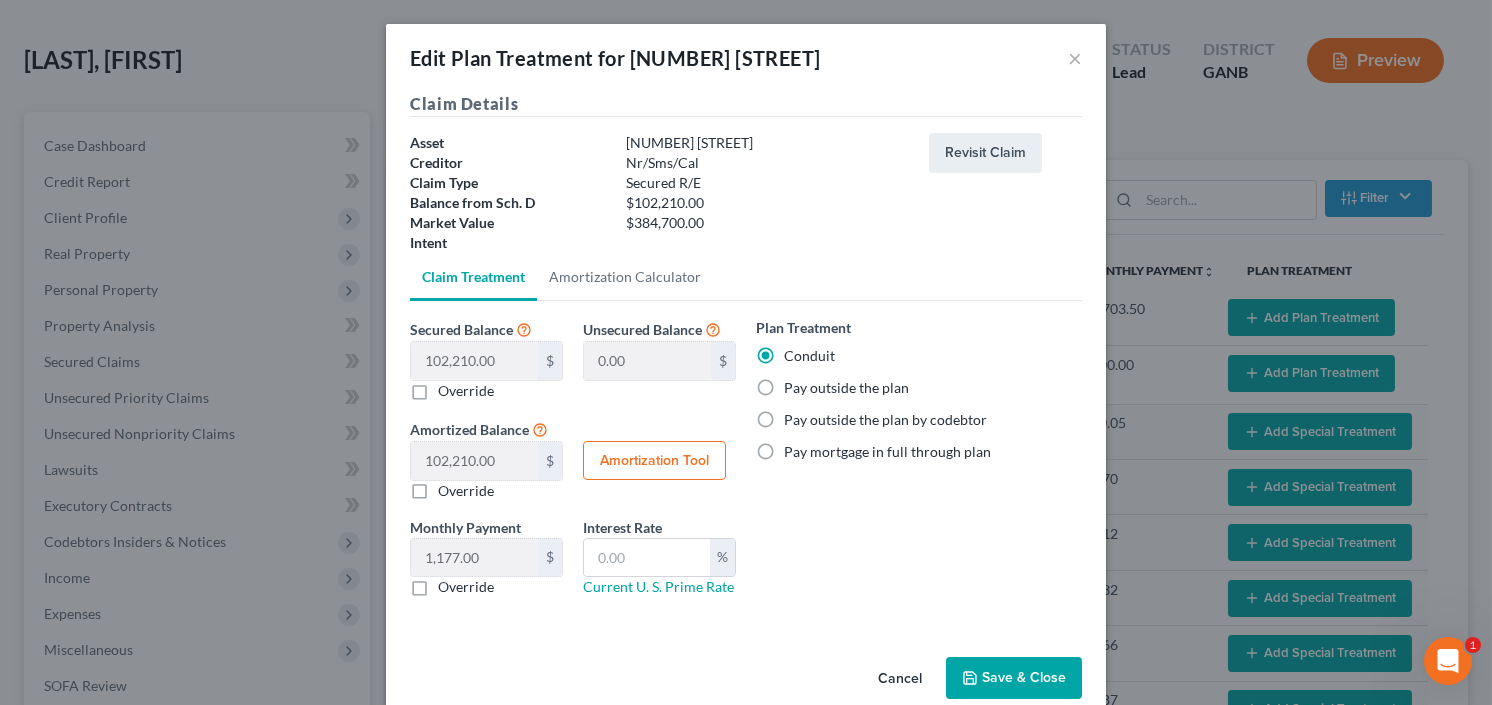 click on "Pay outside the plan" at bounding box center [846, 388] 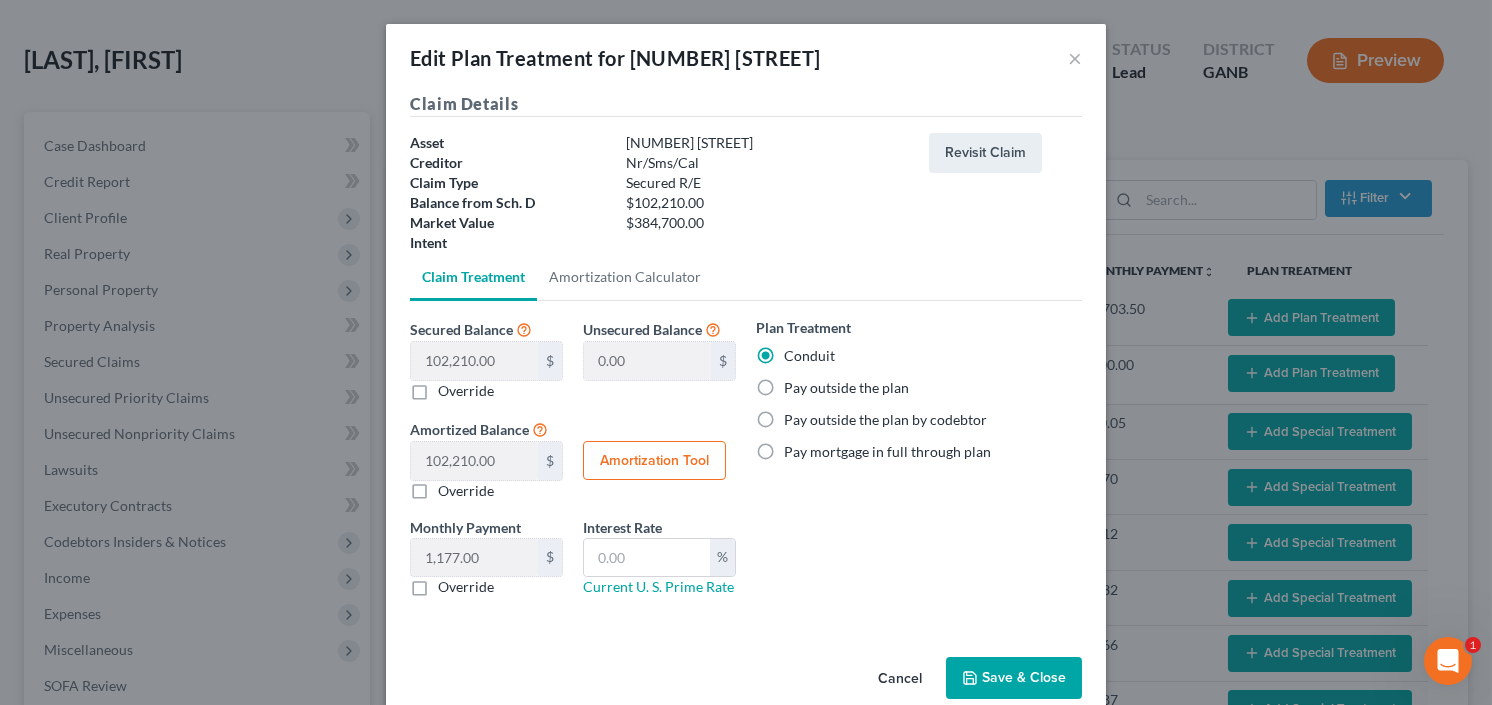 click on "Pay outside the plan" at bounding box center [798, 384] 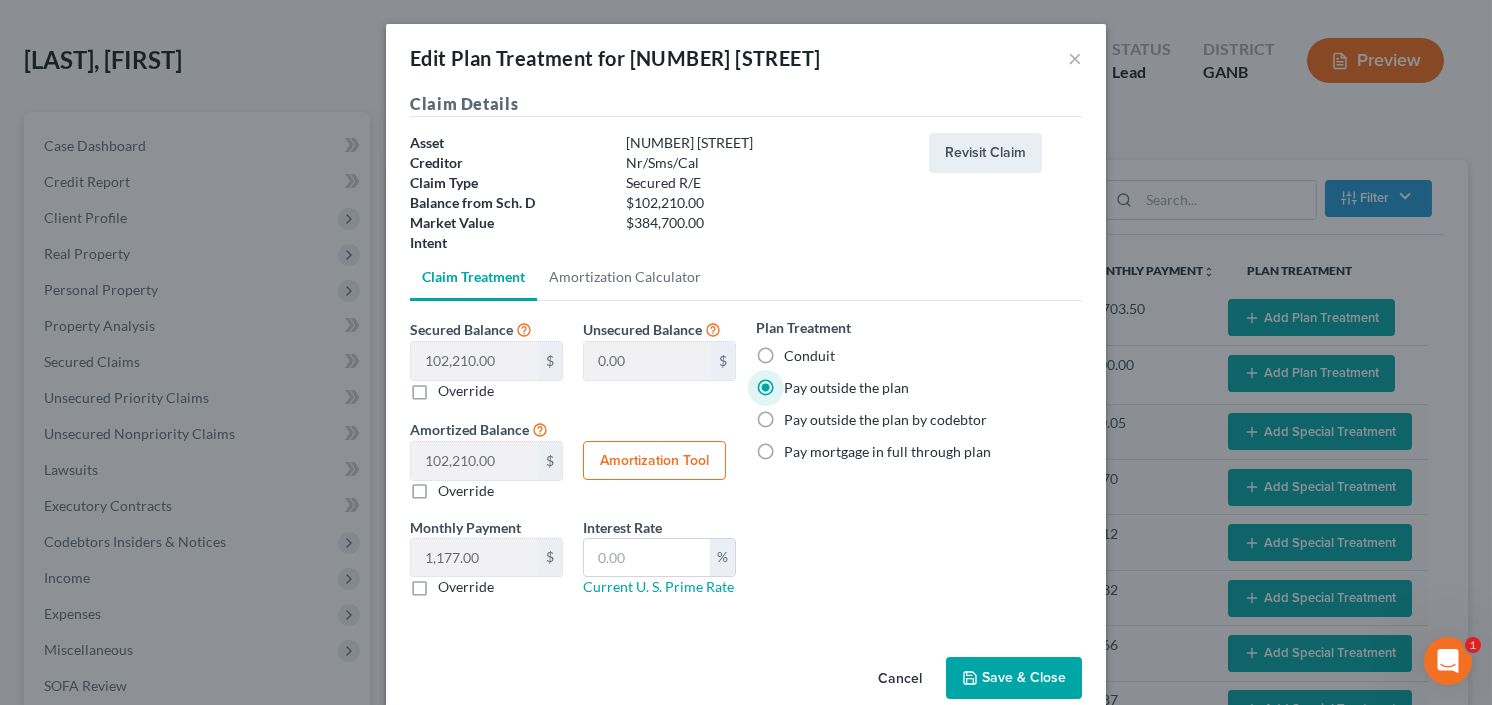 click on "Save & Close" at bounding box center [1014, 678] 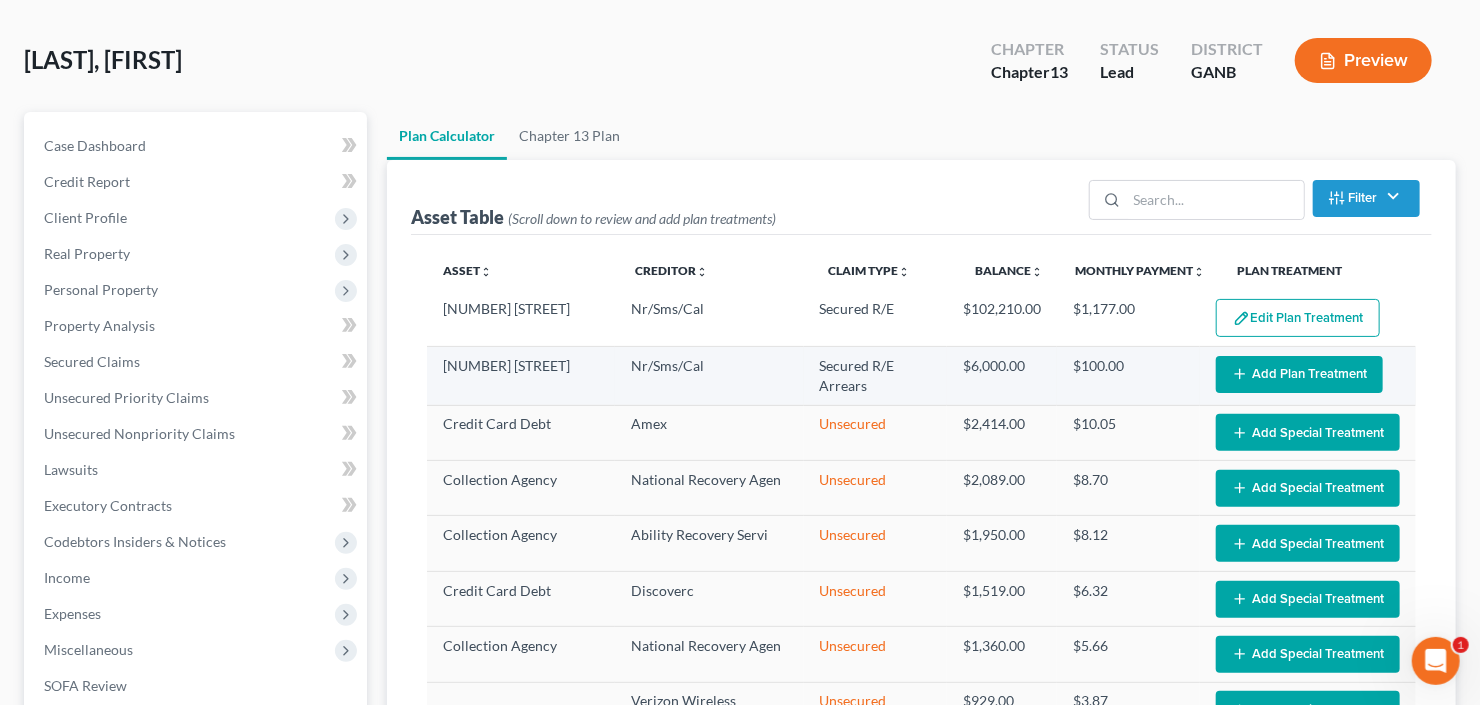 click on "Add Plan Treatment" at bounding box center (1299, 374) 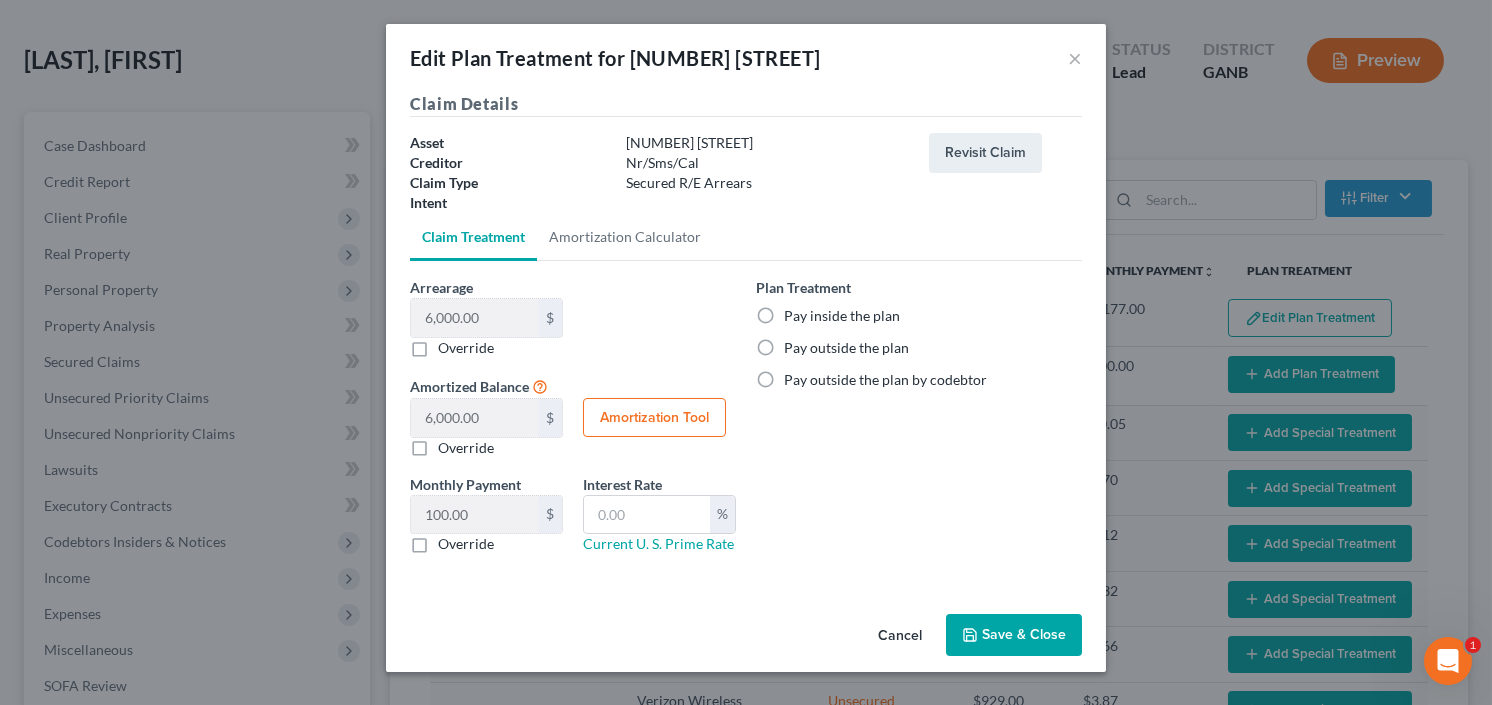 select on "59" 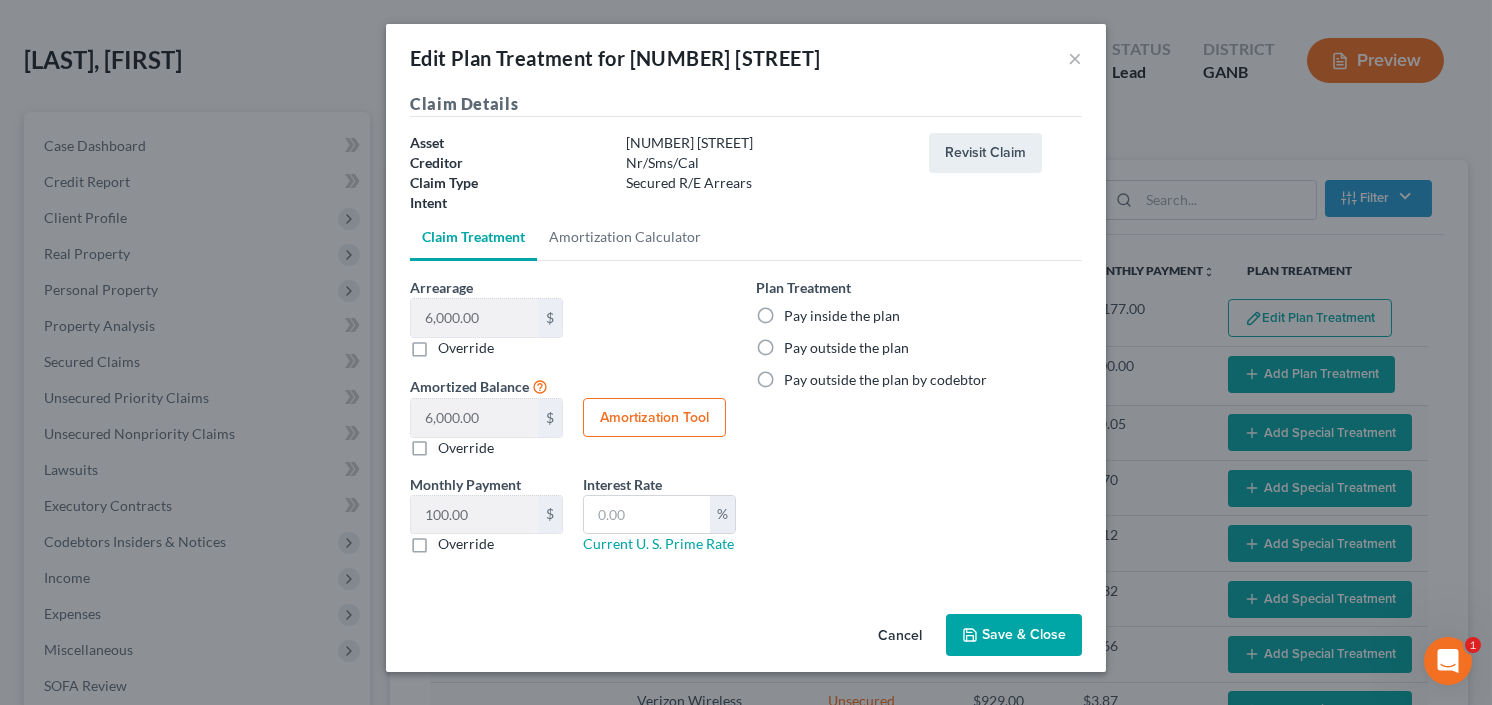 select on "59" 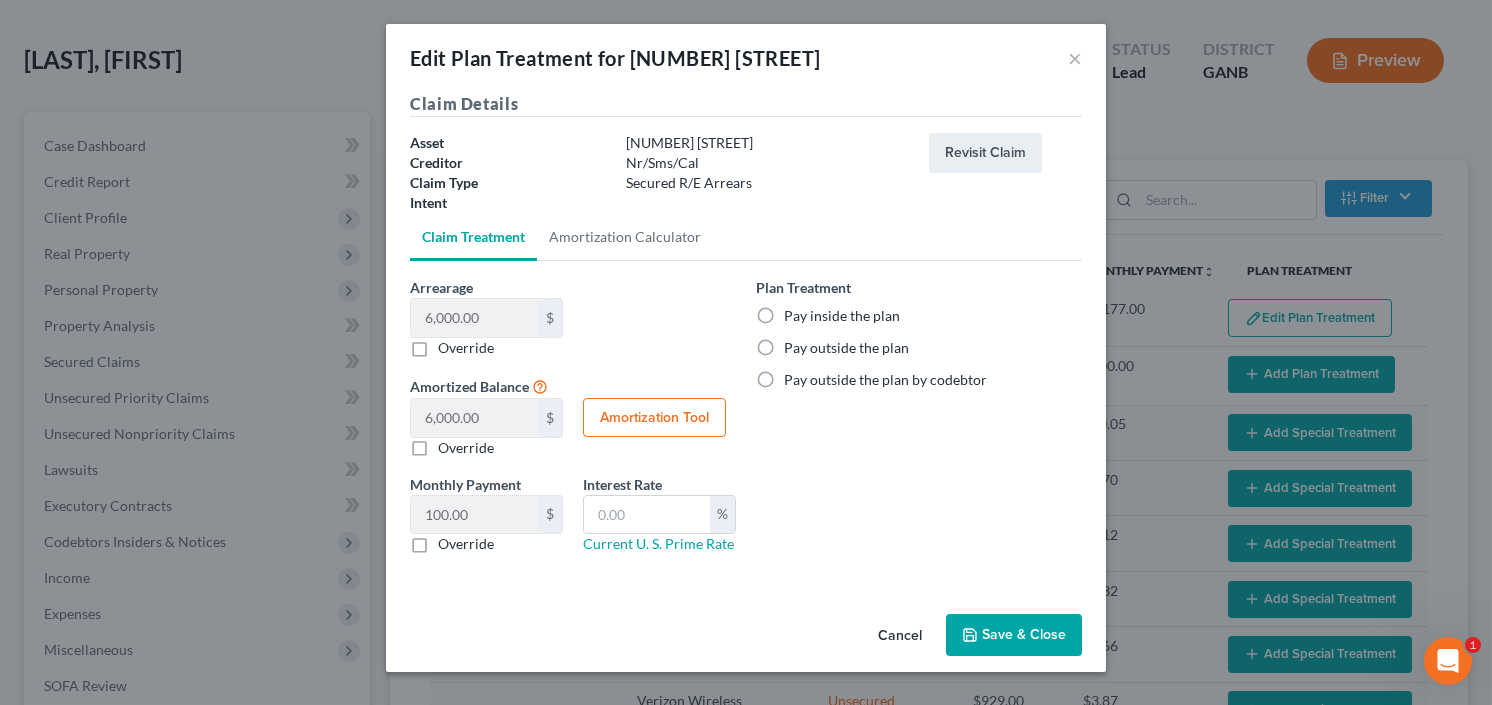 click on "Pay inside the plan" at bounding box center [842, 316] 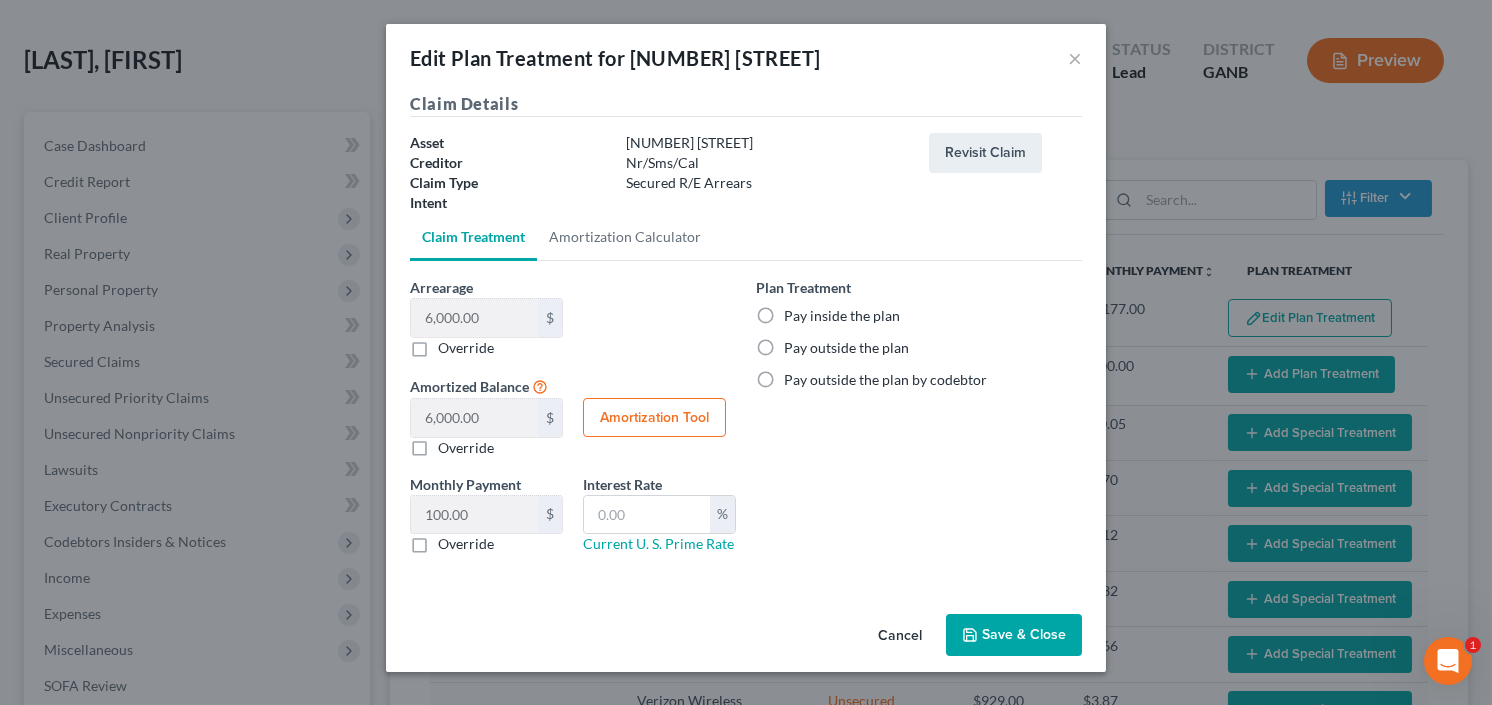 click on "Pay inside the plan" at bounding box center [798, 312] 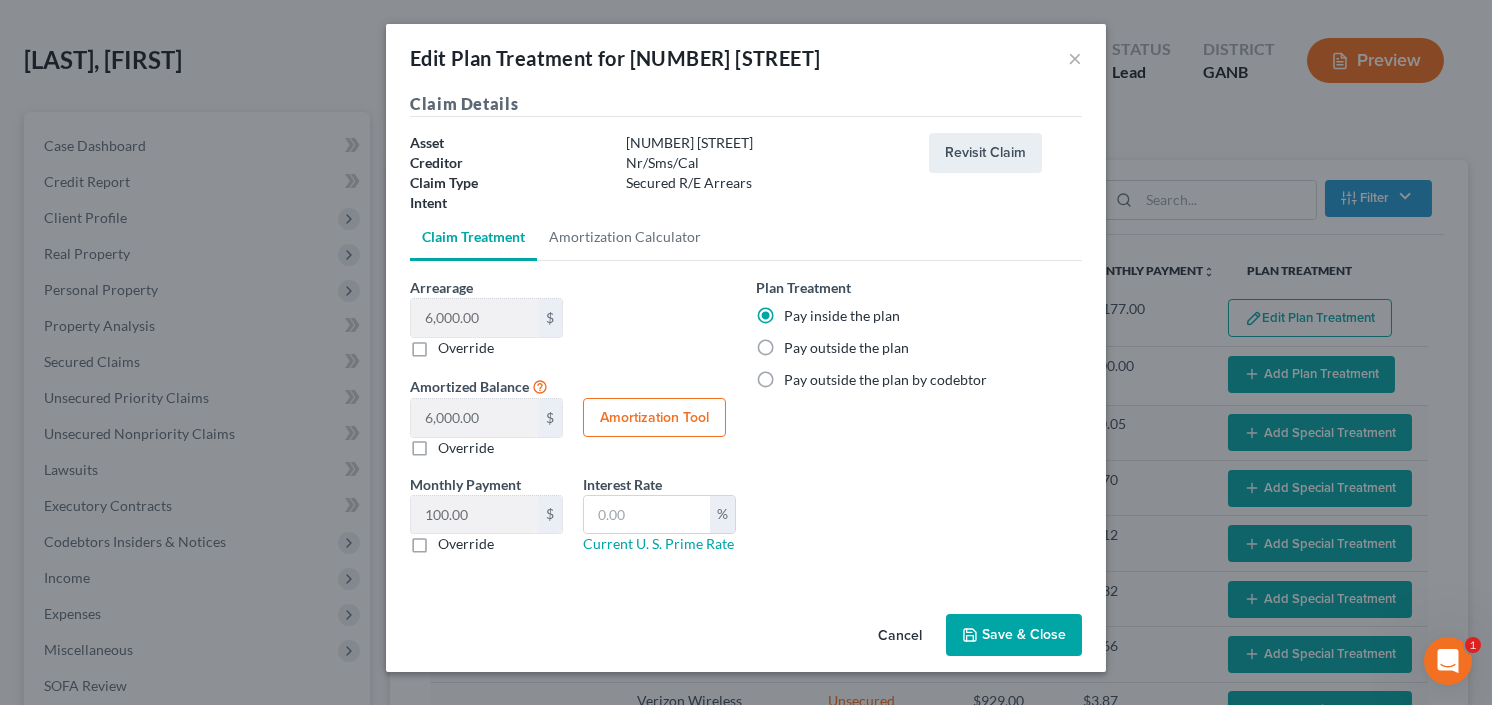click on "Save & Close" at bounding box center [1014, 635] 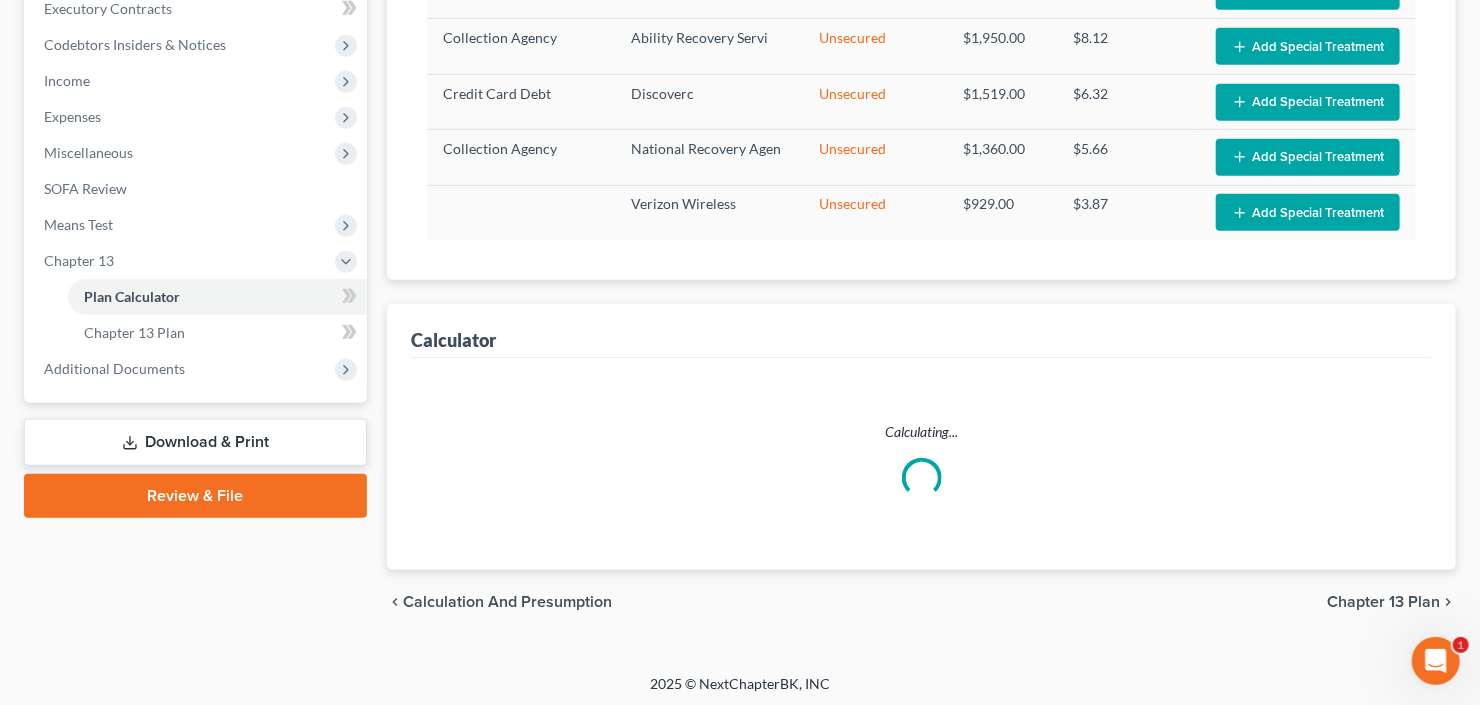 select on "59" 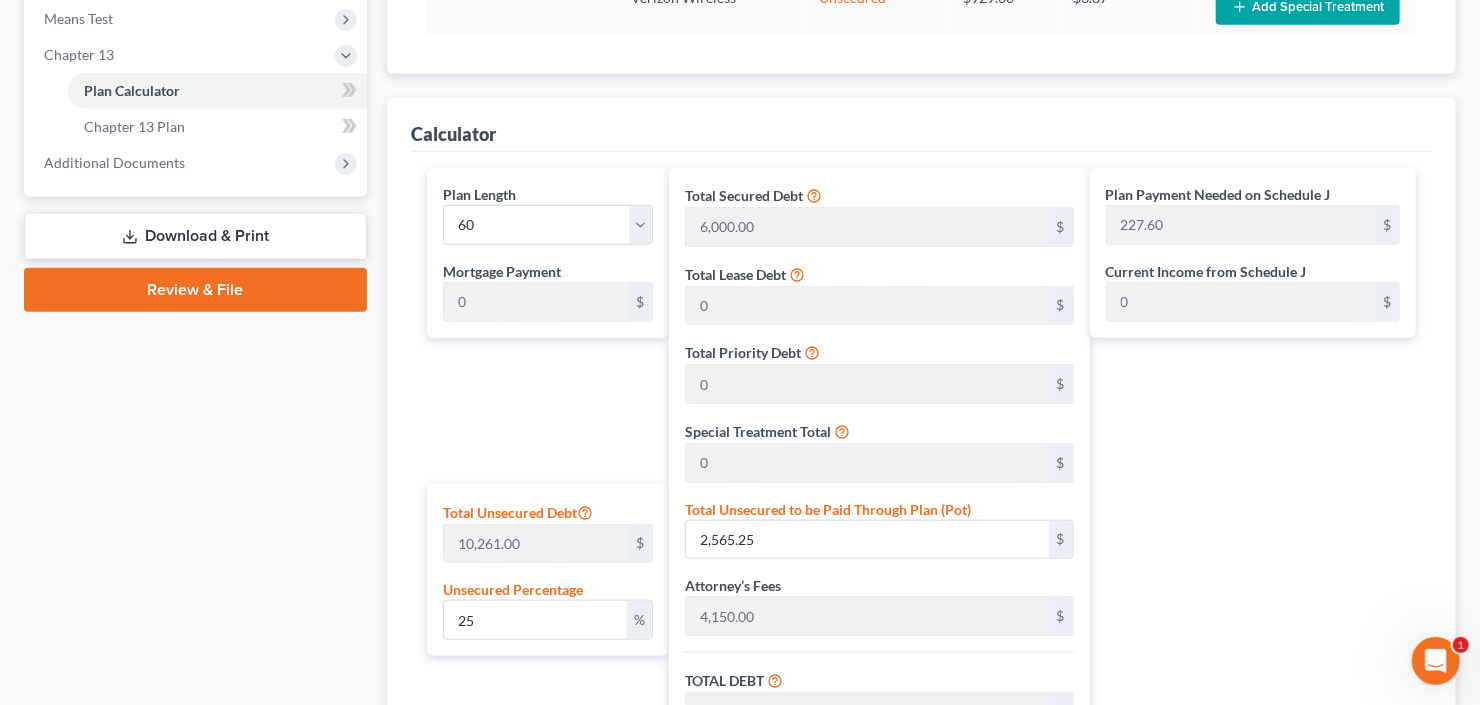 scroll, scrollTop: 897, scrollLeft: 0, axis: vertical 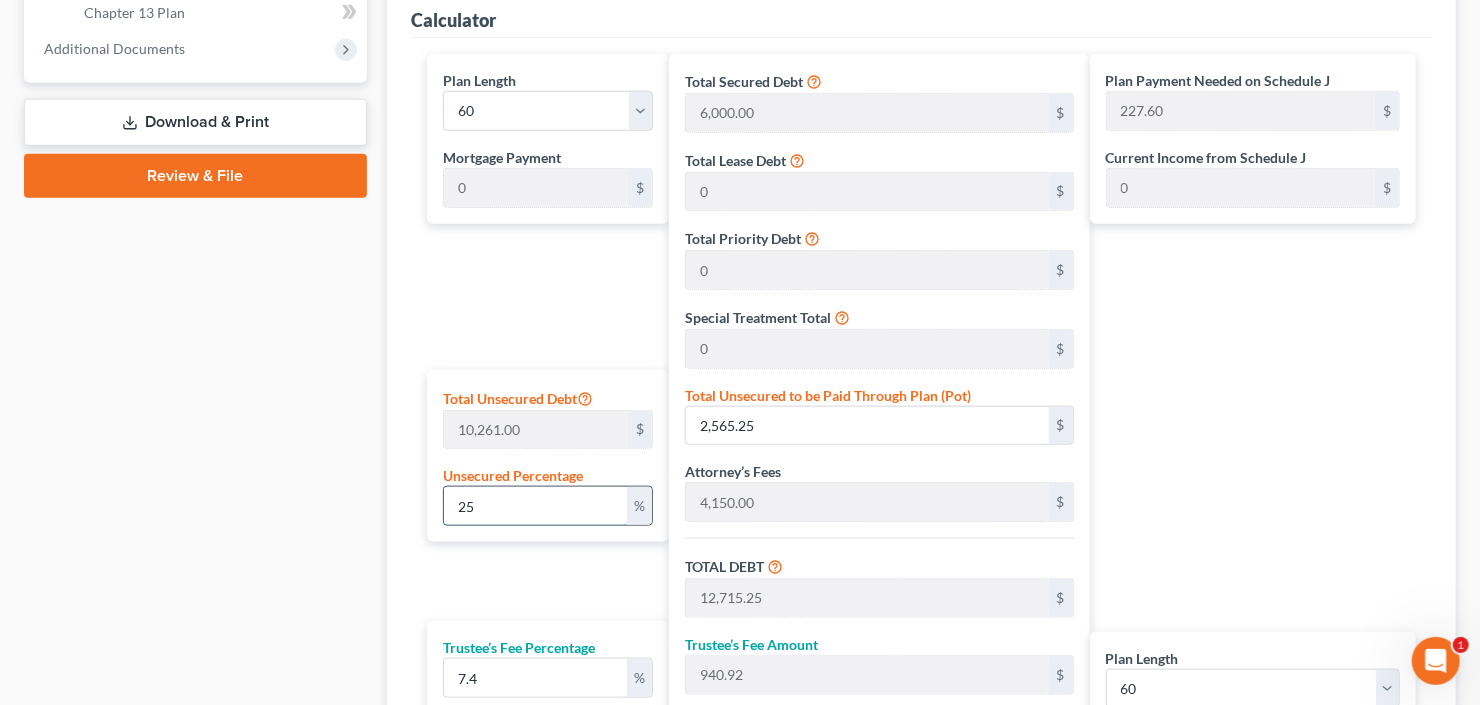 click on "25" at bounding box center [535, 506] 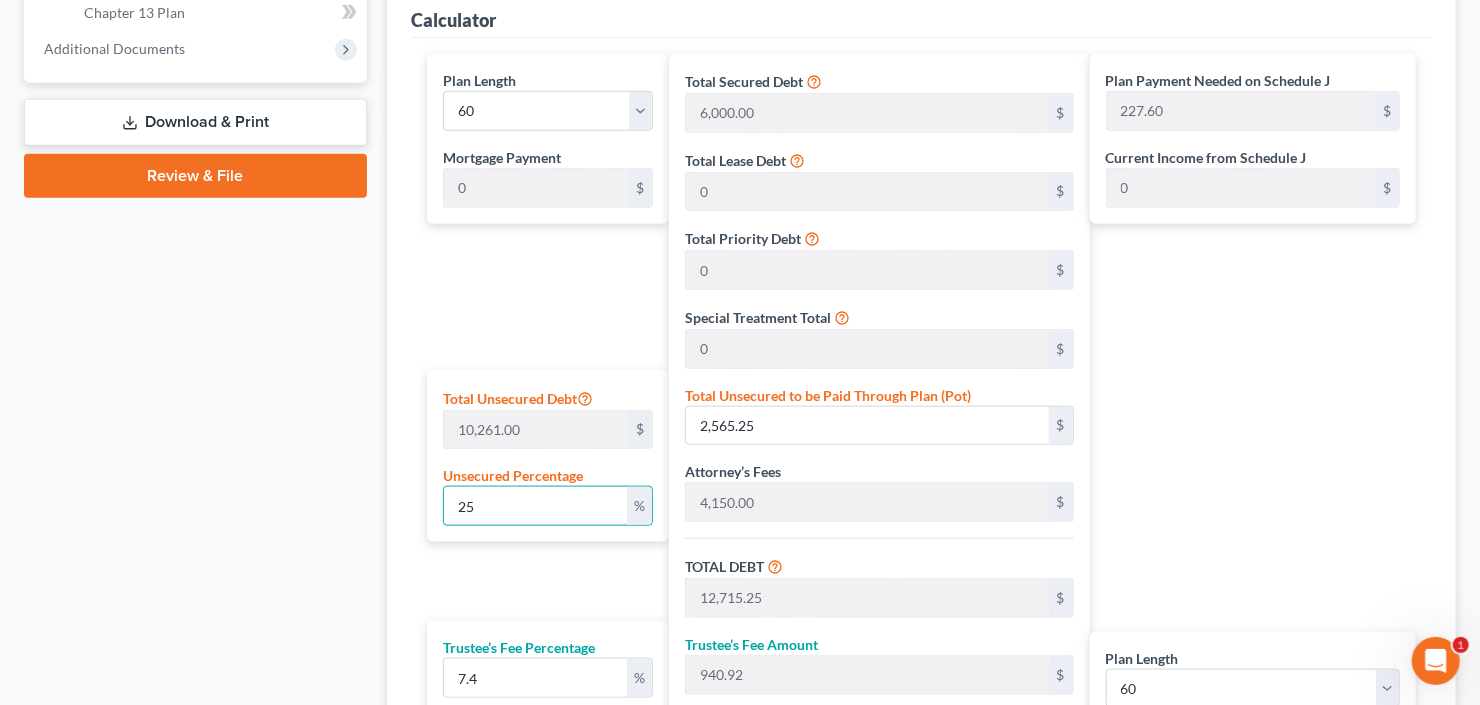 drag, startPoint x: 510, startPoint y: 498, endPoint x: 376, endPoint y: 510, distance: 134.53624 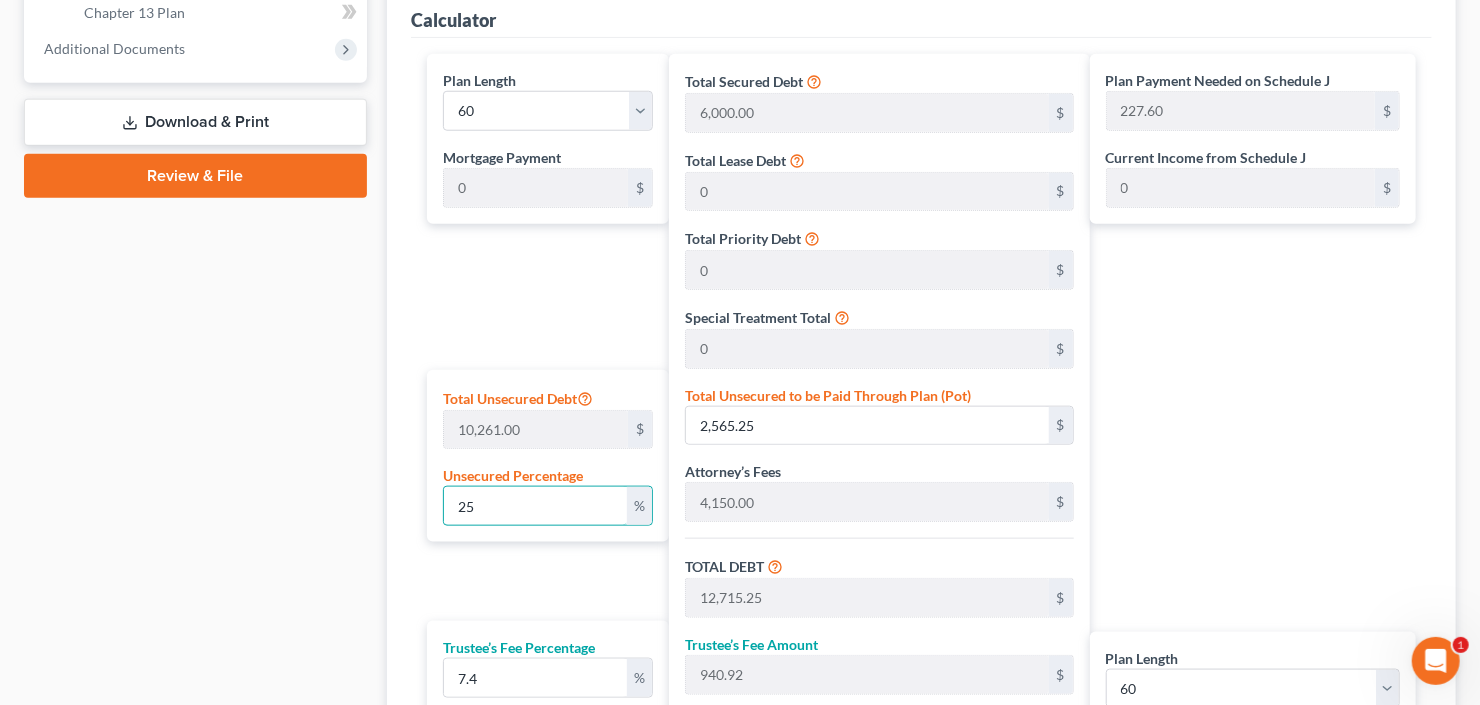 click on "Calculator
Plan Length  1 2 3 4 5 6 7 8 9 10 11 12 13 14 15 16 17 18 19 20 21 22 23 24 25 26 27 28 29 30 31 32 33 34 35 36 37 38 39 40 41 42 43 44 45 46 47 48 49 50 51 52 53 54 55 56 57 58 59 60 61 62 63 64 65 66 67 68 69 70 71 72 73 74 75 76 77 78 79 80 81 82 83 84 Mortgage Payment 0 $ Total Unsecured Debt  10,261.00 $ Unsecured Percentage 25 % Trustee’s Fee Percentage 7.4 % Total Secured Debt   6,000.00 $ Total Lease Debt   0 $ Total Priority Debt   0 $ Special Treatment Total   0 $ Total Unsecured to be Paid Through Plan (Pot) 2,565.25 $ Attorney’s Fees 4,150.00 $ TOTAL DEBT   12,715.25 $ Trustee’s Fee Amount 940.92 $ GRAND TOTAL   13,656.17 $ Download Chapter 13 Receipt Plan Payment Needed on Schedule J 227.60 $ Current Income from Schedule J 0 $ Plan Length  1 2 3 4 5 6 7 8 9 10 11 12 13 14 15 16 17 18 19 20 21 22 23 24 25 26 27 28 29 30 31 32 33 34 35 36 37 38 39 40 41 42 43 44 45 46 47 48 49 50 51 52 53 54 55 56 57 58 59 60 61 62 63 64 65 66 67 68 69 70 71 72 73 74 75 76 77 78 79 80 81 82" at bounding box center [921, 437] 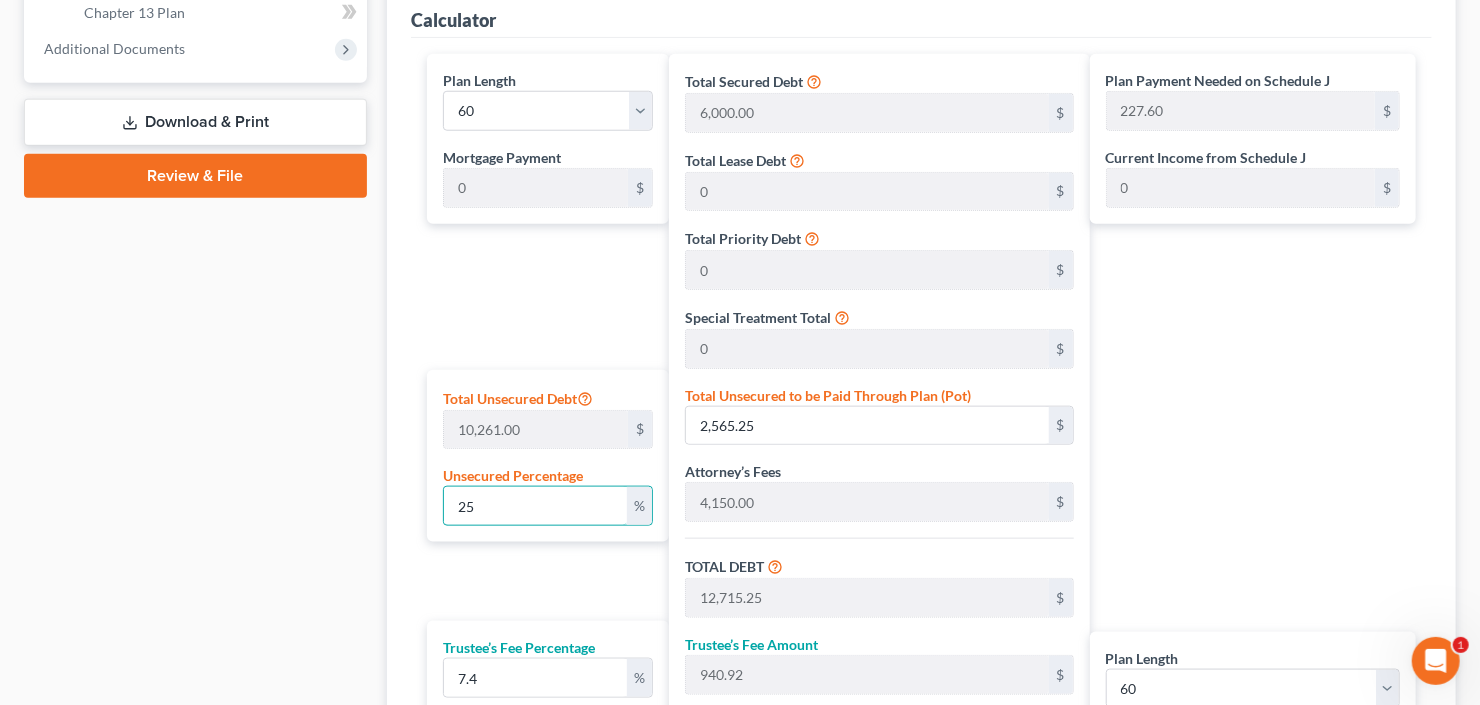type on "1" 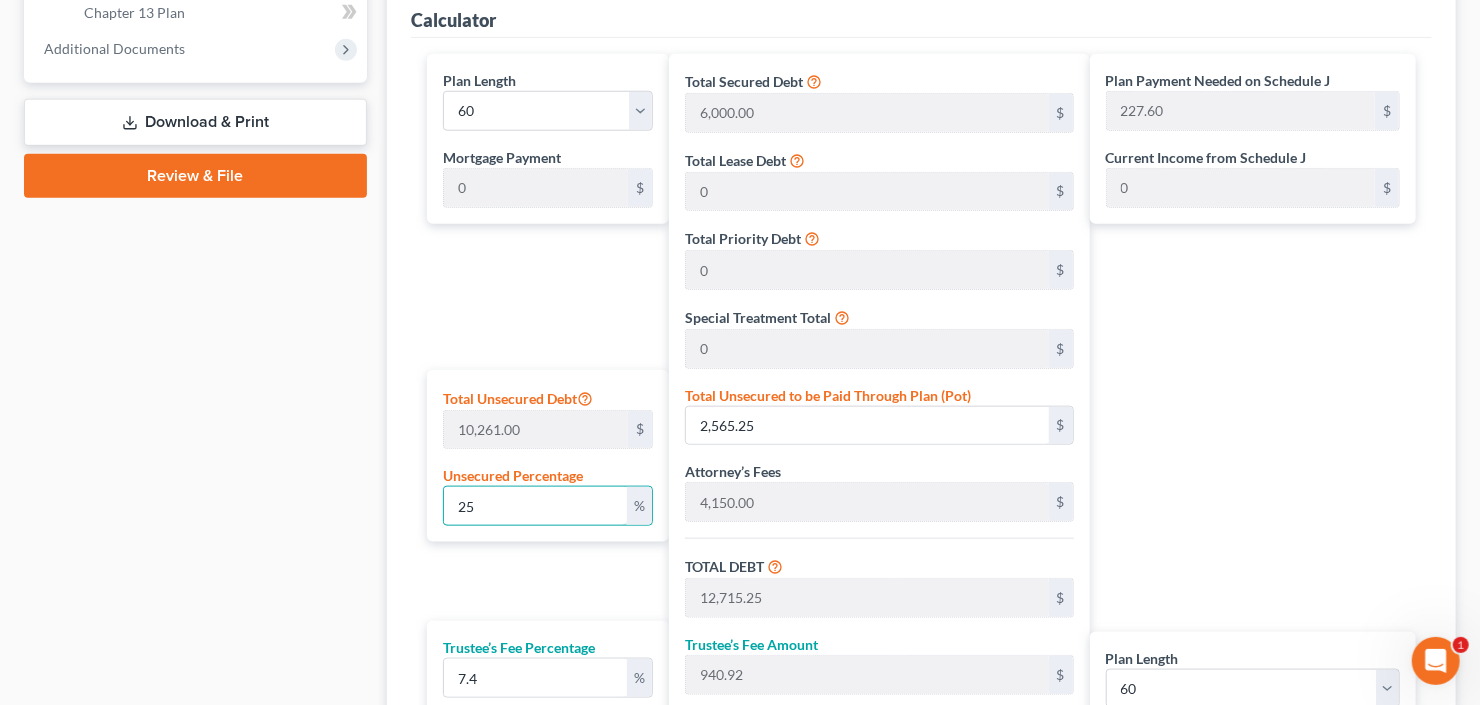 type on "102.61" 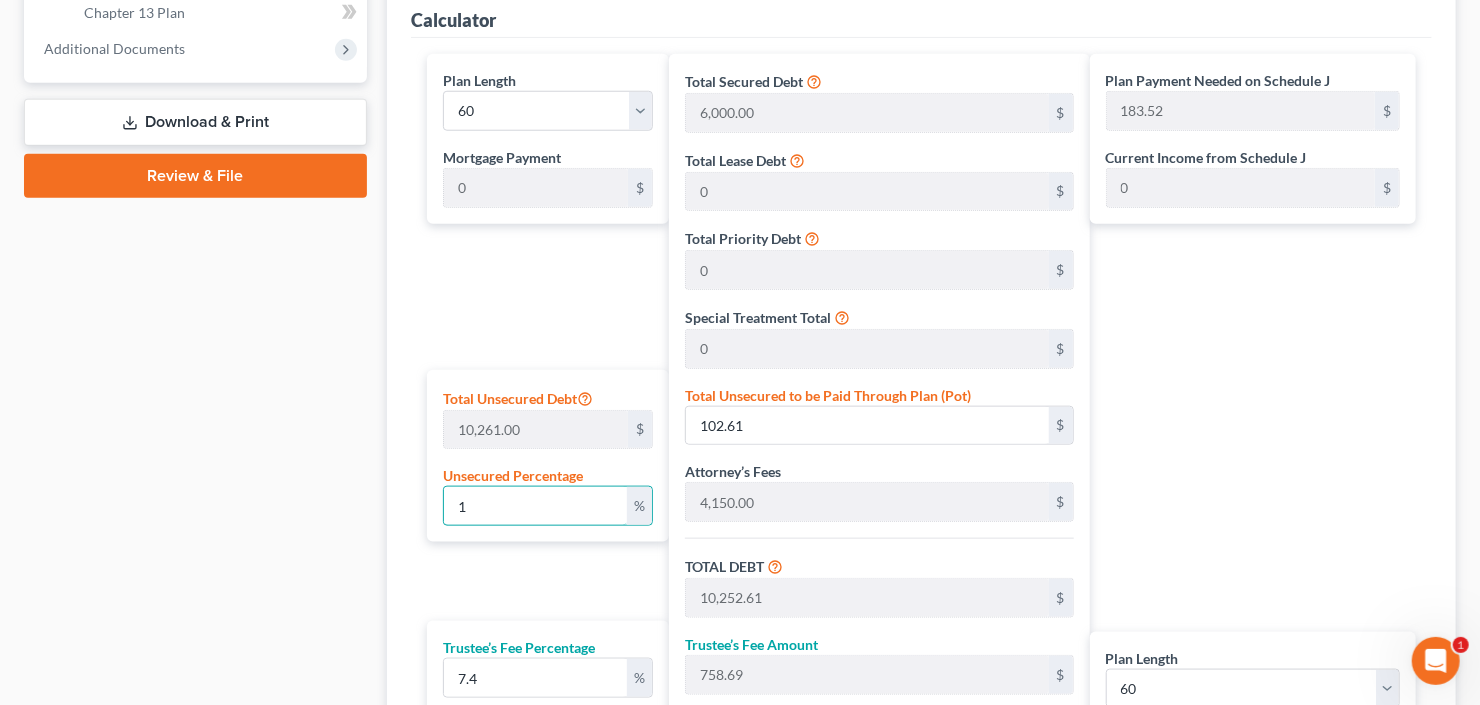 type on "10" 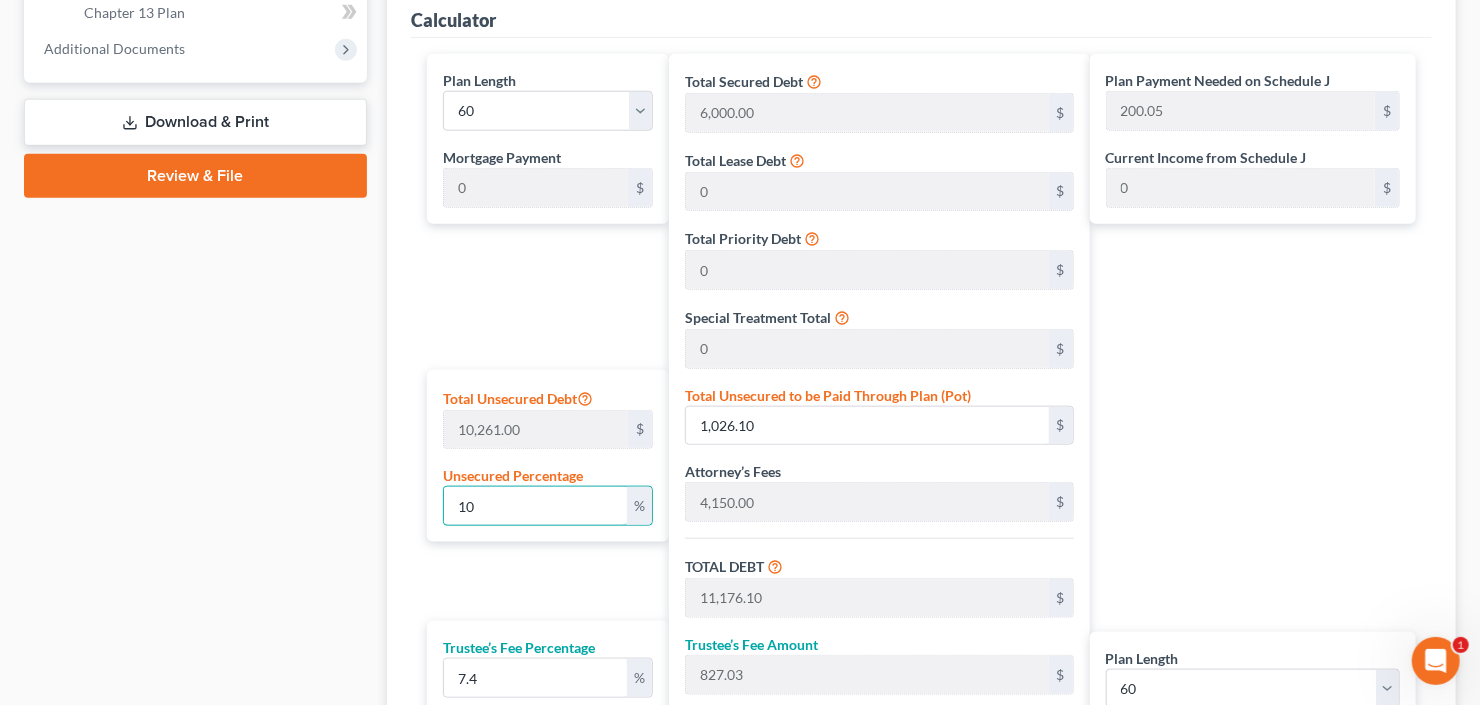 type on "100" 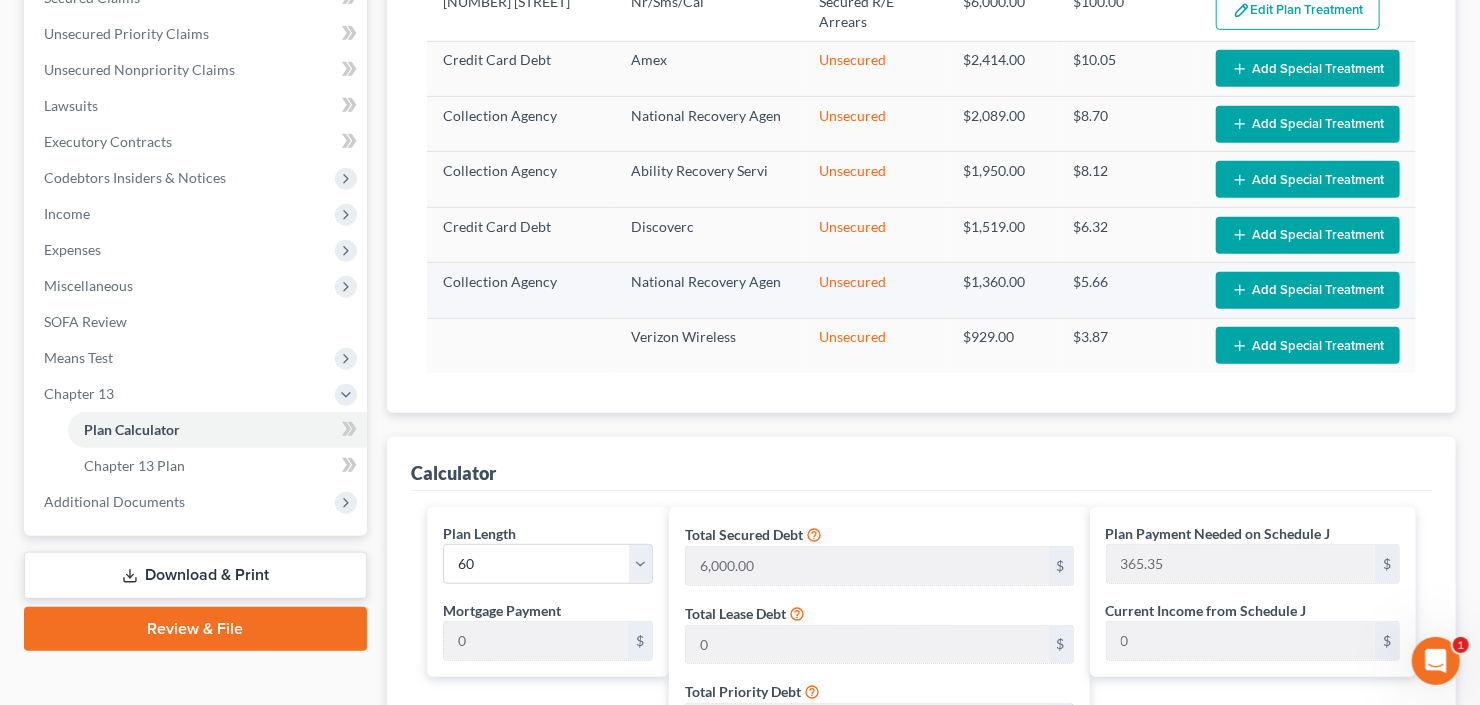 scroll, scrollTop: 333, scrollLeft: 0, axis: vertical 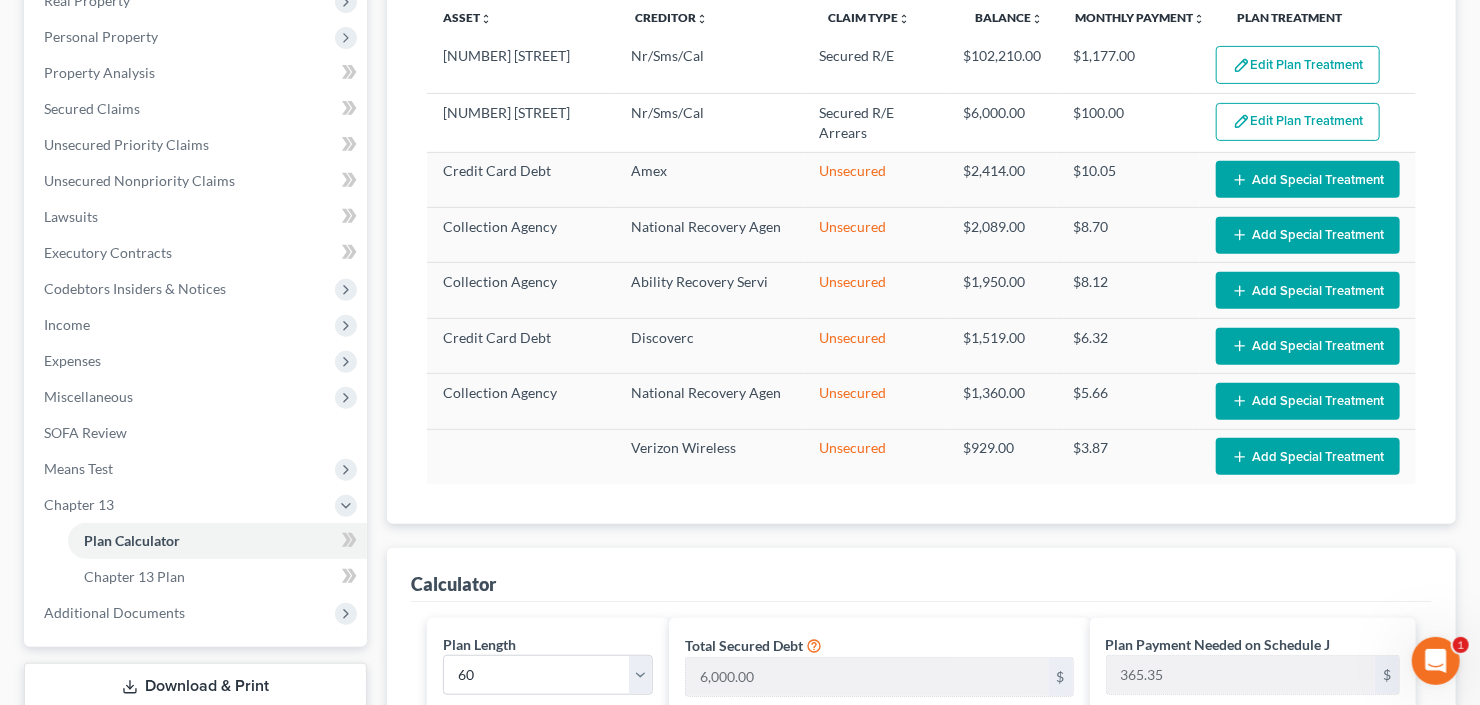 type on "100.00" 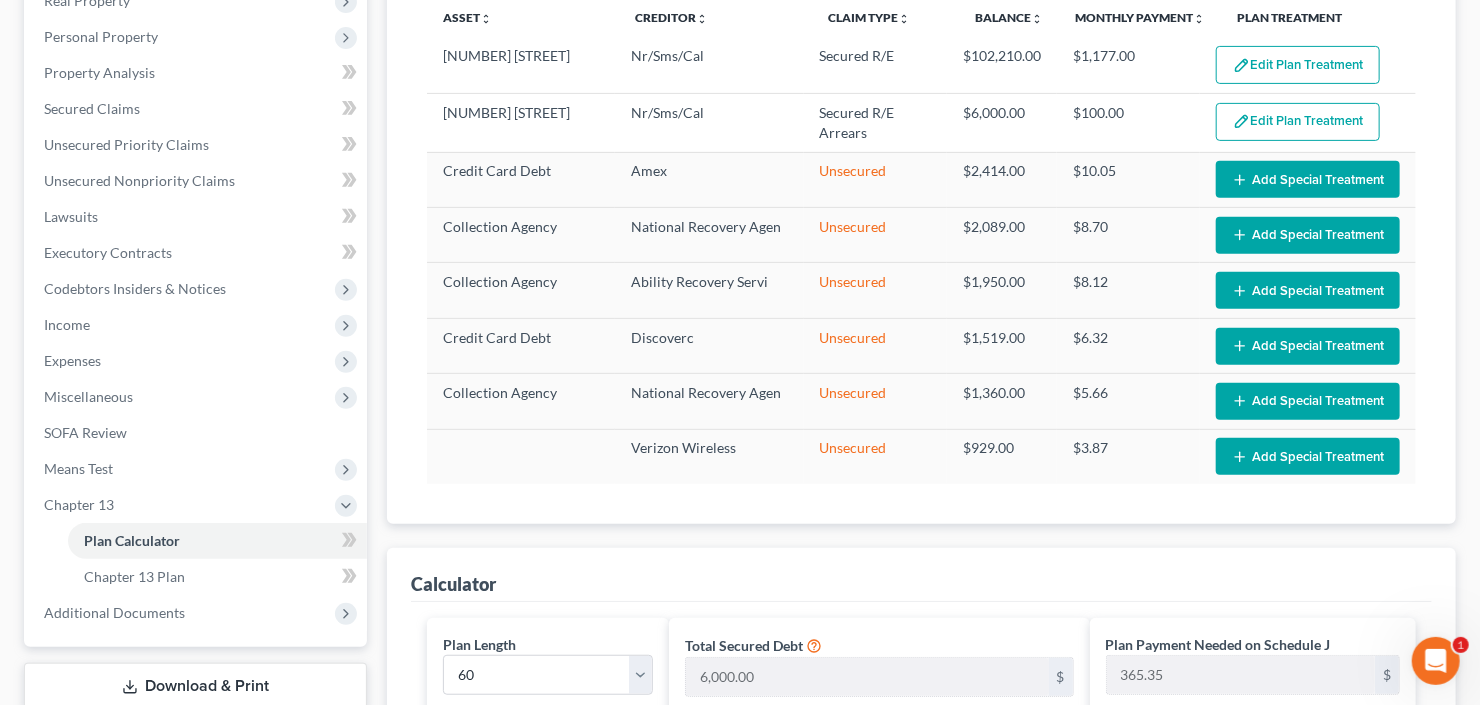 click on "Chapter 13 Plan" at bounding box center (217, 577) 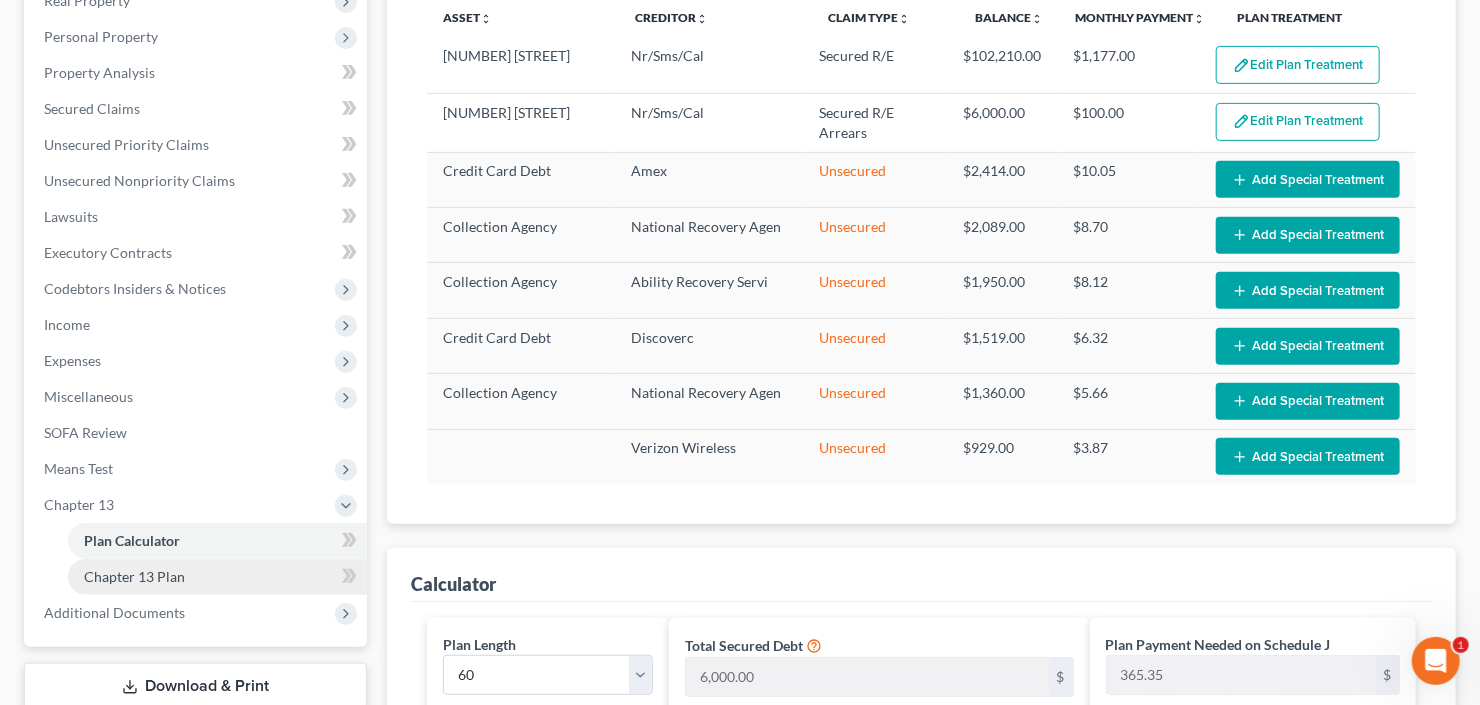 click on "Chapter 13 Plan" at bounding box center (134, 576) 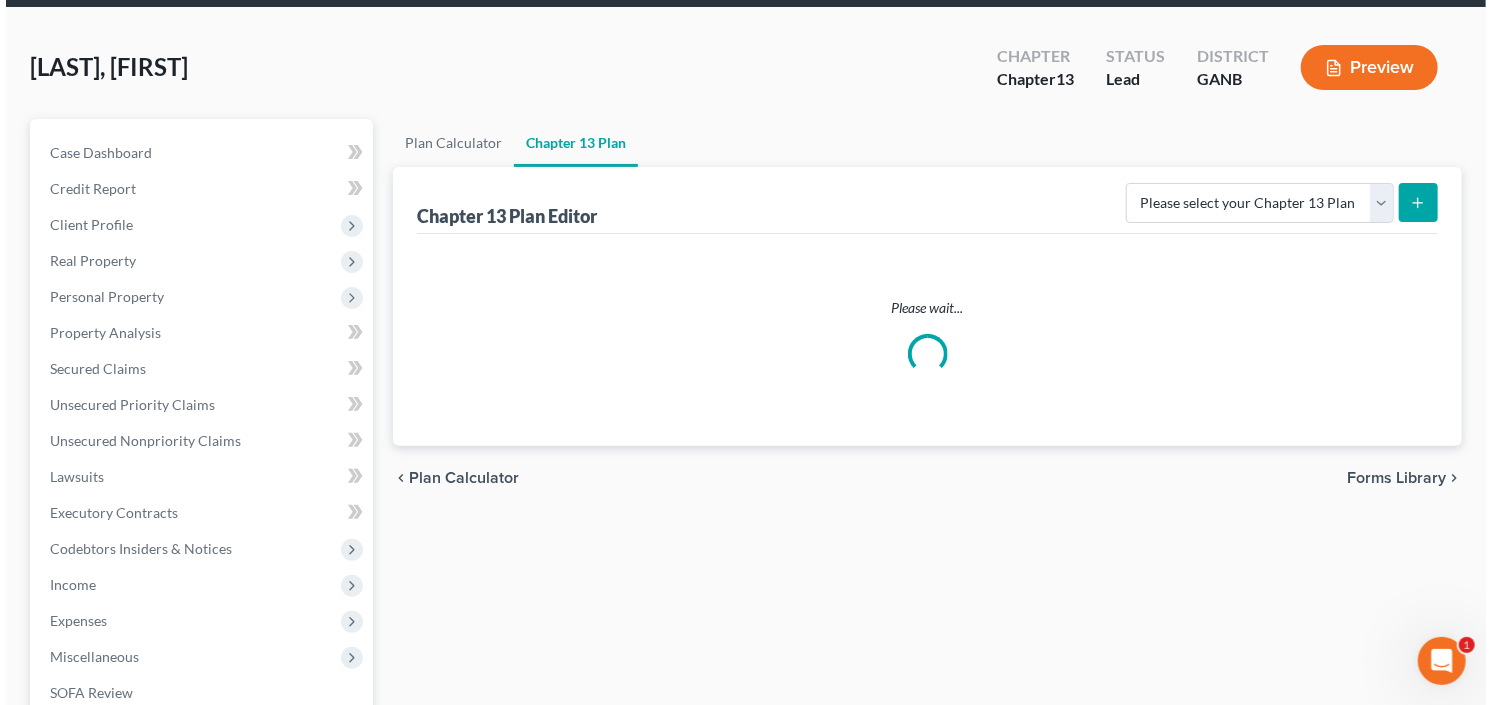 scroll, scrollTop: 0, scrollLeft: 0, axis: both 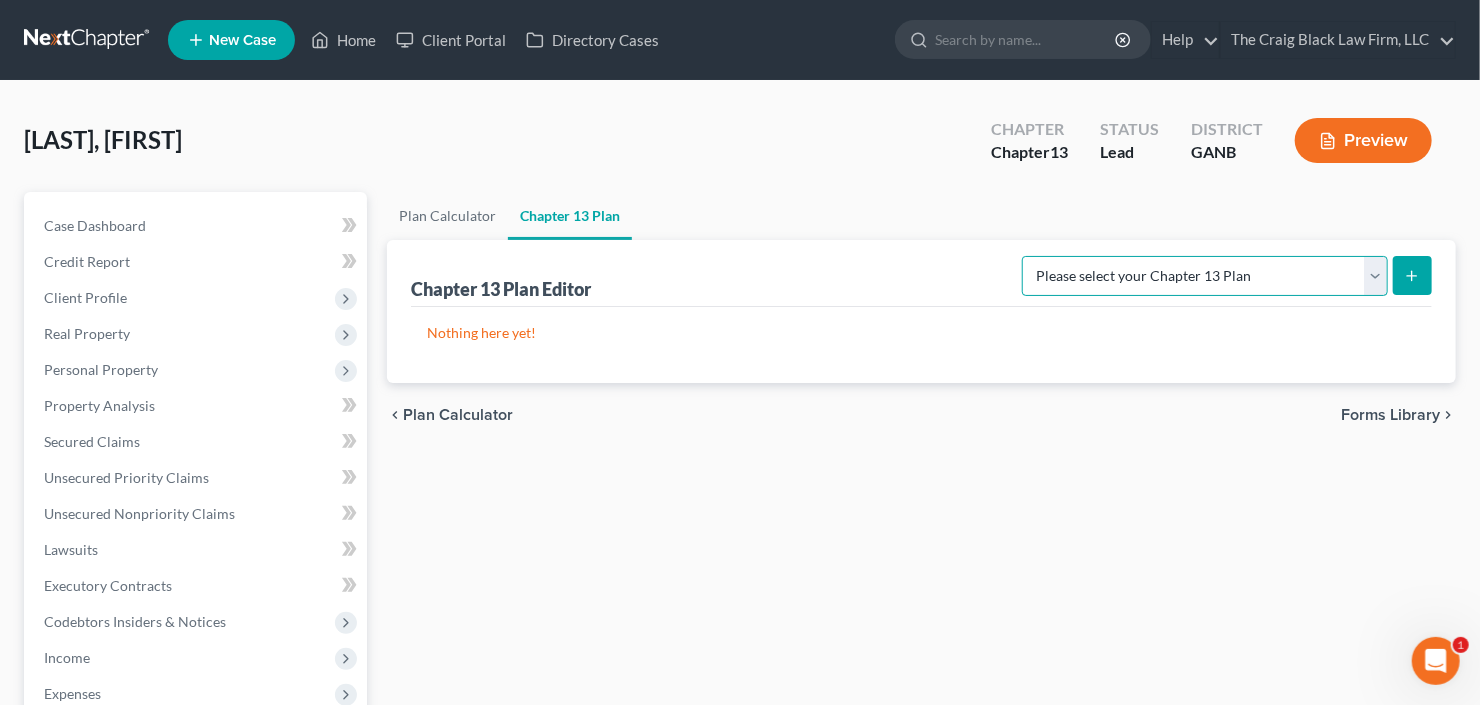 click on "Please select your Chapter 13 Plan National Form Plan - Official Form 113 Northern District of Georgia - Effective 12/1/17 Northern District of Georgia - Effective 12/1/2020" at bounding box center (1205, 276) 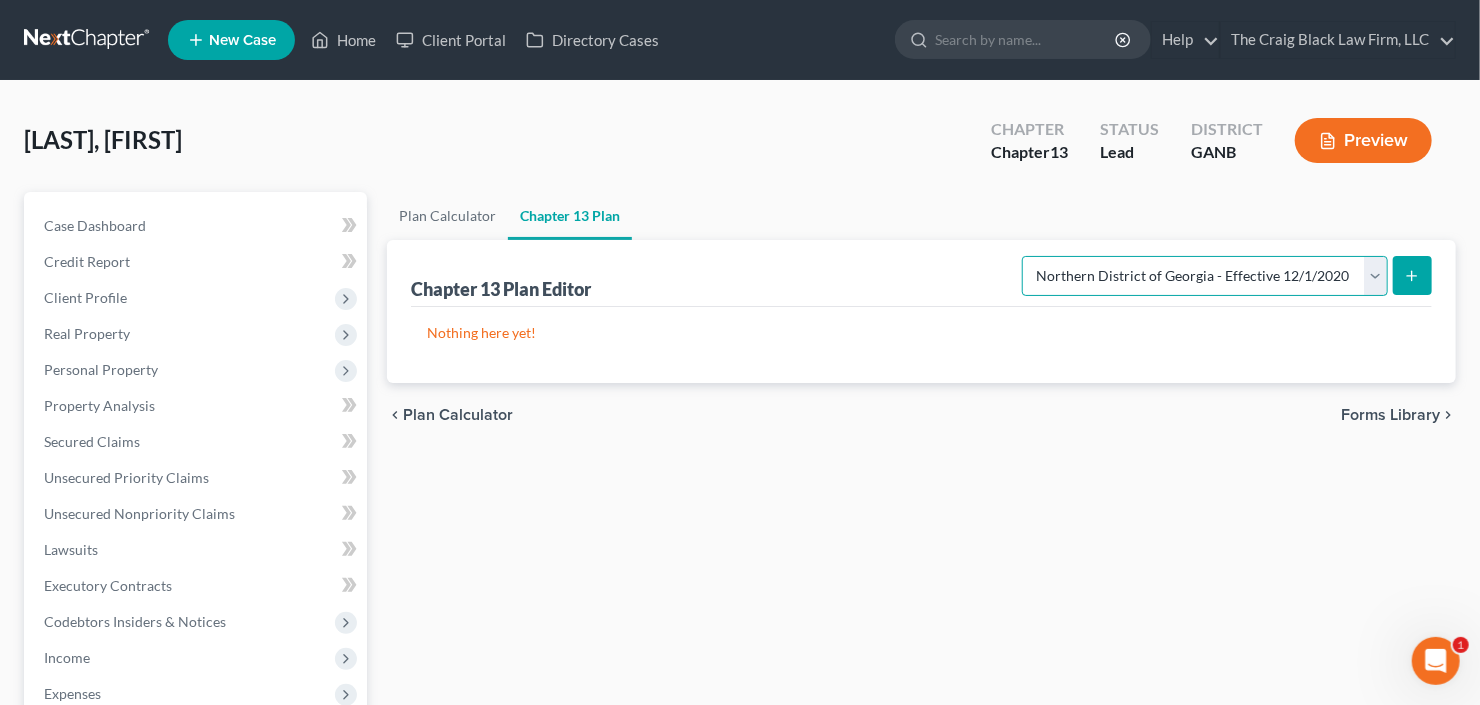 click on "Please select your Chapter 13 Plan National Form Plan - Official Form 113 Northern District of Georgia - Effective 12/1/17 Northern District of Georgia - Effective 12/1/2020" at bounding box center (1205, 276) 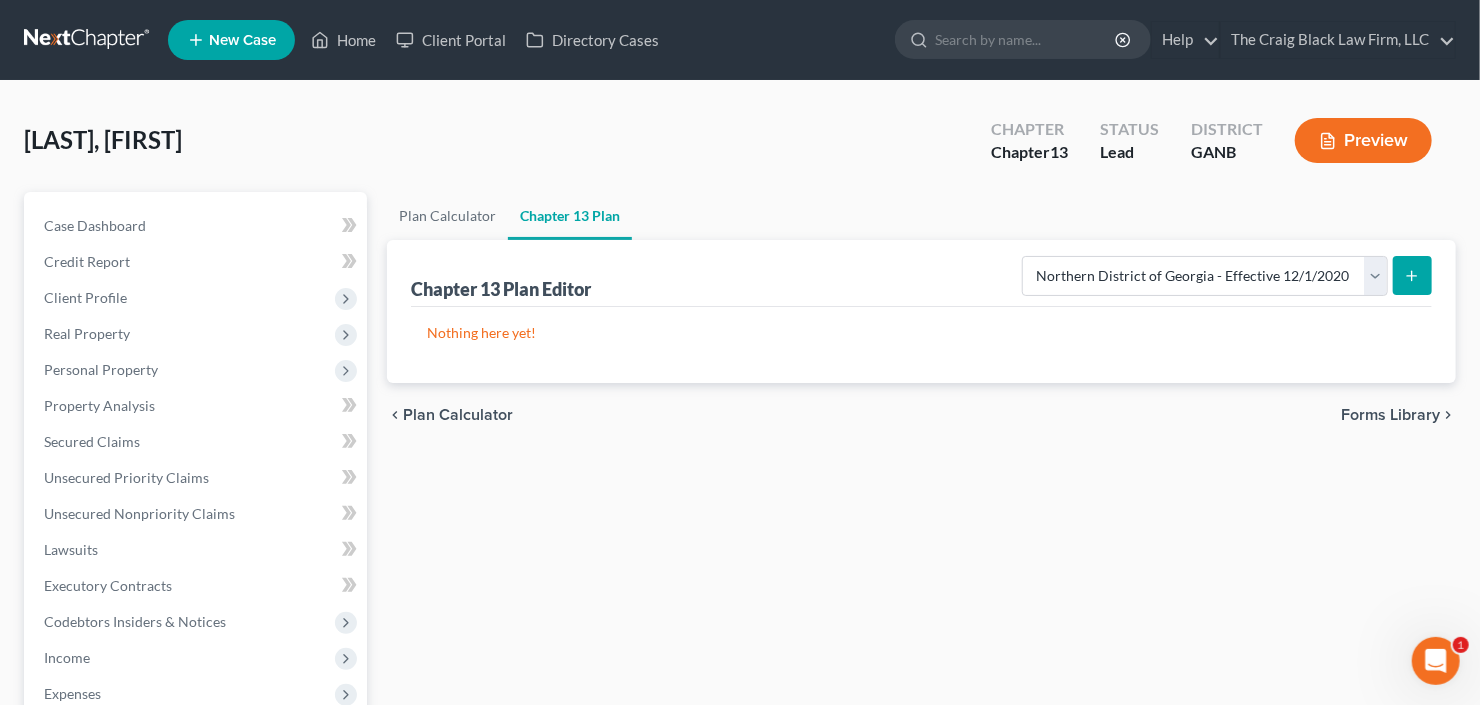 click on "Chapter 13 Plan Editor Please select your Chapter 13 Plan National Form Plan - Official Form 113 Northern District of Georgia - Effective 12/1/17 Northern District of Georgia - Effective 12/1/2020
Nothing here yet!" at bounding box center [921, 311] 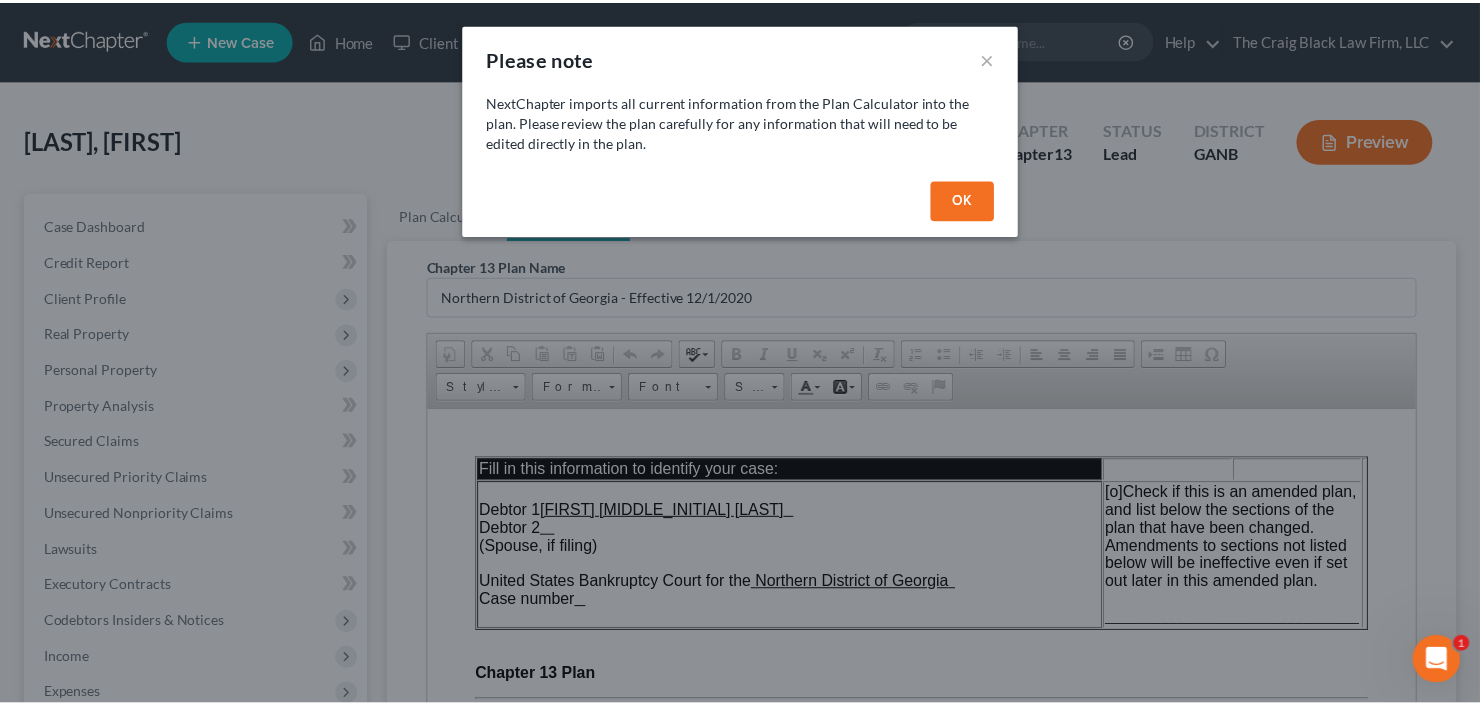 scroll, scrollTop: 0, scrollLeft: 0, axis: both 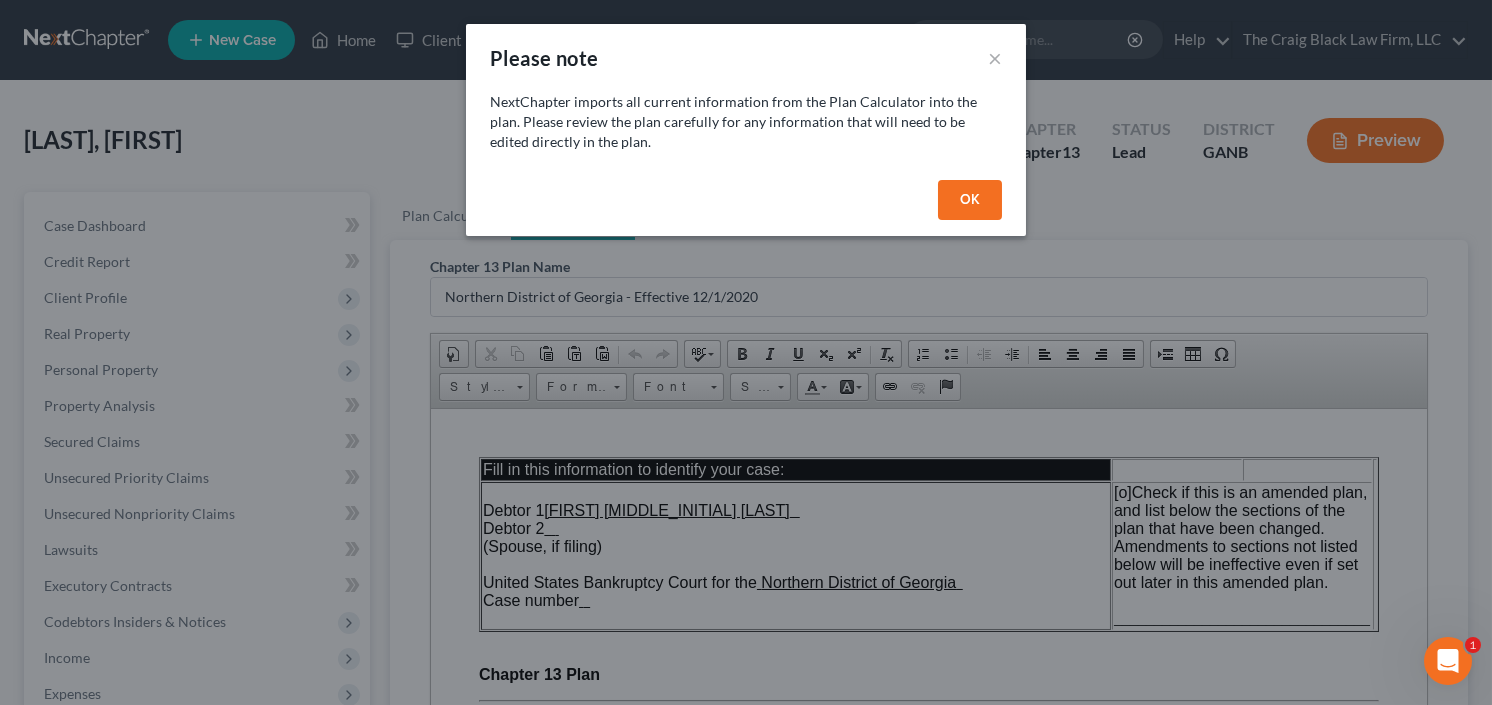 click on "NextChapter imports all current information from the Plan Calculator into the plan.
Please review the plan carefully for any information that will need to be edited directly in the plan." at bounding box center [746, 132] 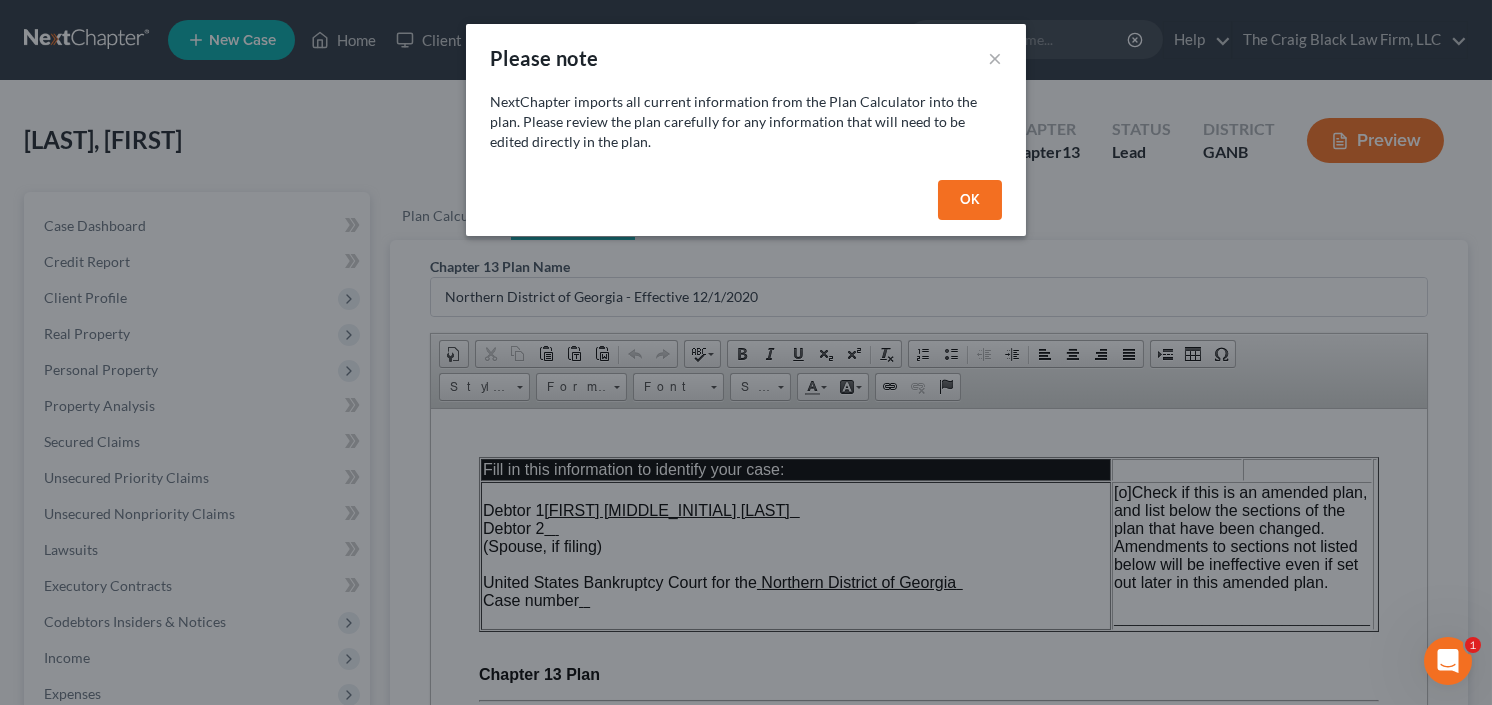 click on "OK" at bounding box center [970, 200] 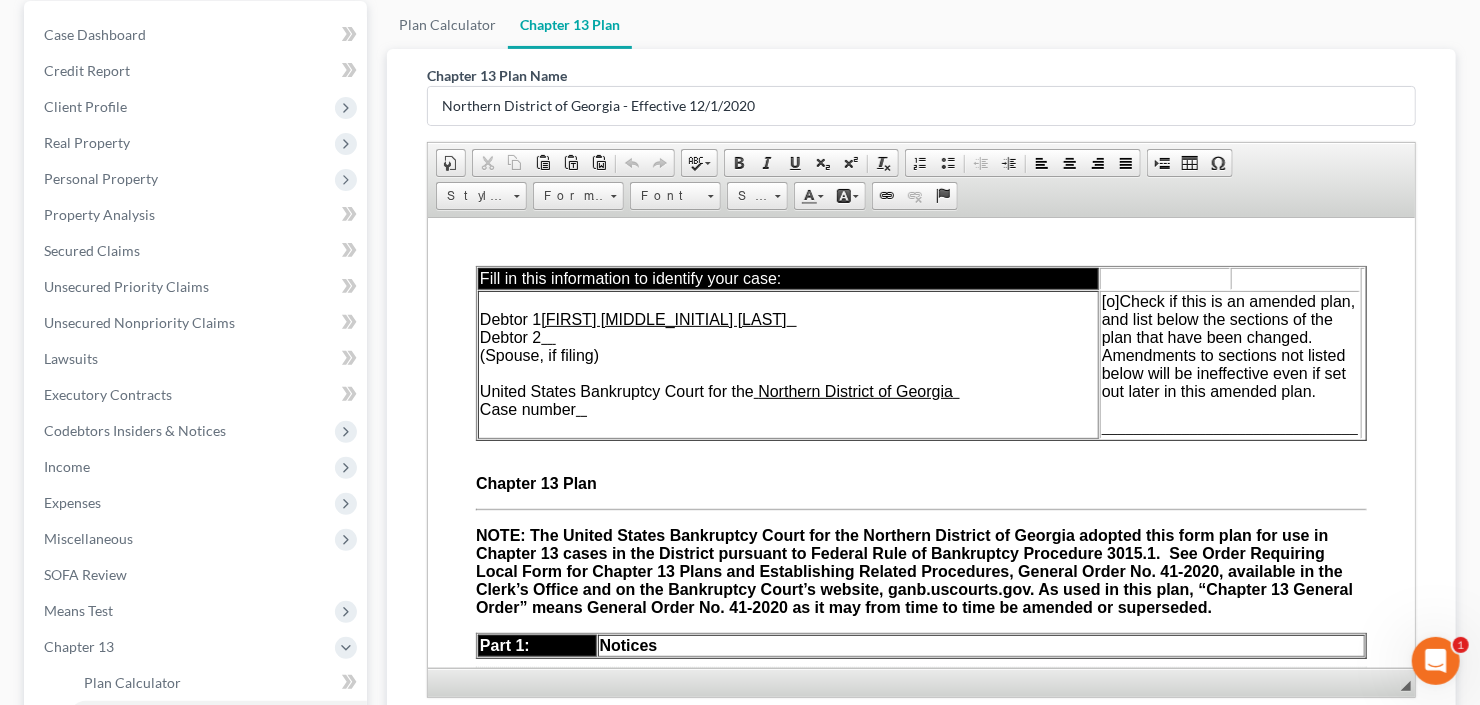 scroll, scrollTop: 240, scrollLeft: 0, axis: vertical 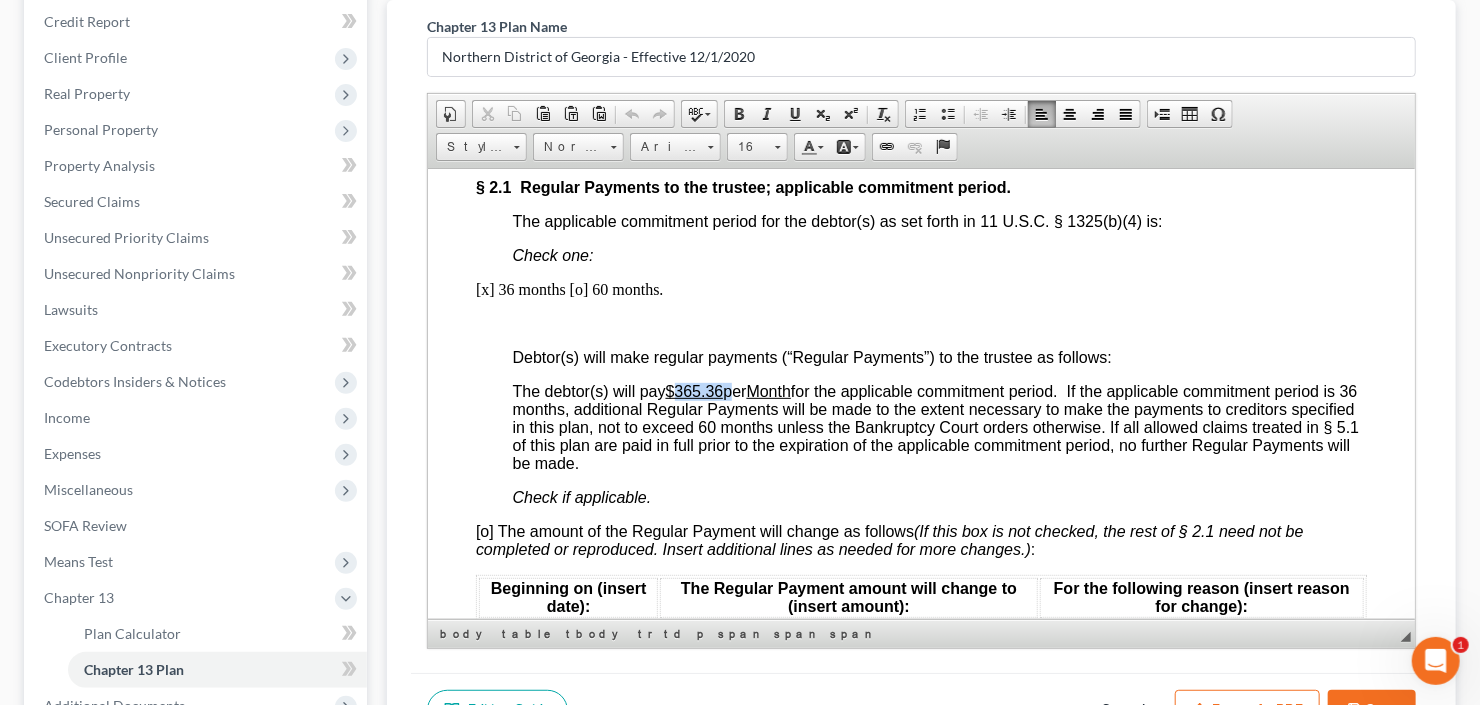 drag, startPoint x: 731, startPoint y: 395, endPoint x: 681, endPoint y: 399, distance: 50.159744 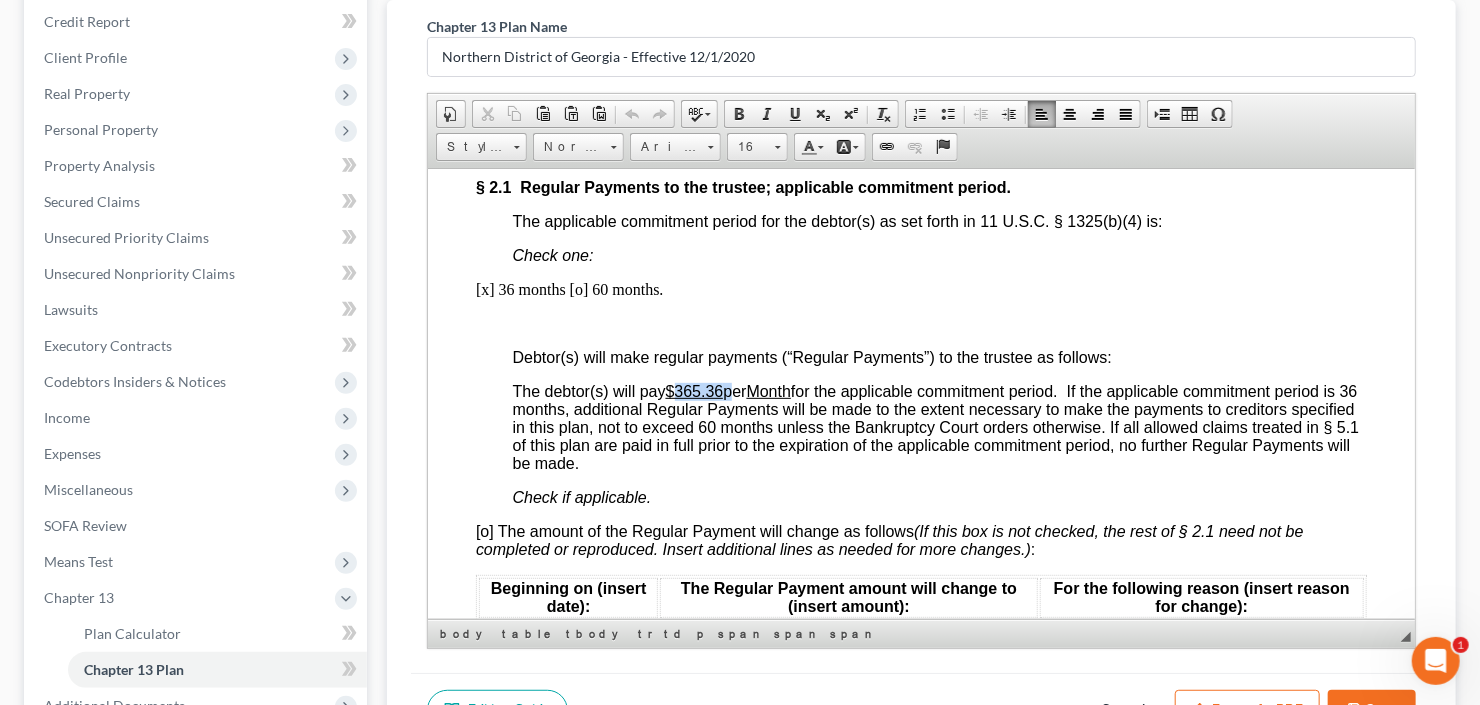 click on "The debtor(s) will pay  $365.36   per  Month  for the applicable commitment period.  If the applicable commitment period is 36 months, additional Regular Payments will be made to the extent necessary to make the payments to creditors specified in this plan, not to exceed 60 months unless the Bankruptcy Court orders otherwise. If all allowed claims treated in § 5.1 of this plan are paid in full prior to the expiration of the applicable commitment period, no further Regular Payments will be made." at bounding box center [935, 426] 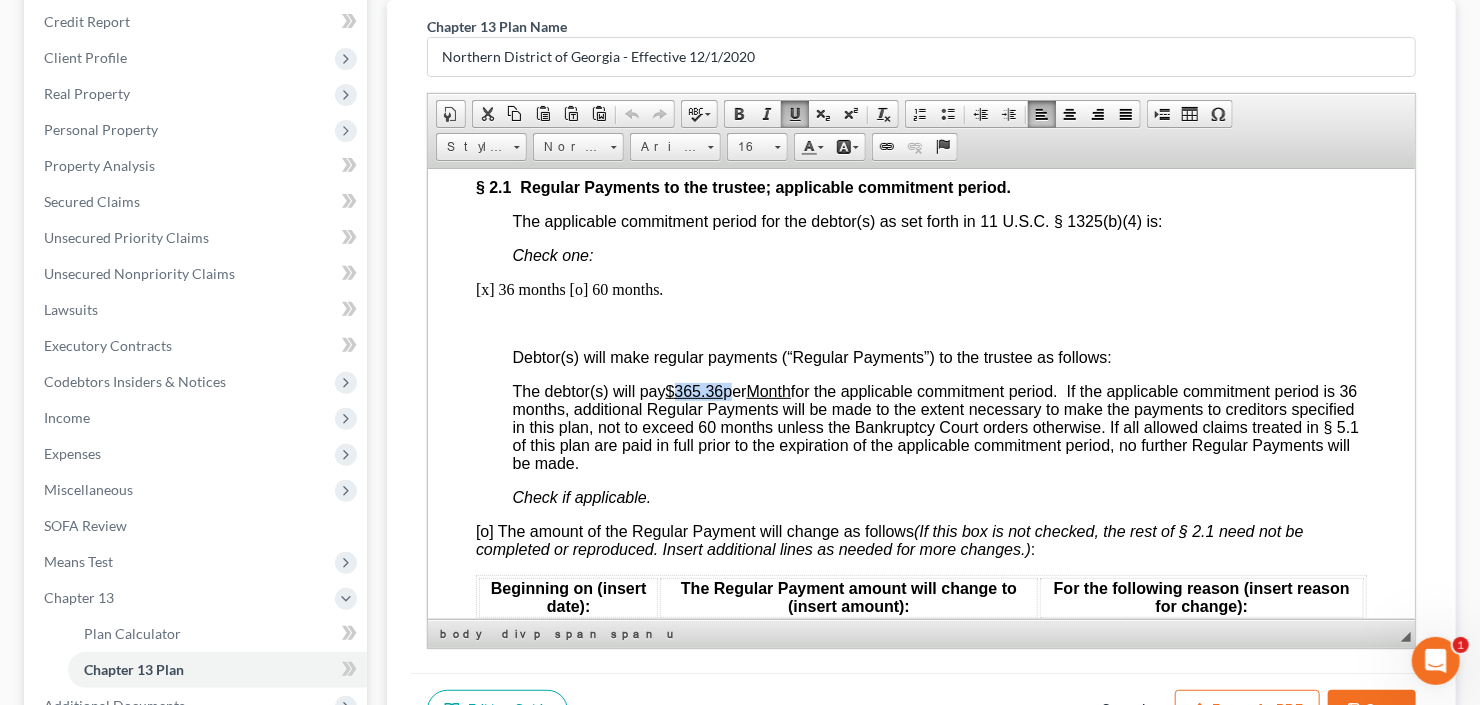 type 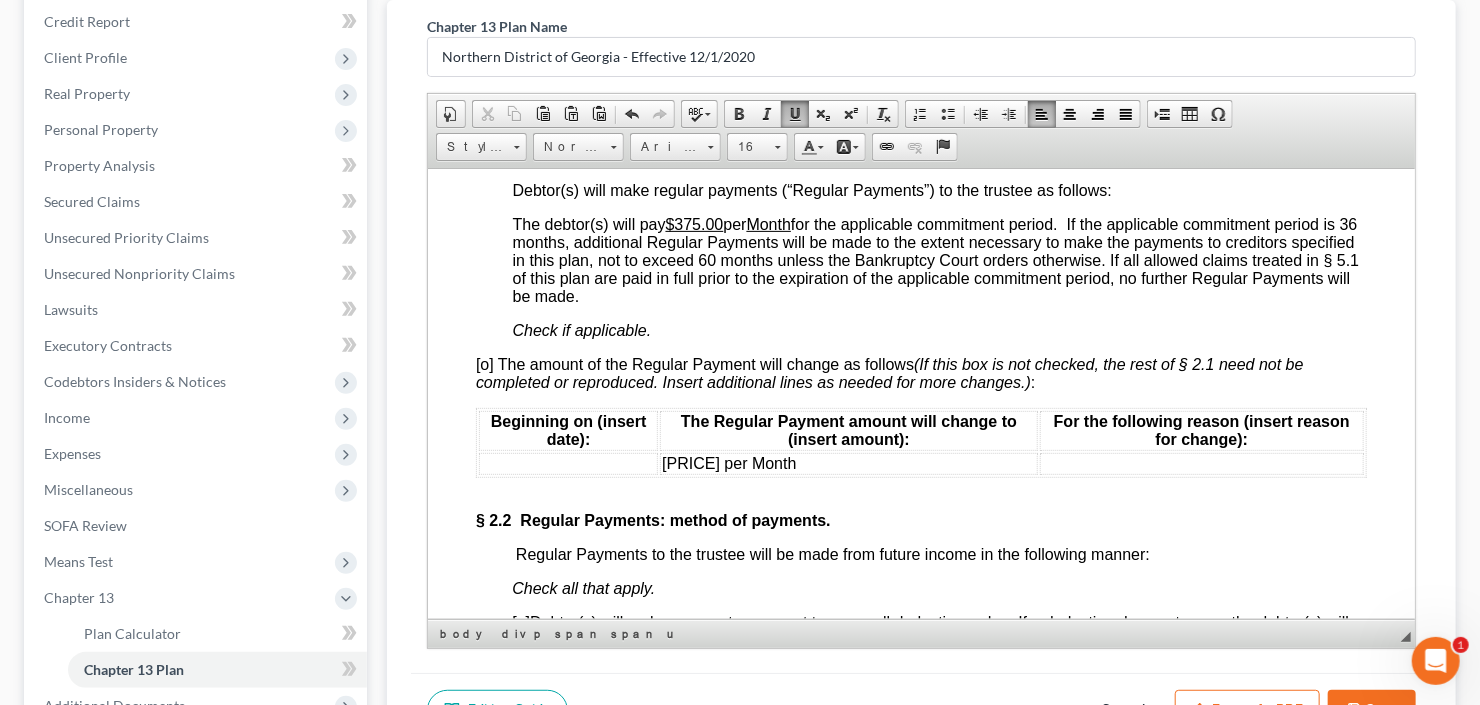 scroll, scrollTop: 1600, scrollLeft: 0, axis: vertical 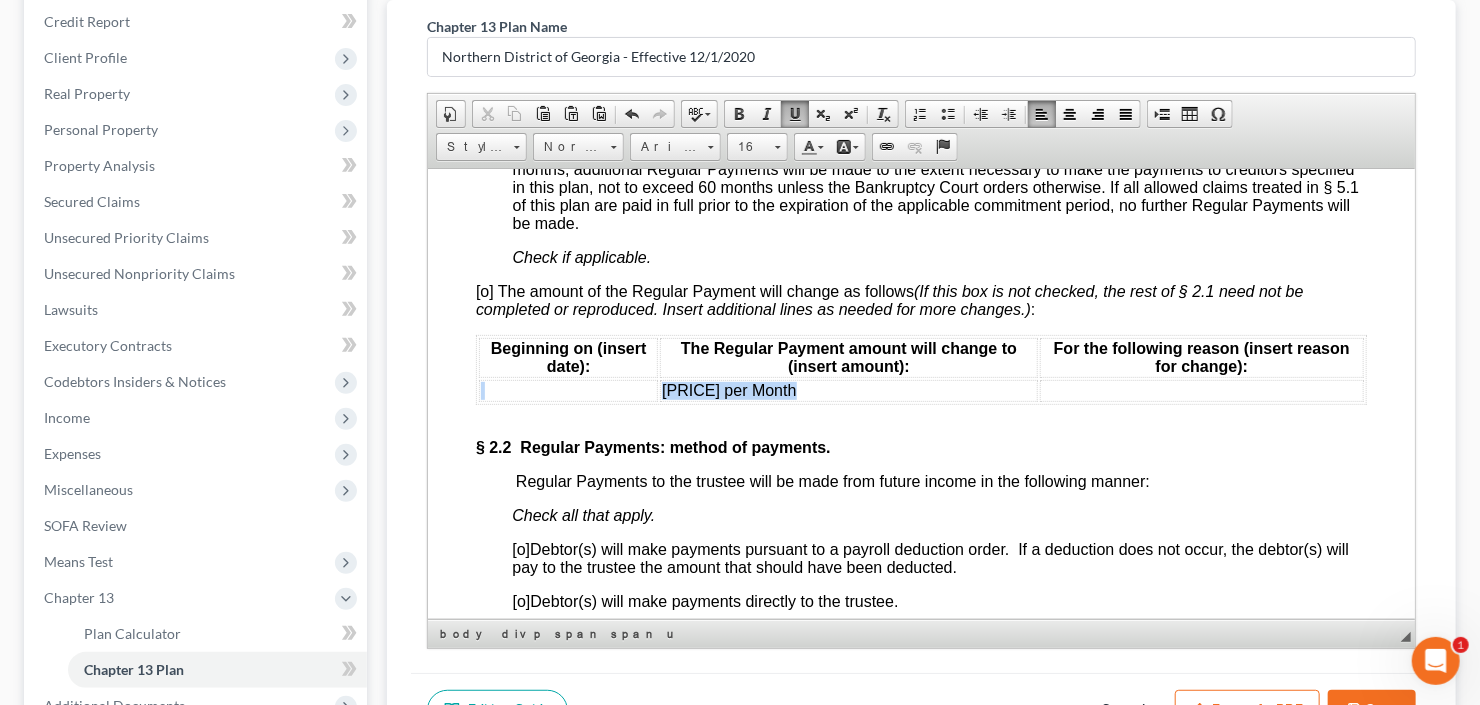 drag, startPoint x: 864, startPoint y: 397, endPoint x: 644, endPoint y: 402, distance: 220.05681 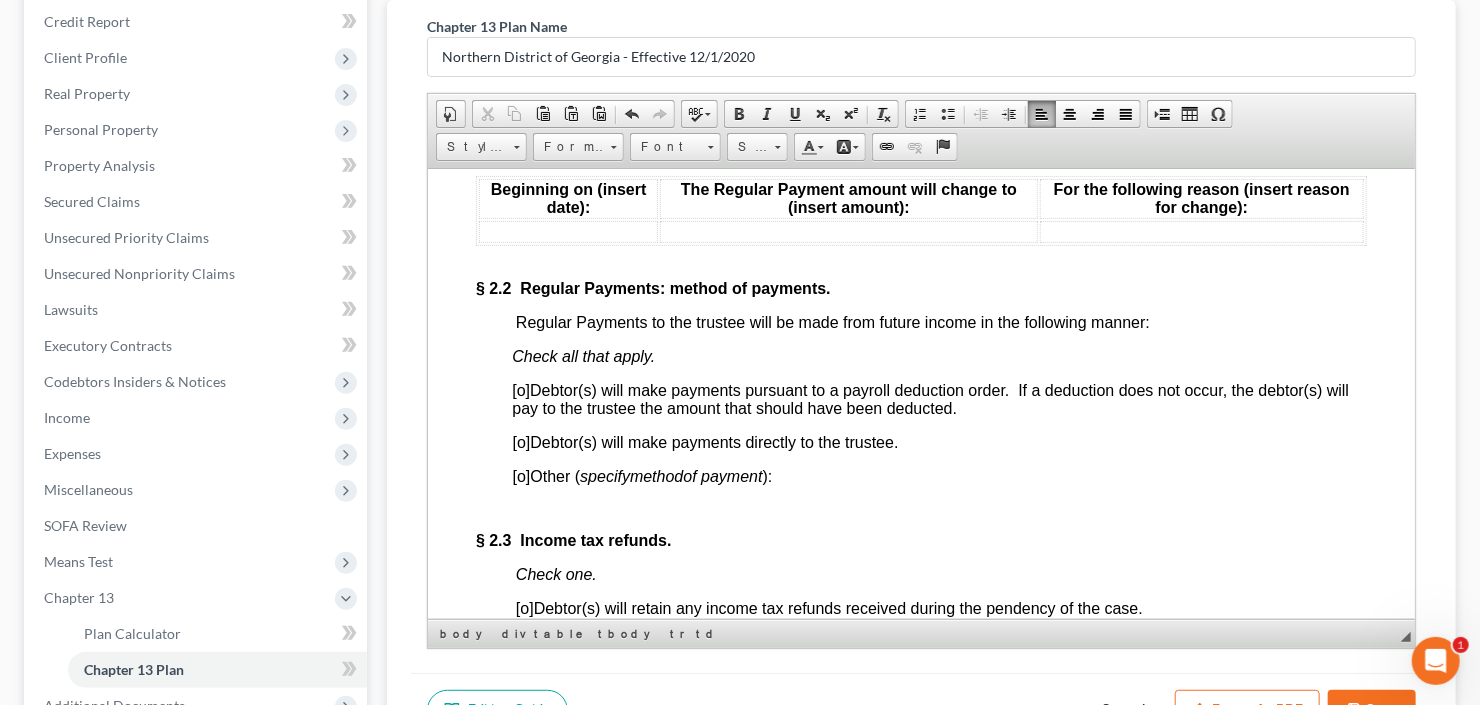 scroll, scrollTop: 1760, scrollLeft: 0, axis: vertical 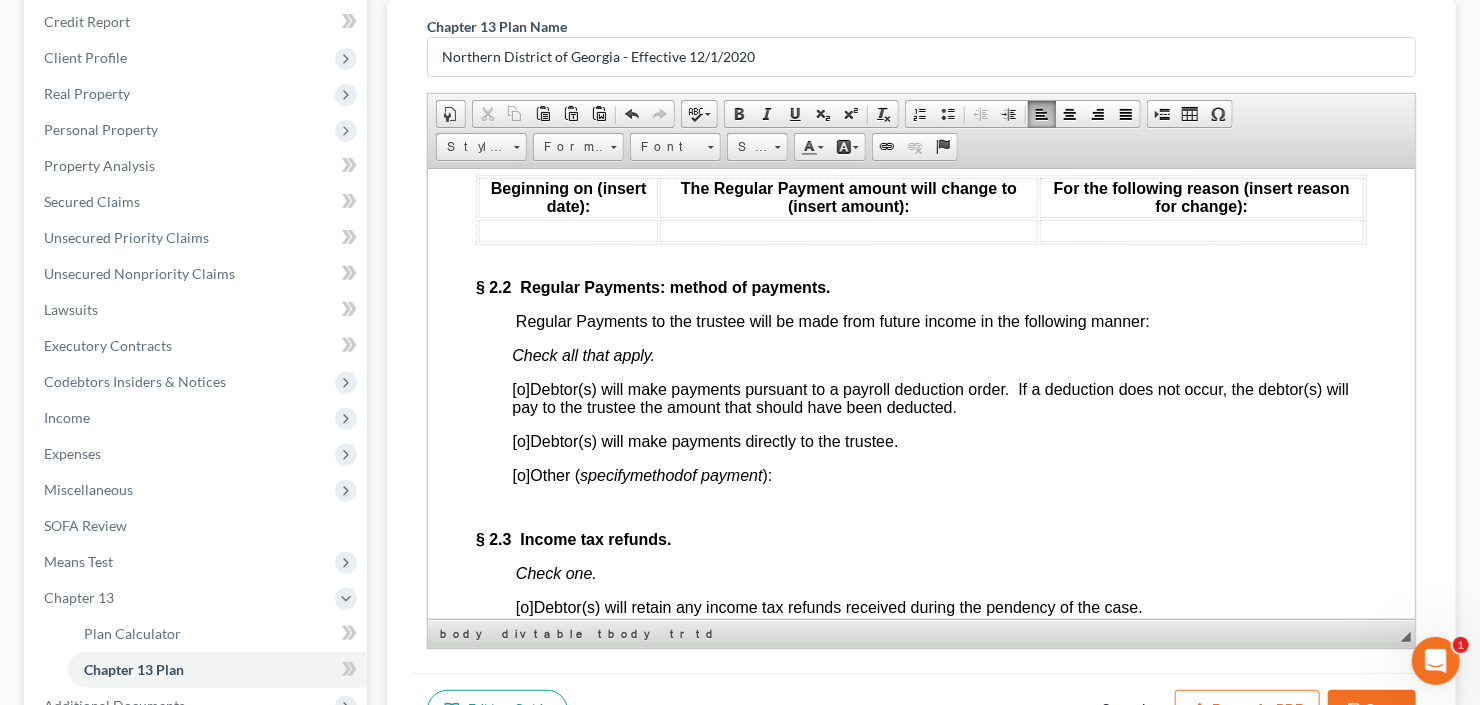 click on "[o]  Debtor(s) will make payments directly to the trustee." at bounding box center [705, 440] 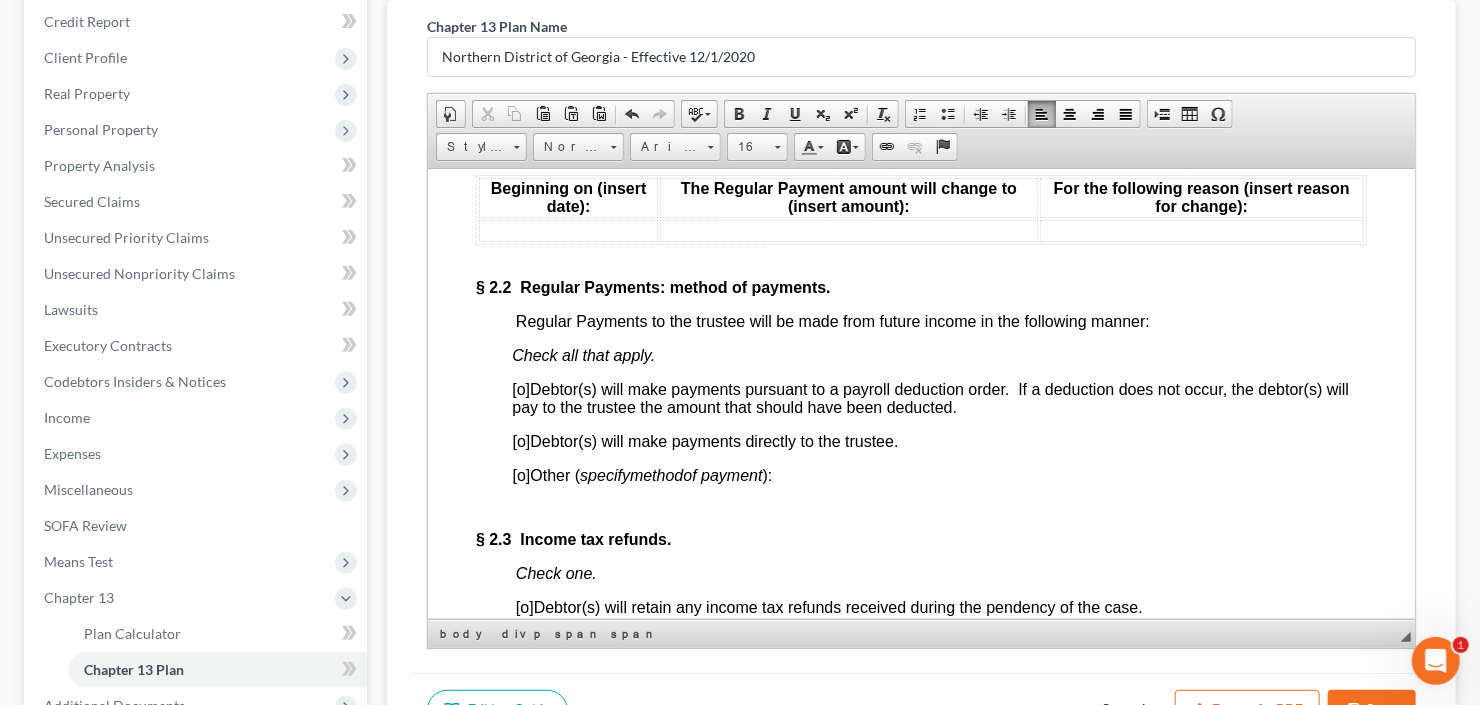 click on "[o]" at bounding box center (521, 440) 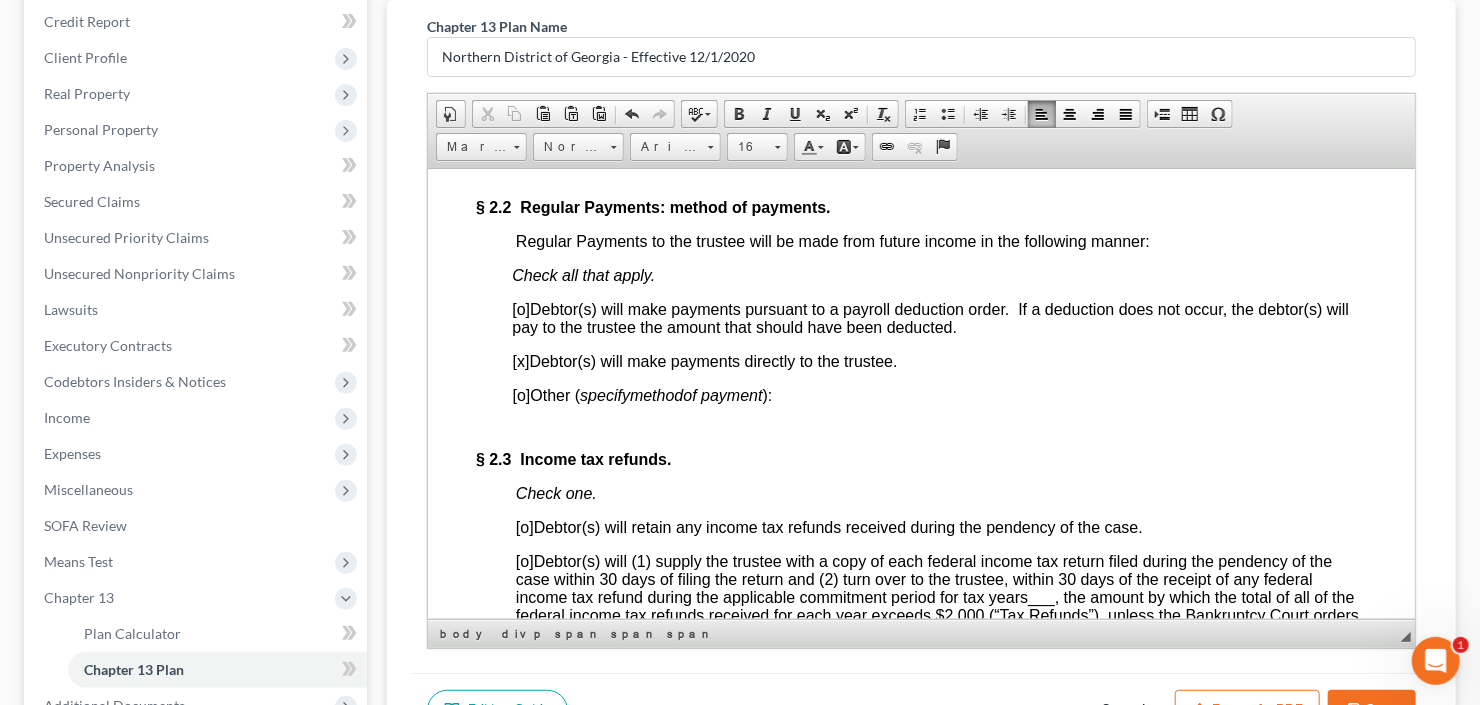 scroll, scrollTop: 2000, scrollLeft: 0, axis: vertical 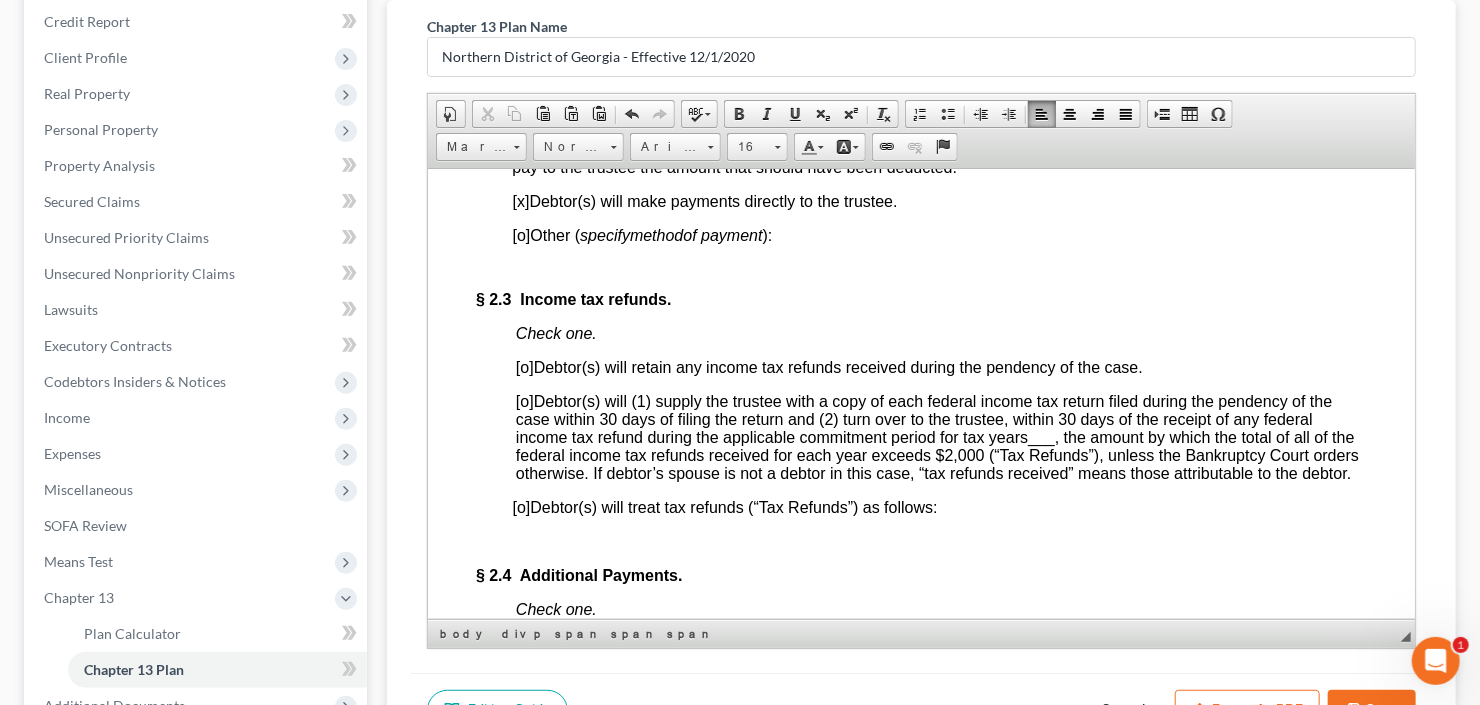 click on "[o]  Debtor(s) will retain any income tax refunds received during the pendency of the case." at bounding box center (828, 366) 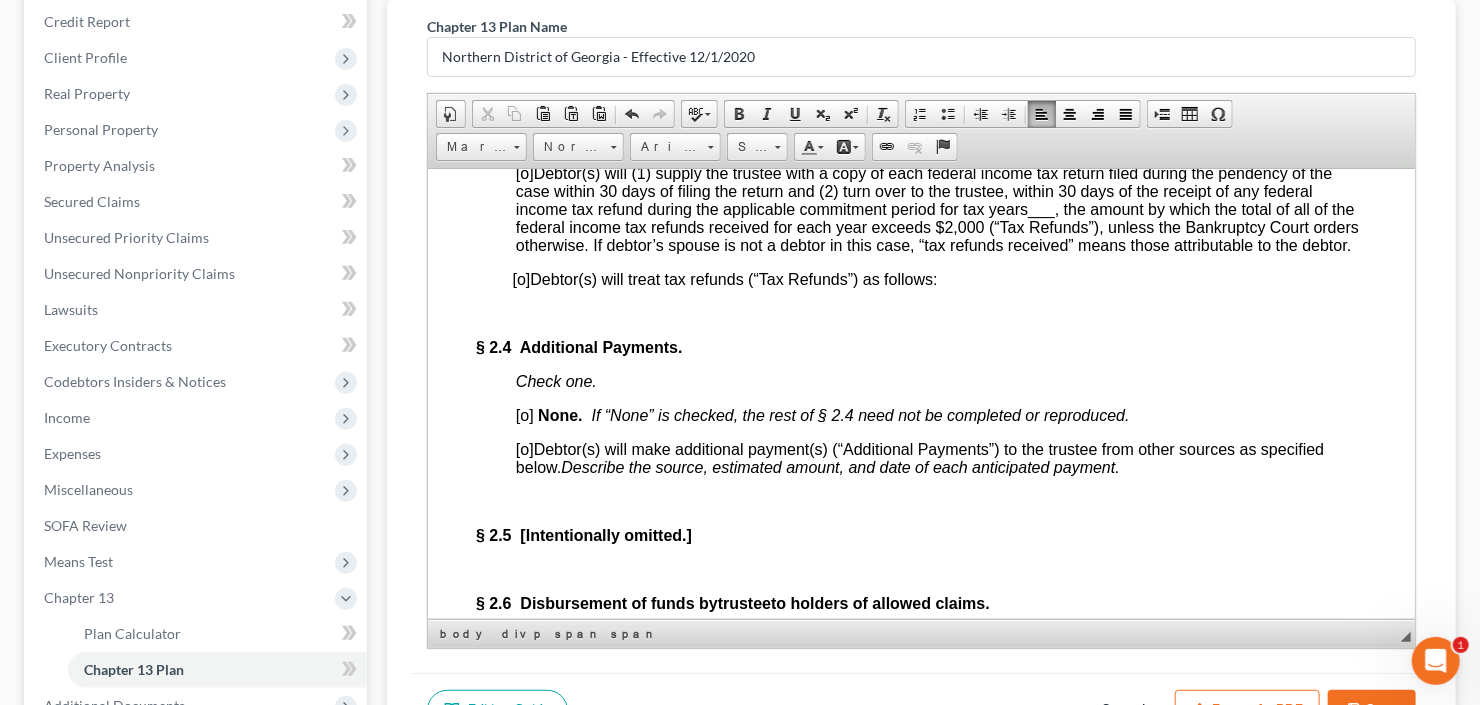 scroll, scrollTop: 2320, scrollLeft: 0, axis: vertical 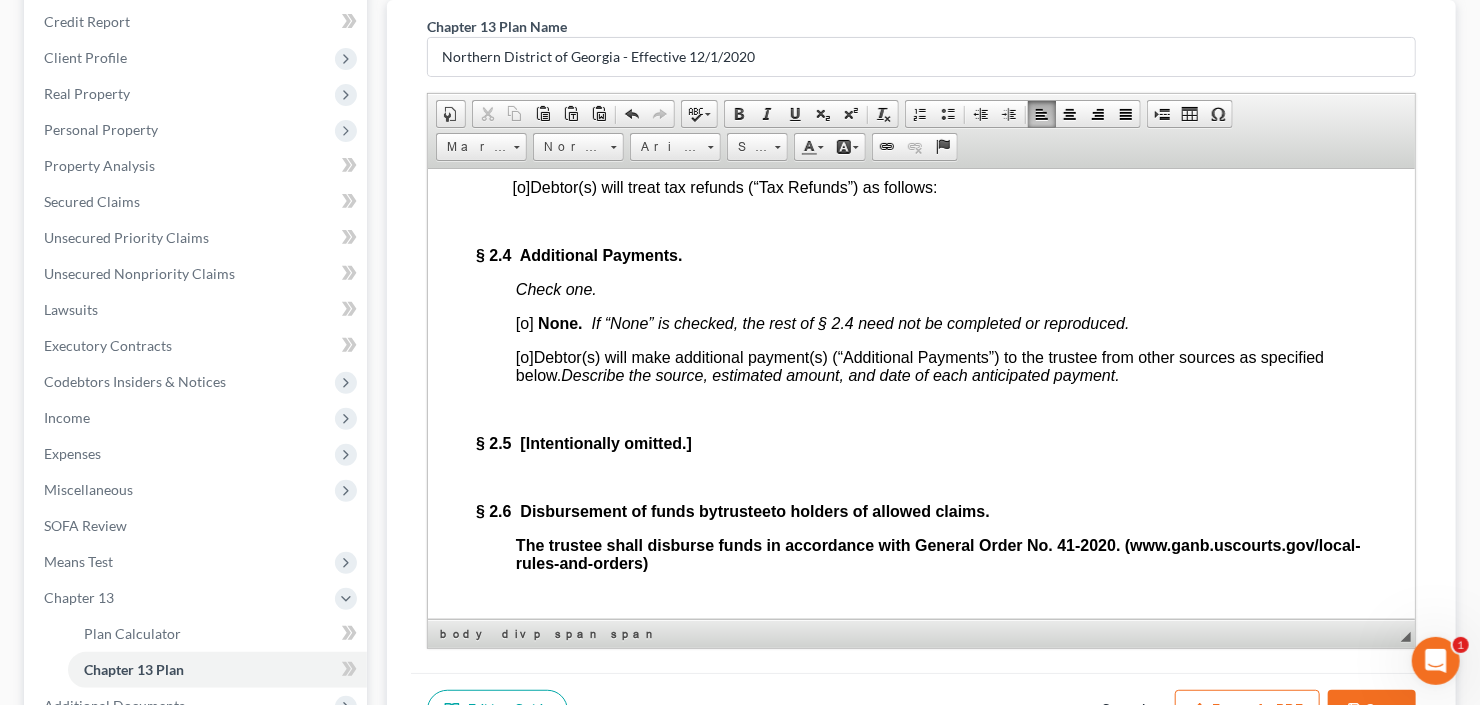 click on "[o]" at bounding box center (524, 322) 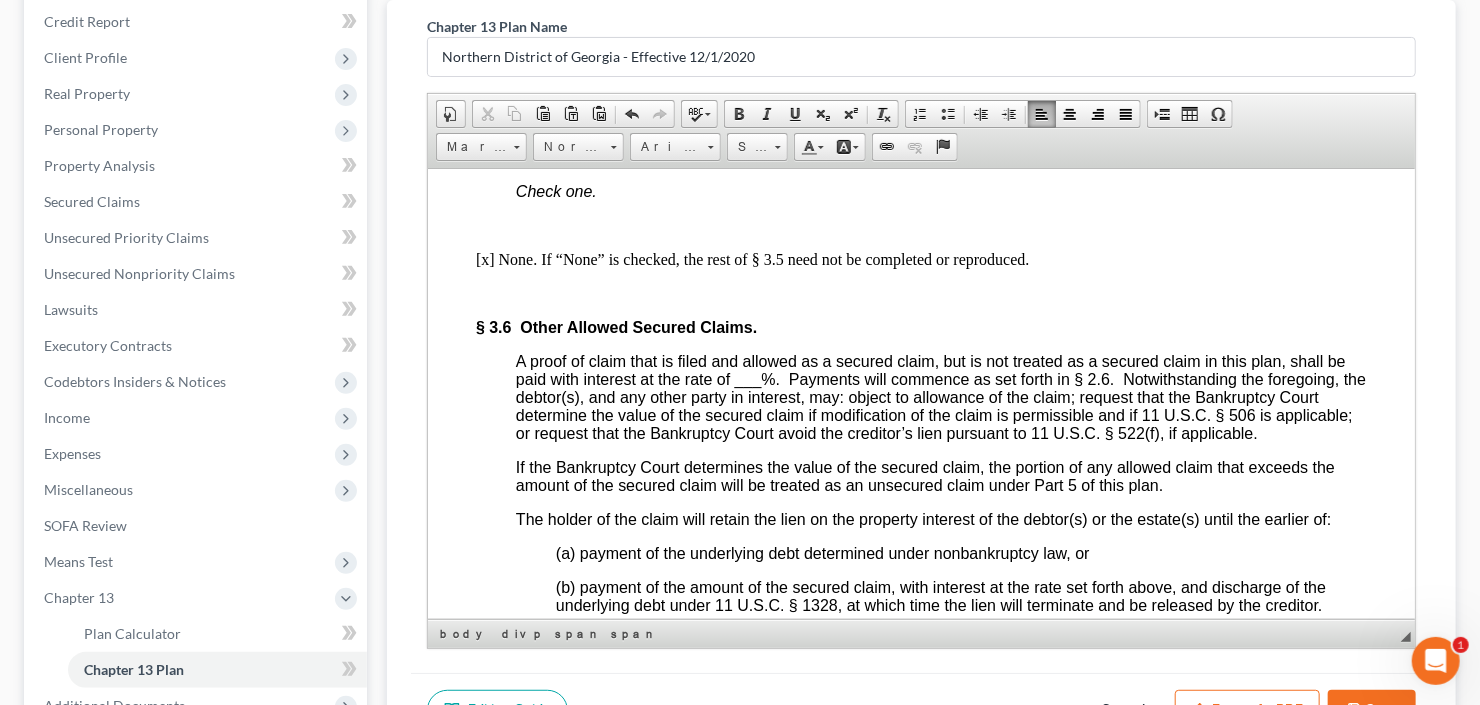 scroll, scrollTop: 3920, scrollLeft: 0, axis: vertical 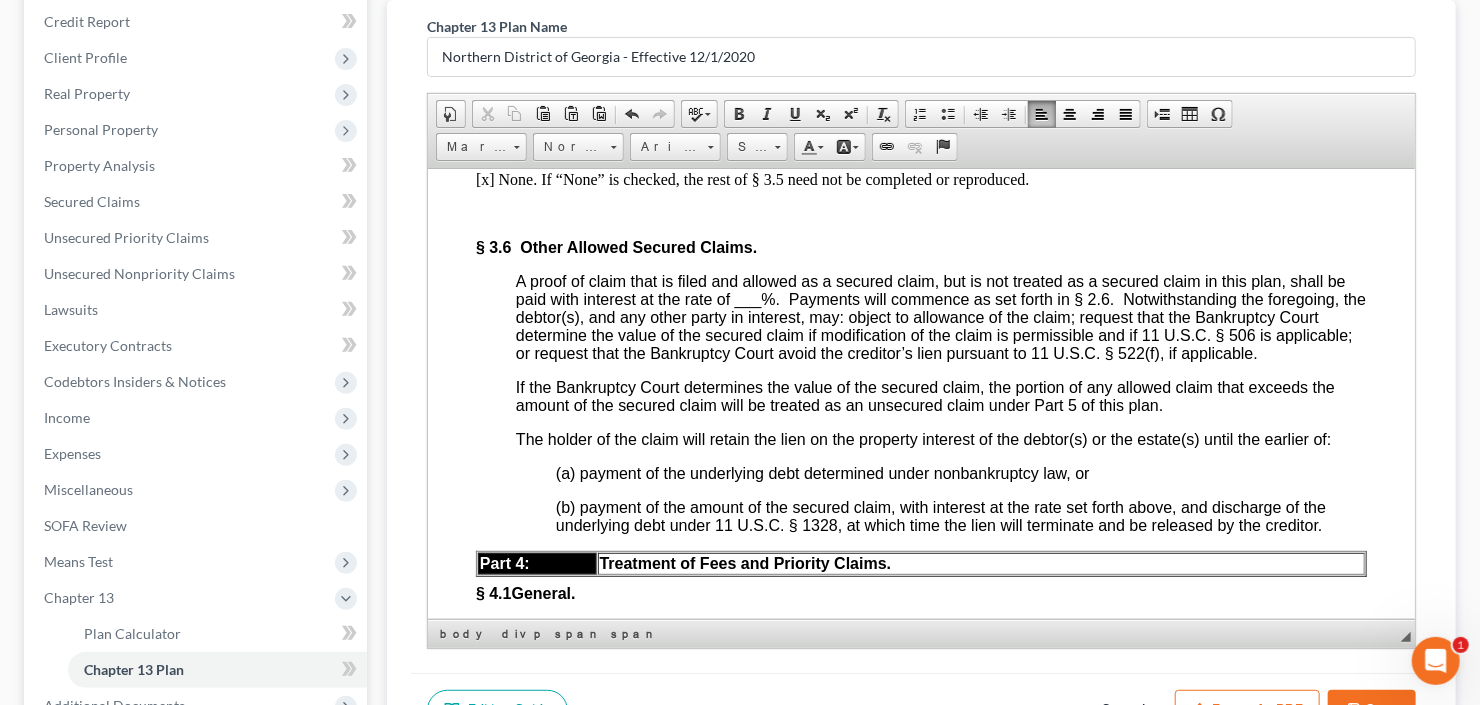 click on "___" at bounding box center [747, 298] 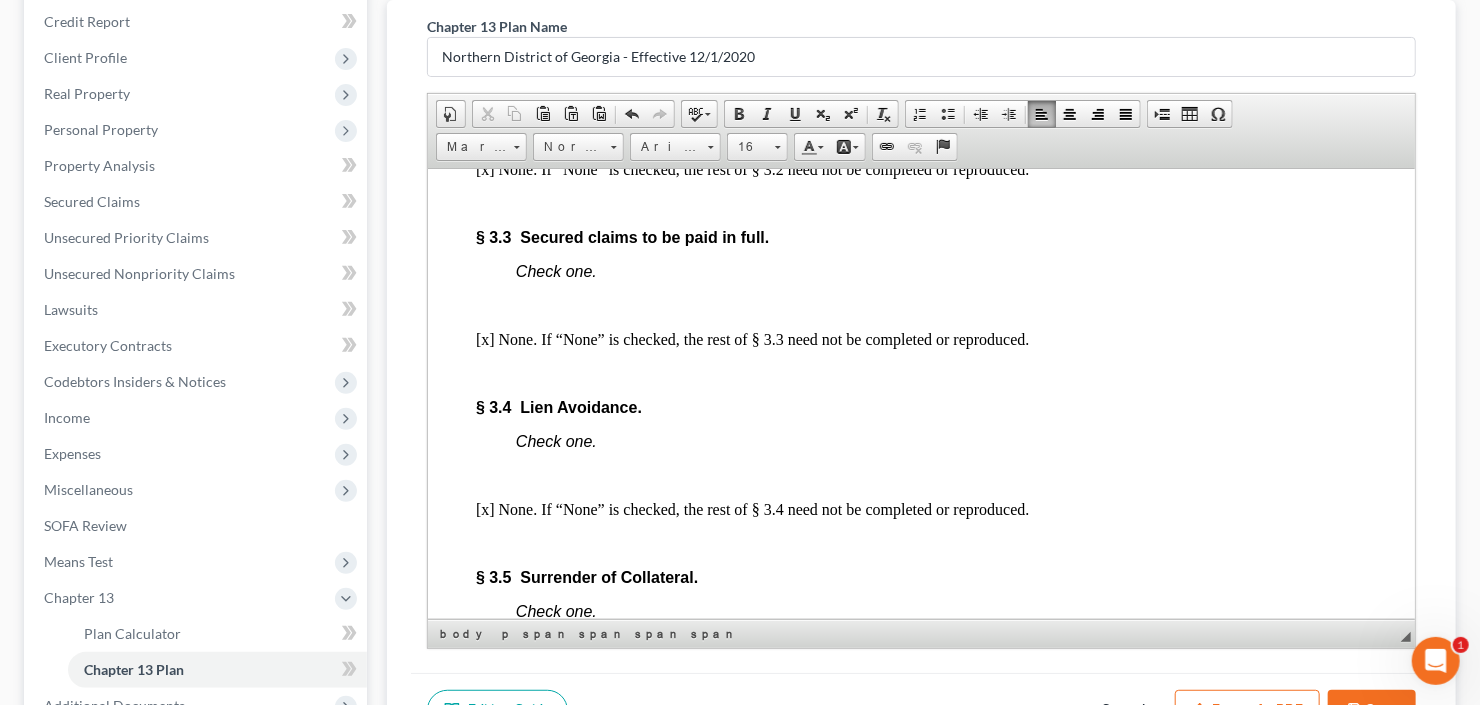 scroll, scrollTop: 3280, scrollLeft: 0, axis: vertical 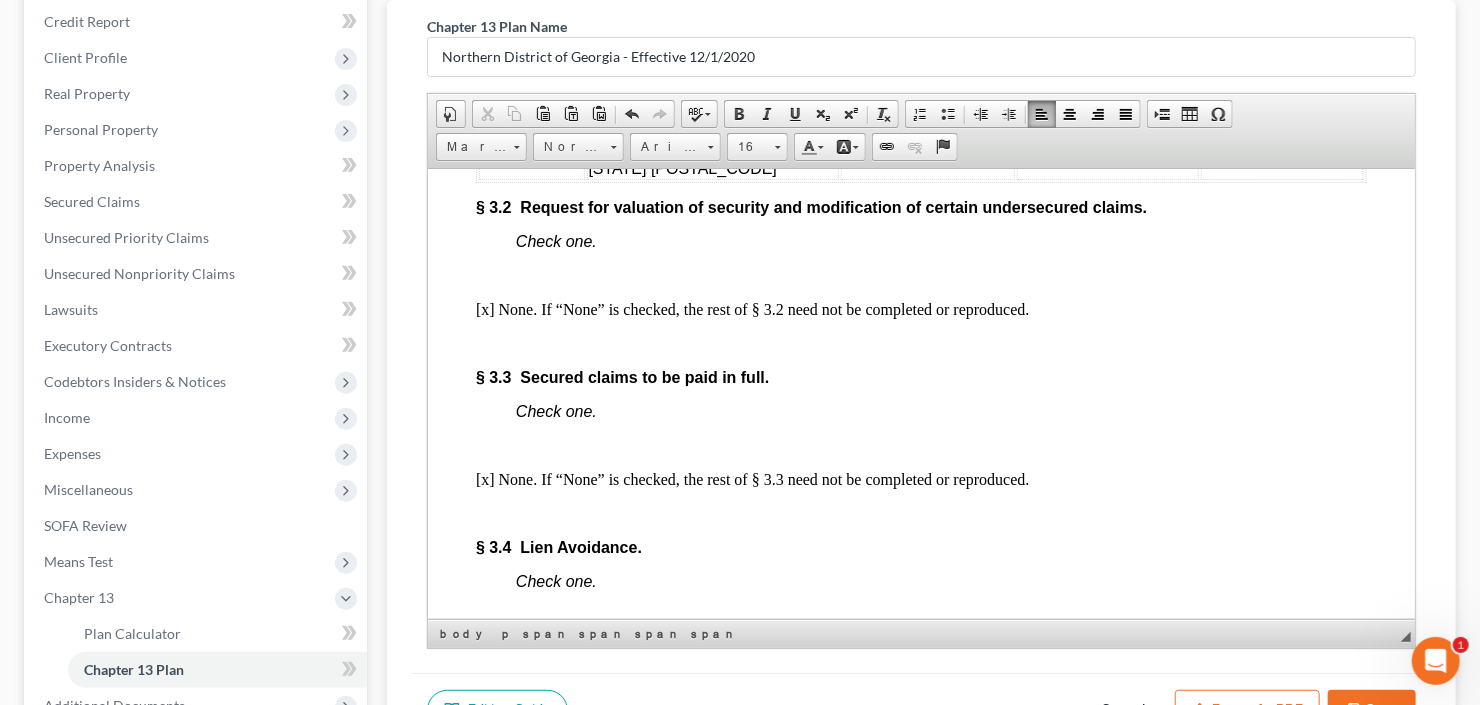 click on "$100.00" at bounding box center (1231, 158) 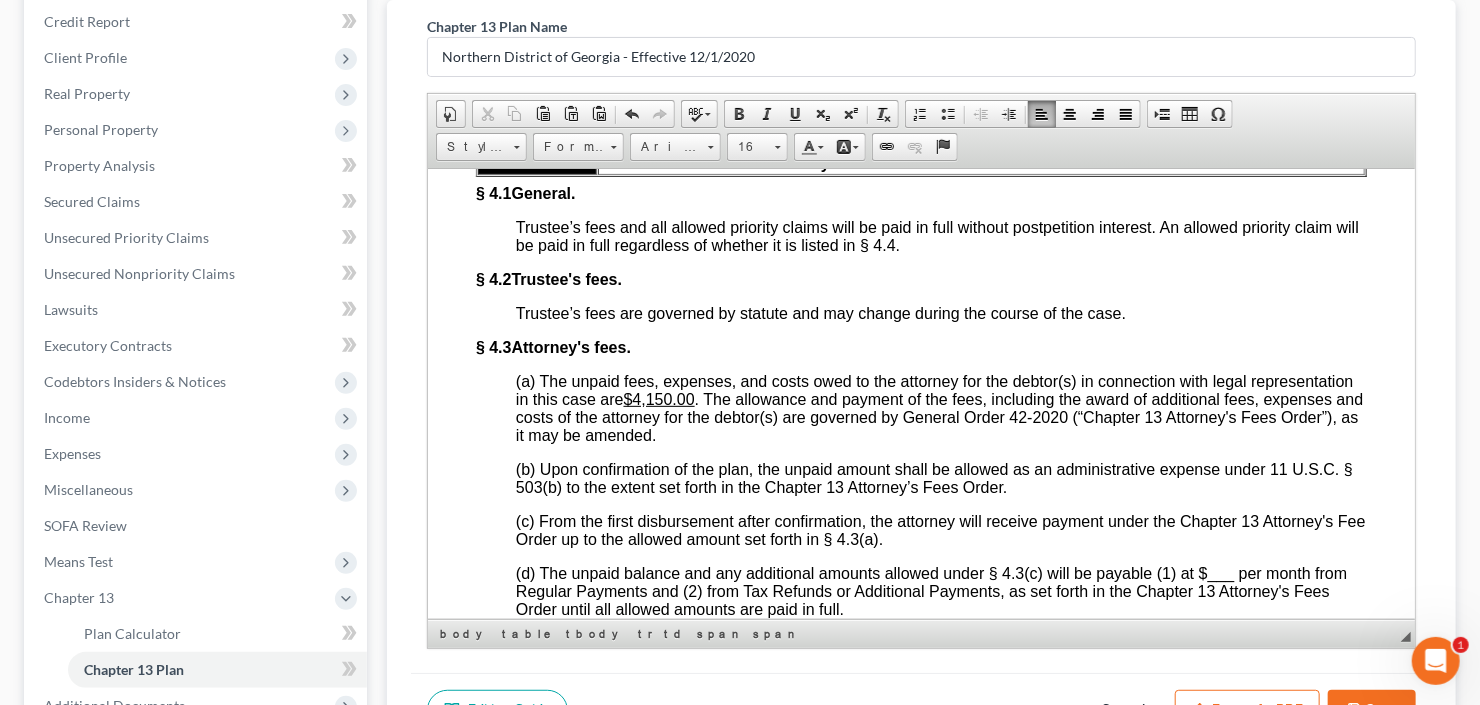 scroll, scrollTop: 4640, scrollLeft: 0, axis: vertical 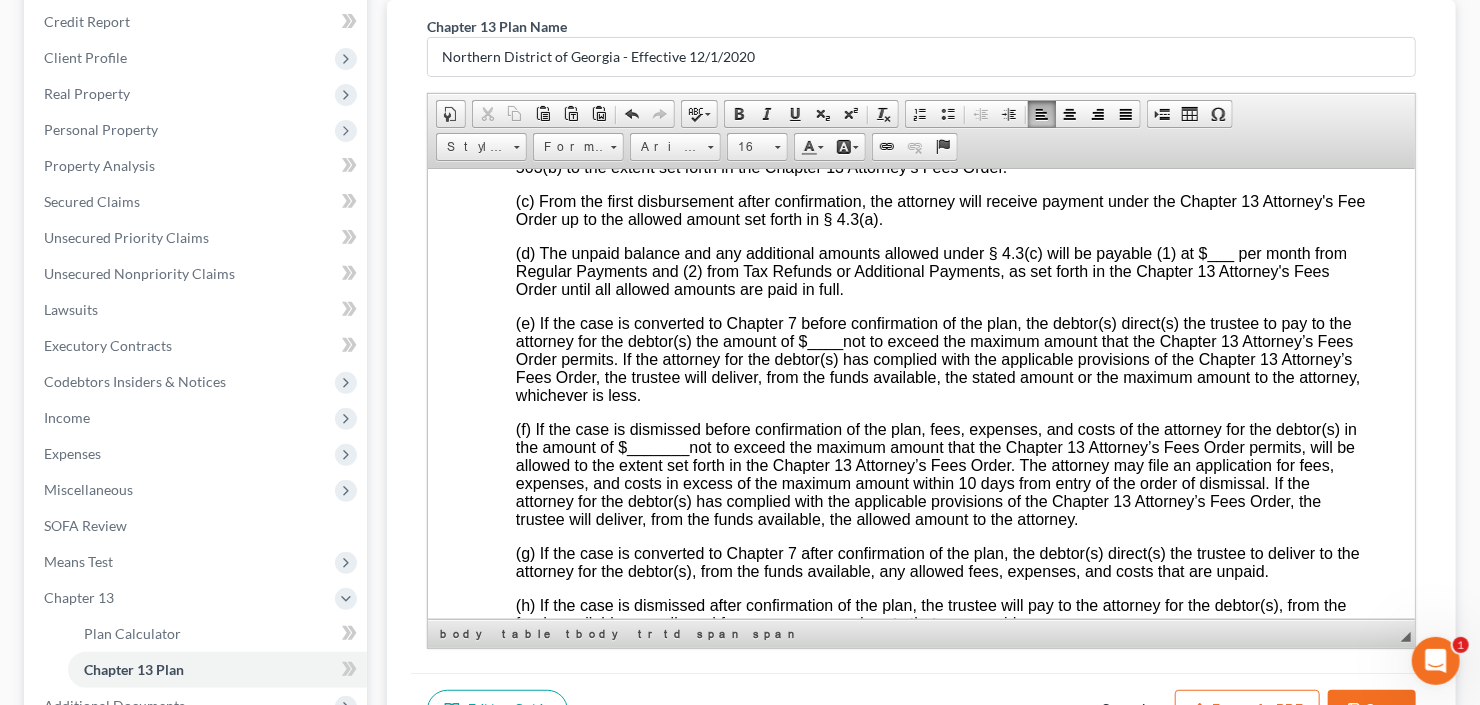 click on "____" at bounding box center [825, 340] 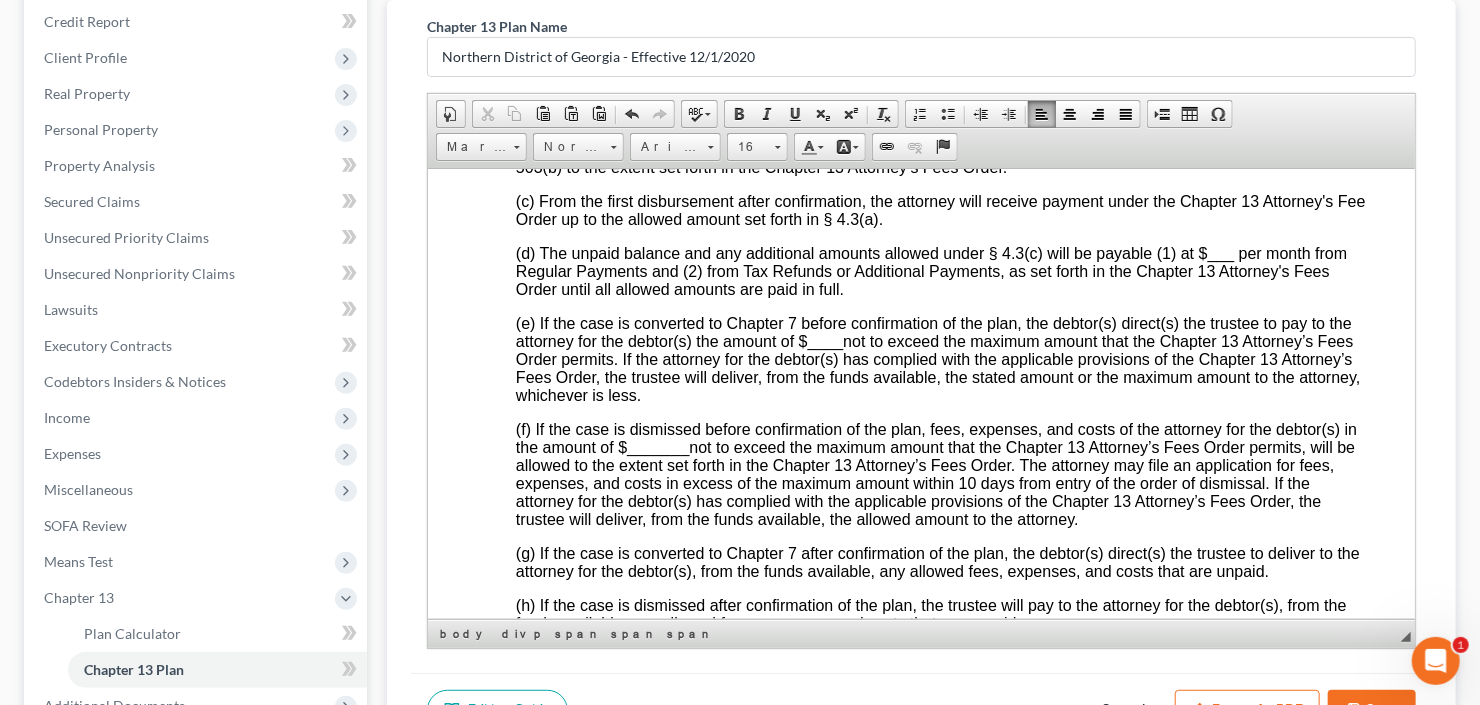click on "___" at bounding box center [1220, 252] 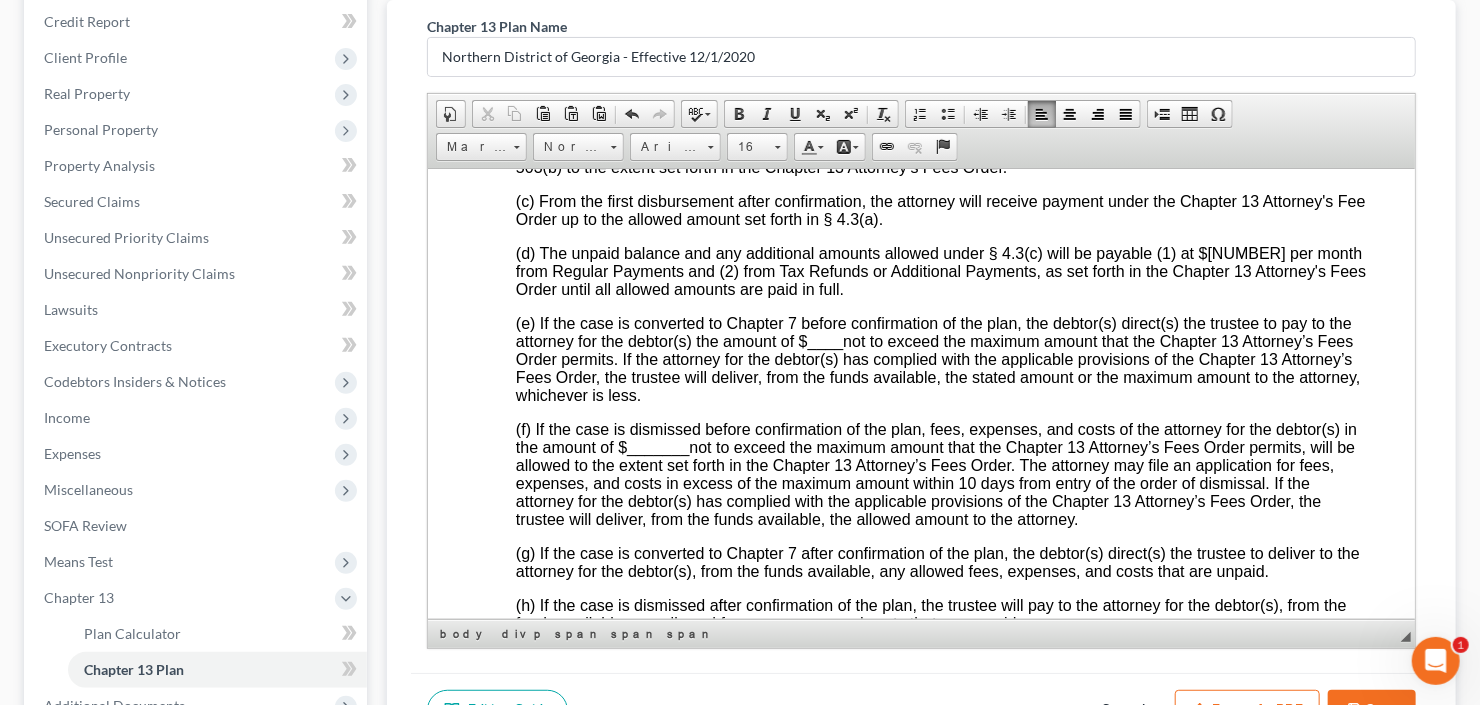 click on "____" at bounding box center [825, 340] 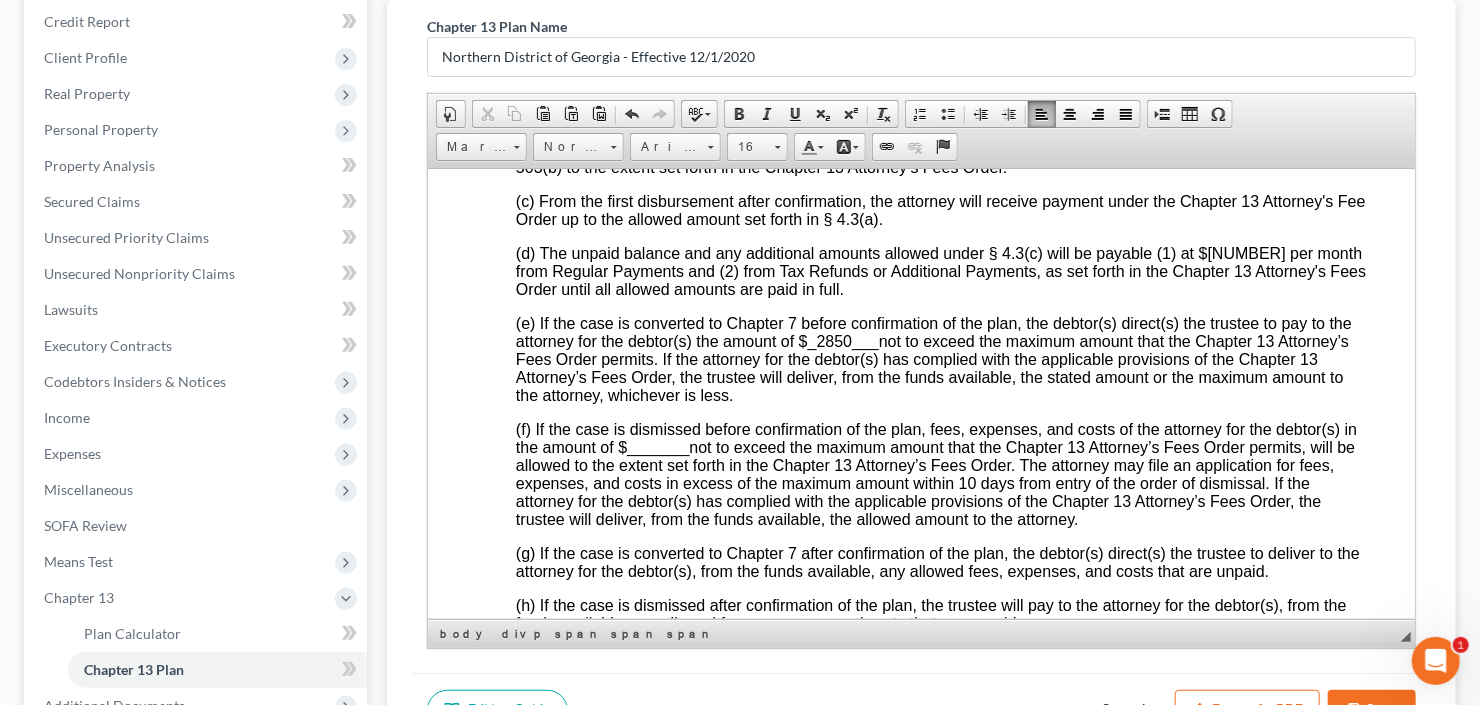 click on "_______" at bounding box center [657, 446] 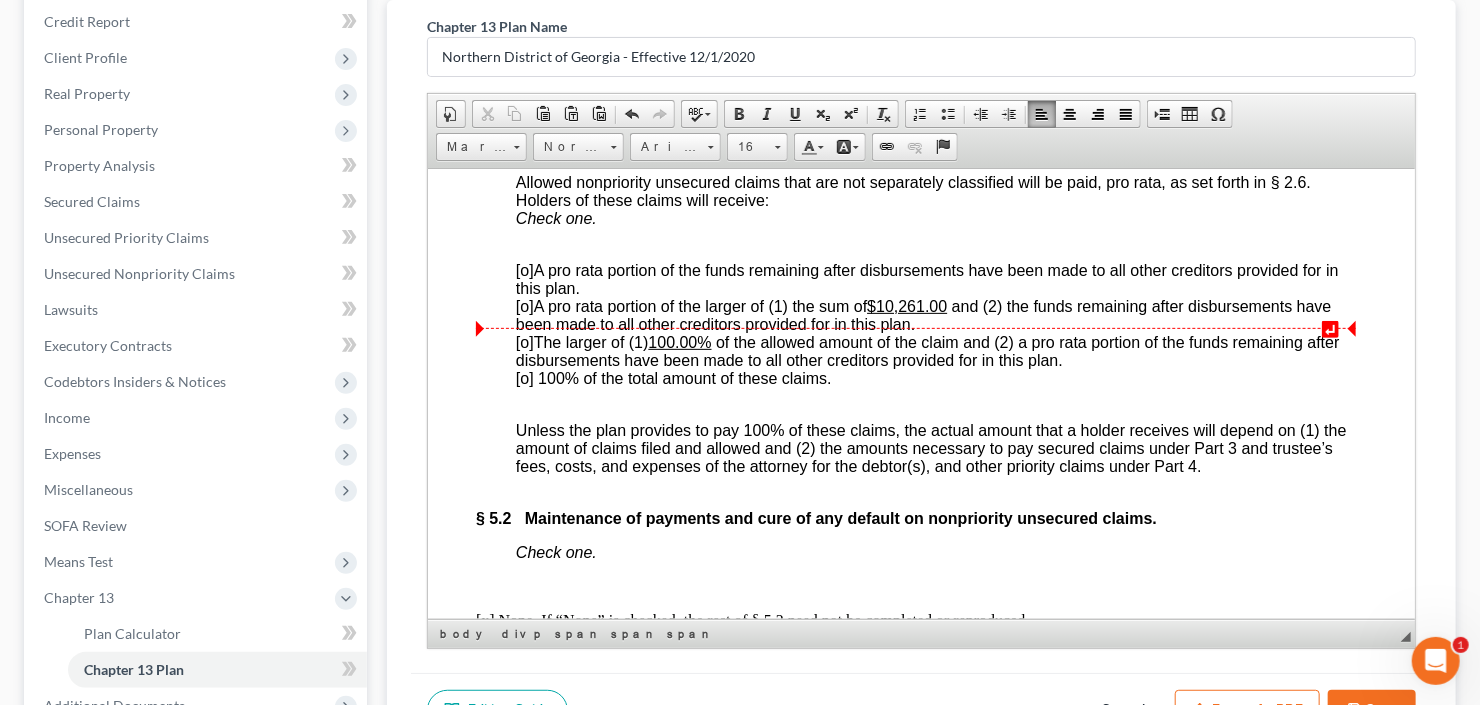 scroll, scrollTop: 5440, scrollLeft: 0, axis: vertical 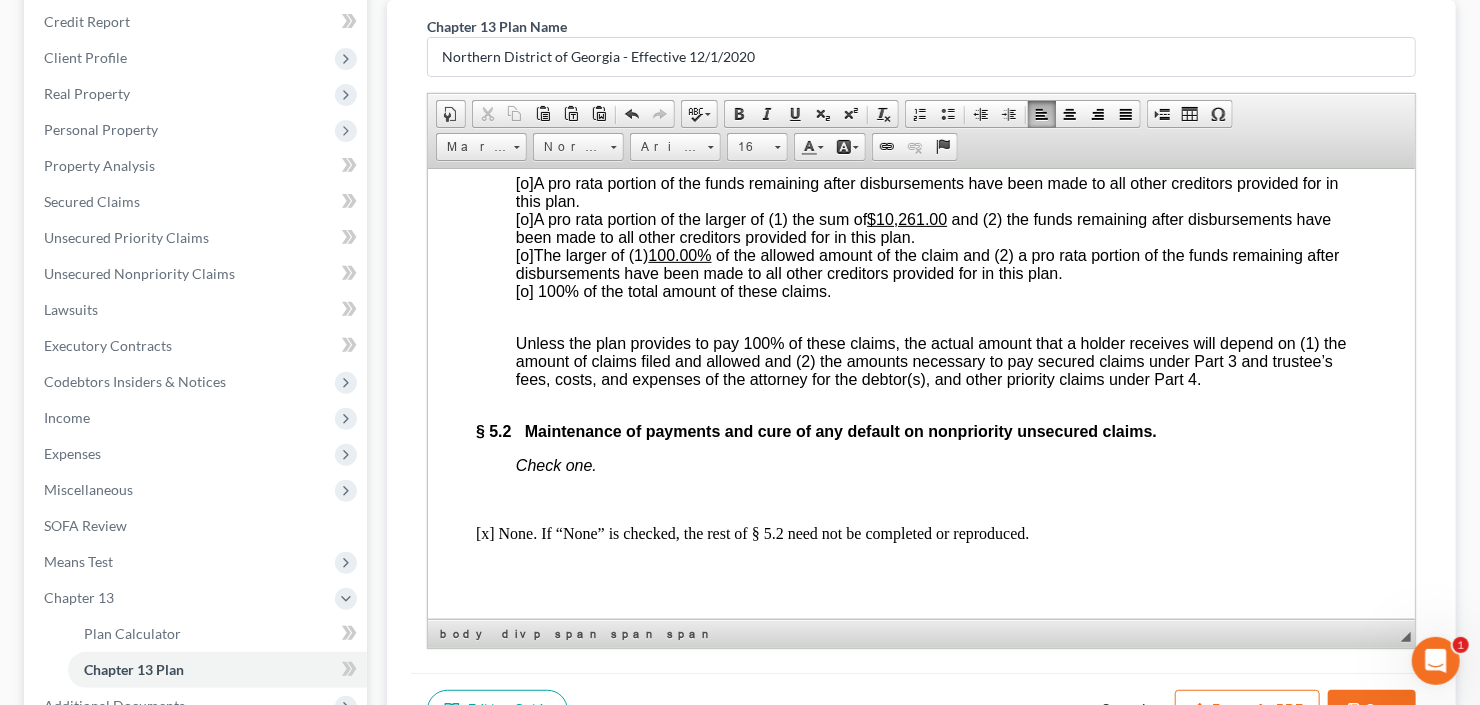 click on "[o]   100% of the total amount of these claims." at bounding box center (673, 290) 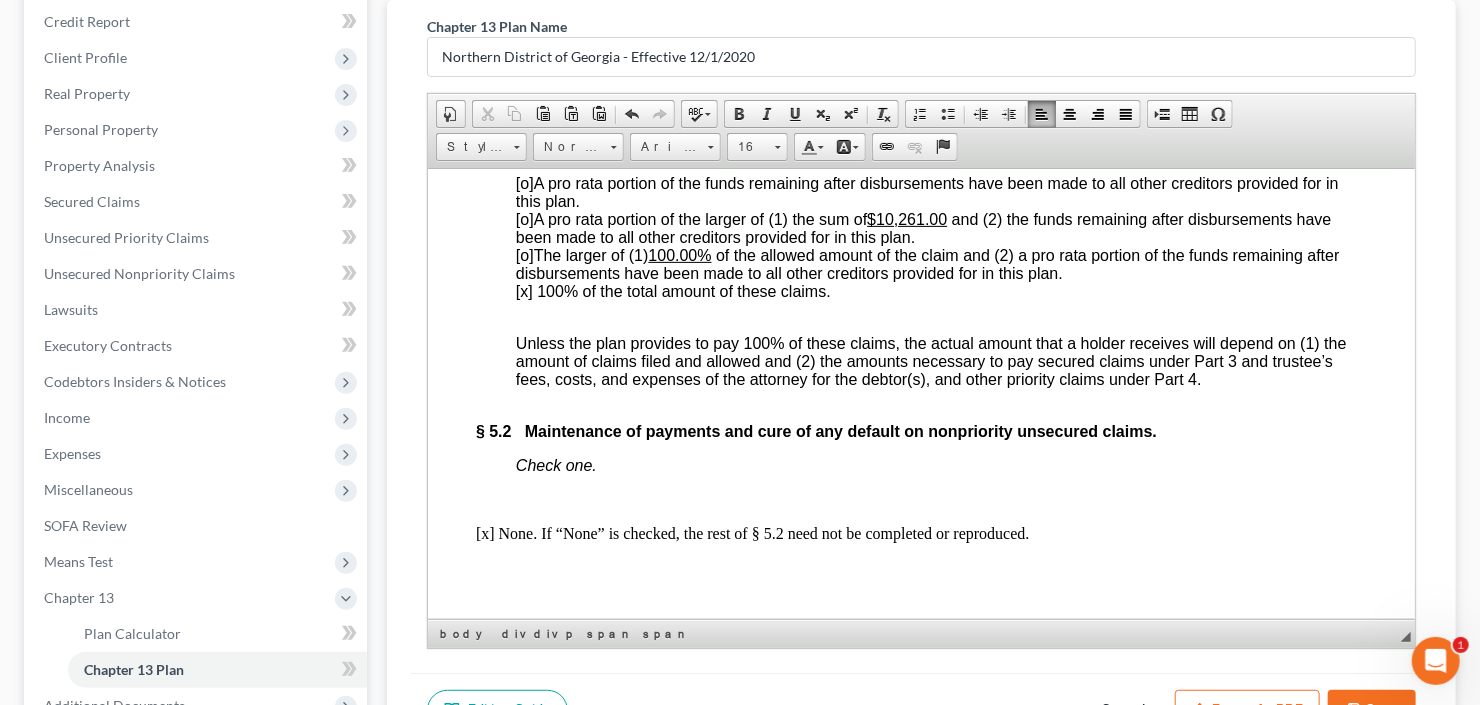 click on "100.00%" at bounding box center [679, 254] 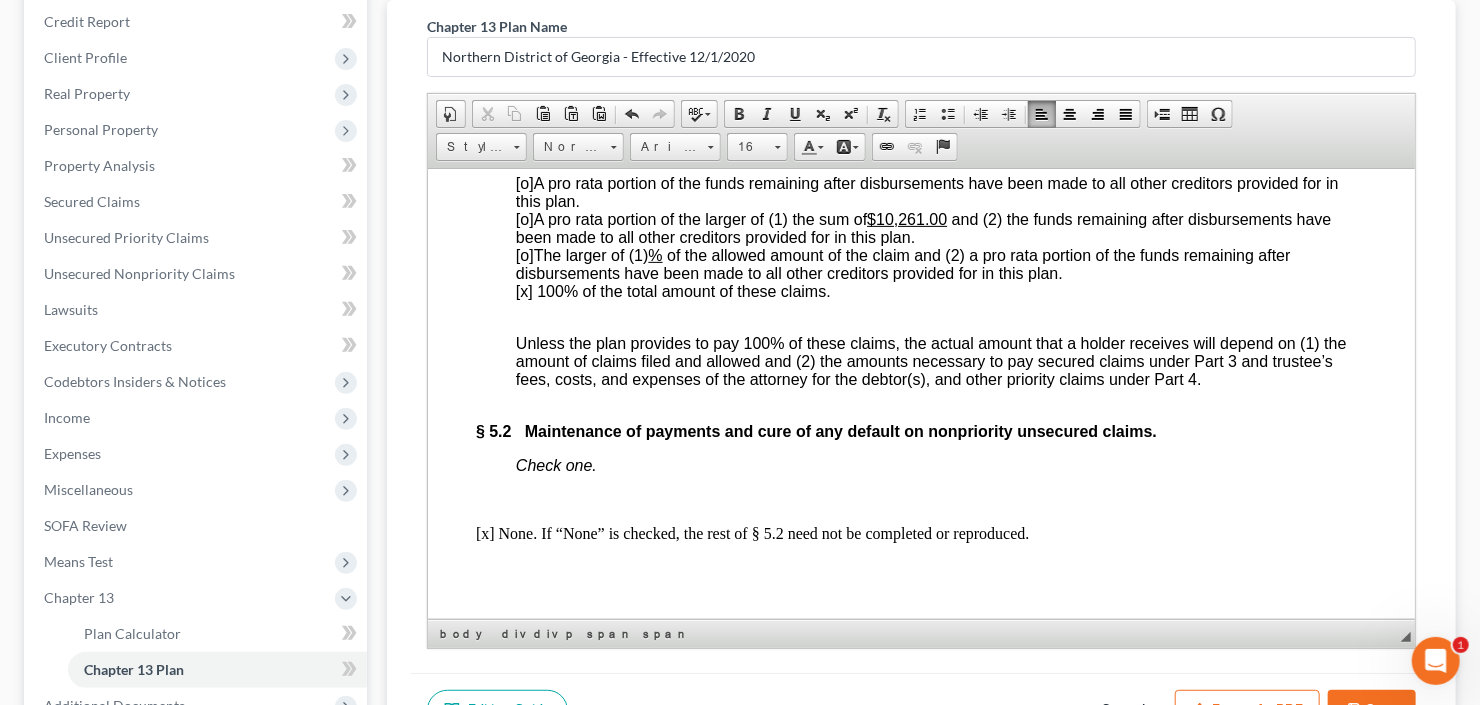 click on "$10,261.00" at bounding box center (906, 218) 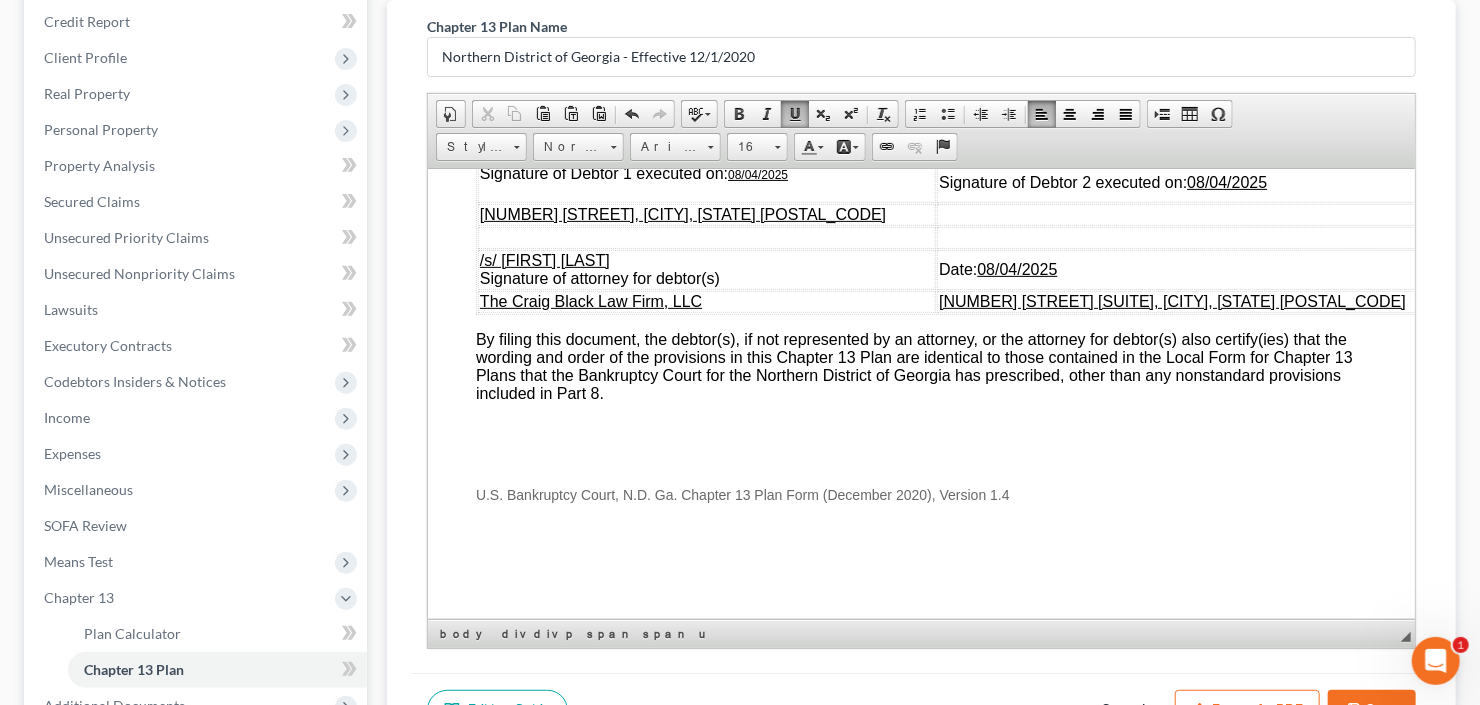 scroll, scrollTop: 7084, scrollLeft: 0, axis: vertical 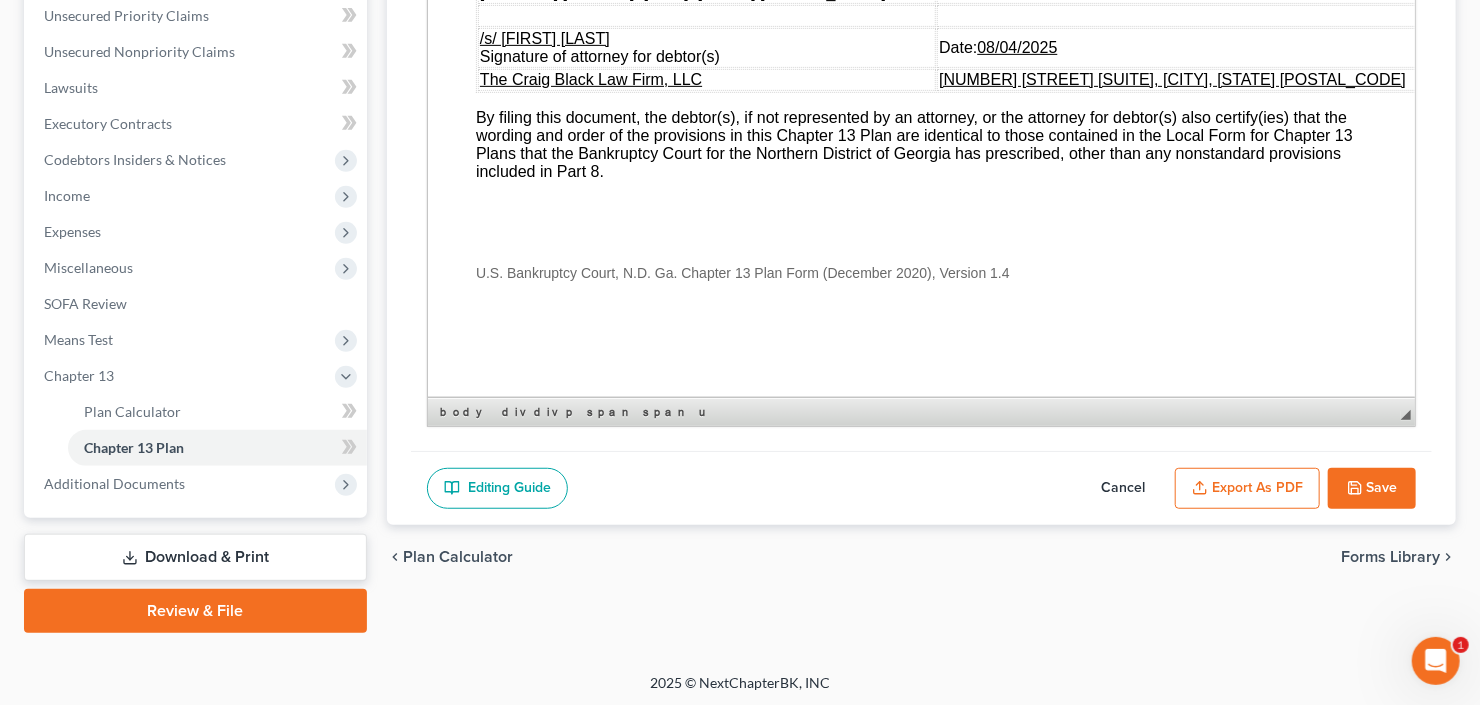 click on "Chapter 13 Plan Name Northern District of Georgia - Effective 12/1/2020 Rich Text Editor, document-ckeditor Editor toolbars Document   Document Properties Clipboard/Undo   Cut   Copy   Paste   Paste as plain text   Paste from Word   Undo   Redo language   Spell Check As You Type Basic Styles   Bold   Italic   Underline   Subscript   Superscript   Remove Format Paragraph   Insert/Remove Numbered List   Insert/Remove Bulleted List   Decrease Indent   Increase Indent   Align Left   Center   Align Right   Justify Insert   Insert Page Break for Printing   Table   Insert Special Character Styles Styles Styles Format Normal Font Arial Size 16 Colors   Text Color   Background Color Links   Link   Unlink   Anchor Press ALT 0 for help ◢ Elements path body div div p span span u" at bounding box center [921, 114] 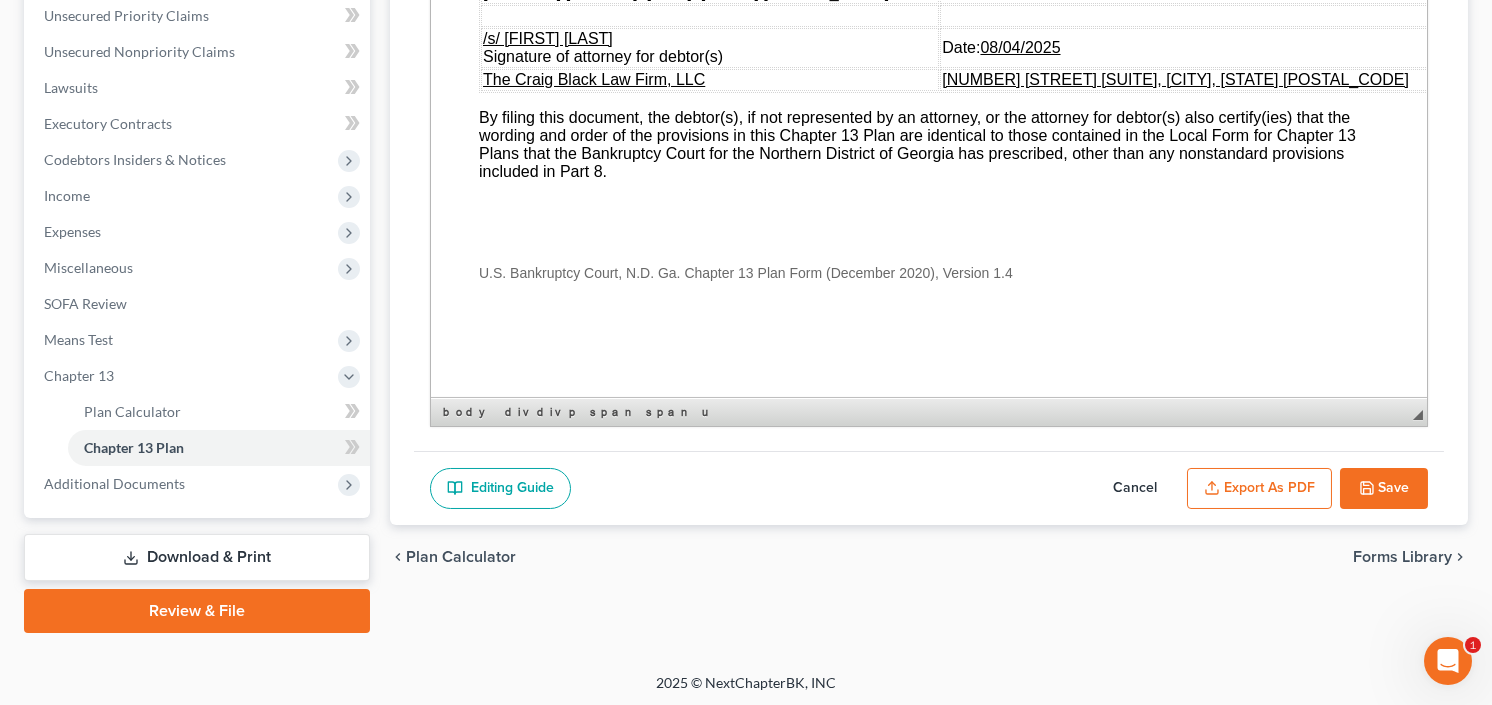 scroll, scrollTop: 7065, scrollLeft: 0, axis: vertical 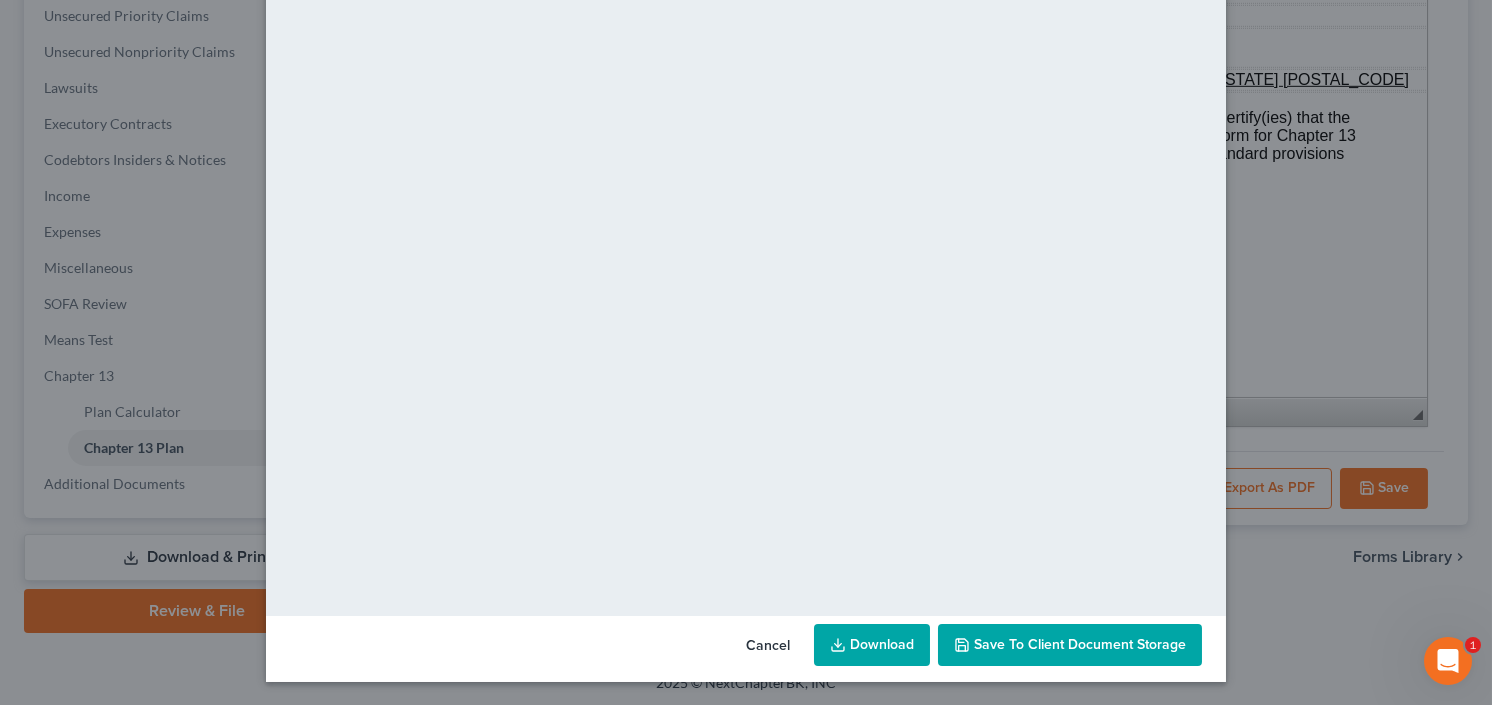 click on "Download" at bounding box center (872, 645) 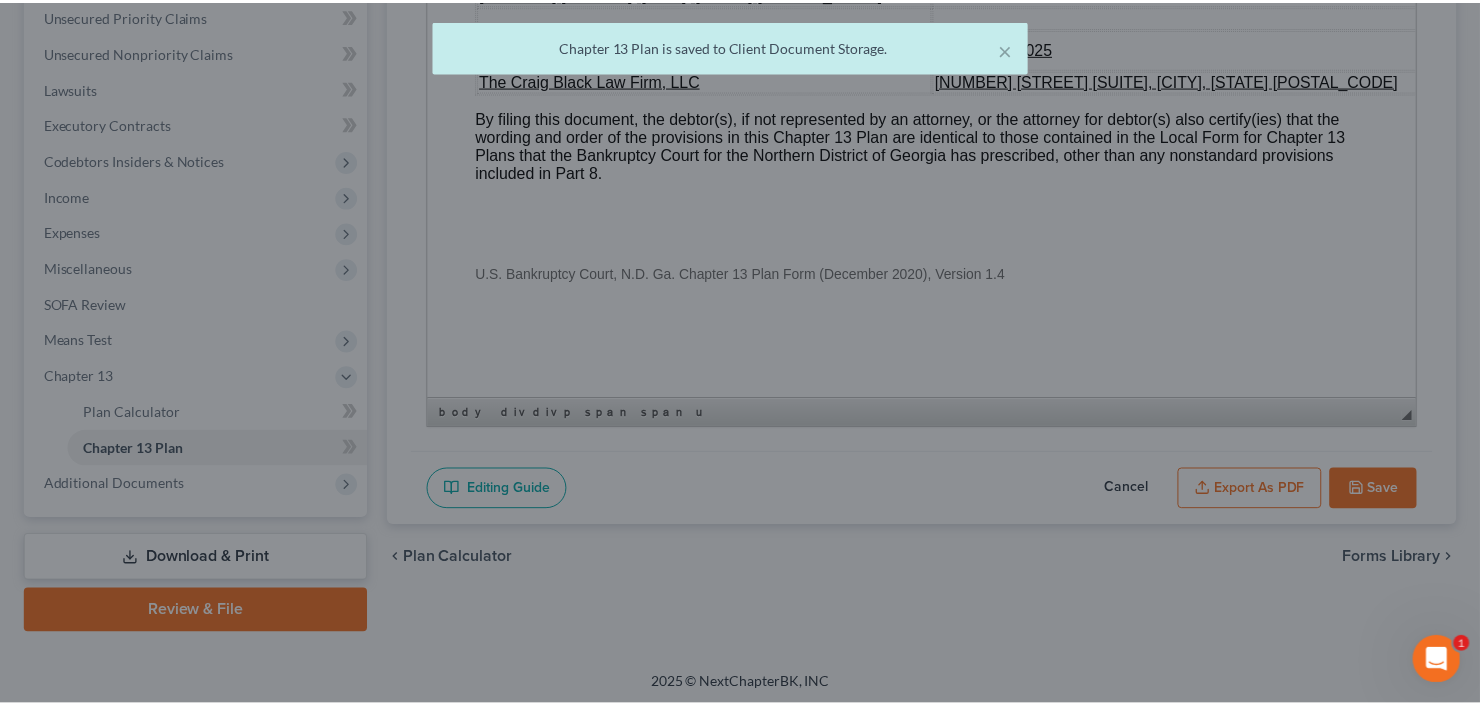 scroll, scrollTop: 7084, scrollLeft: 0, axis: vertical 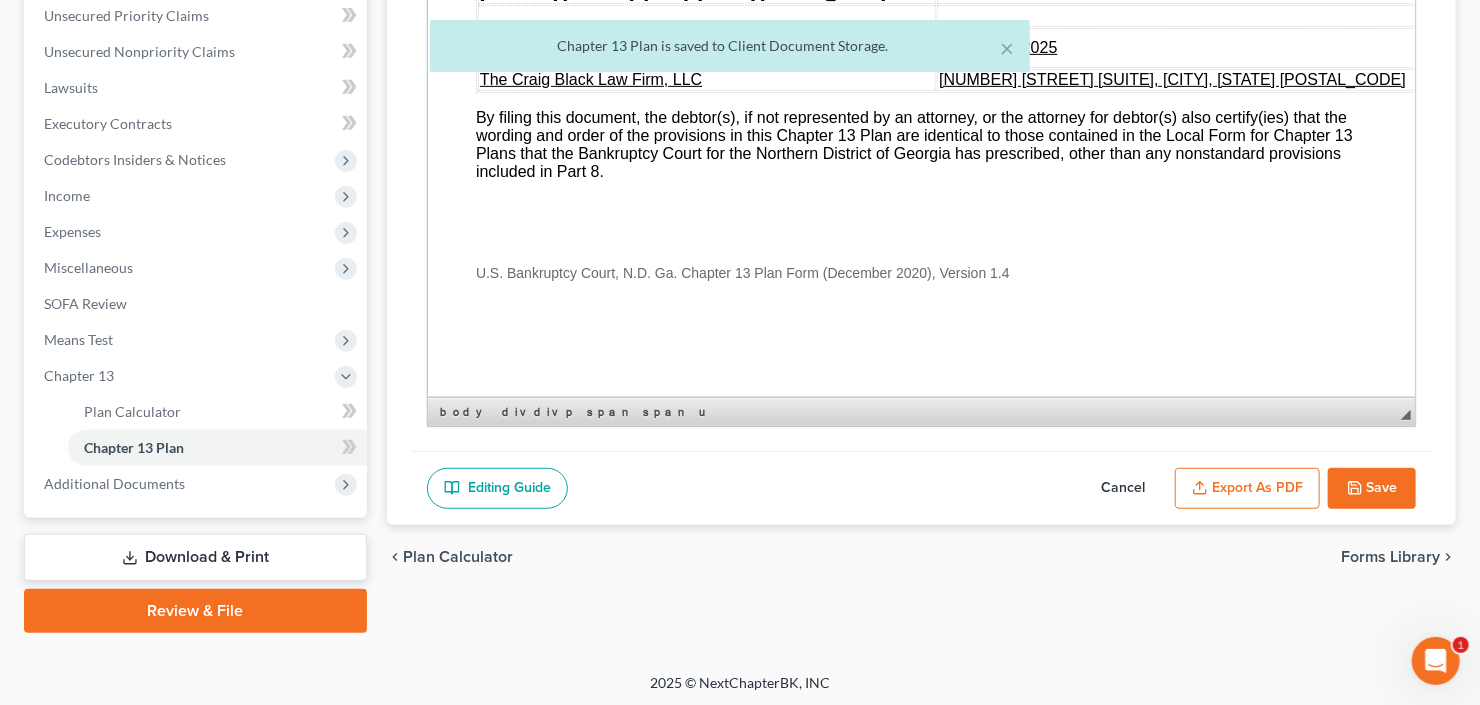 click on "Save" at bounding box center (1372, 489) 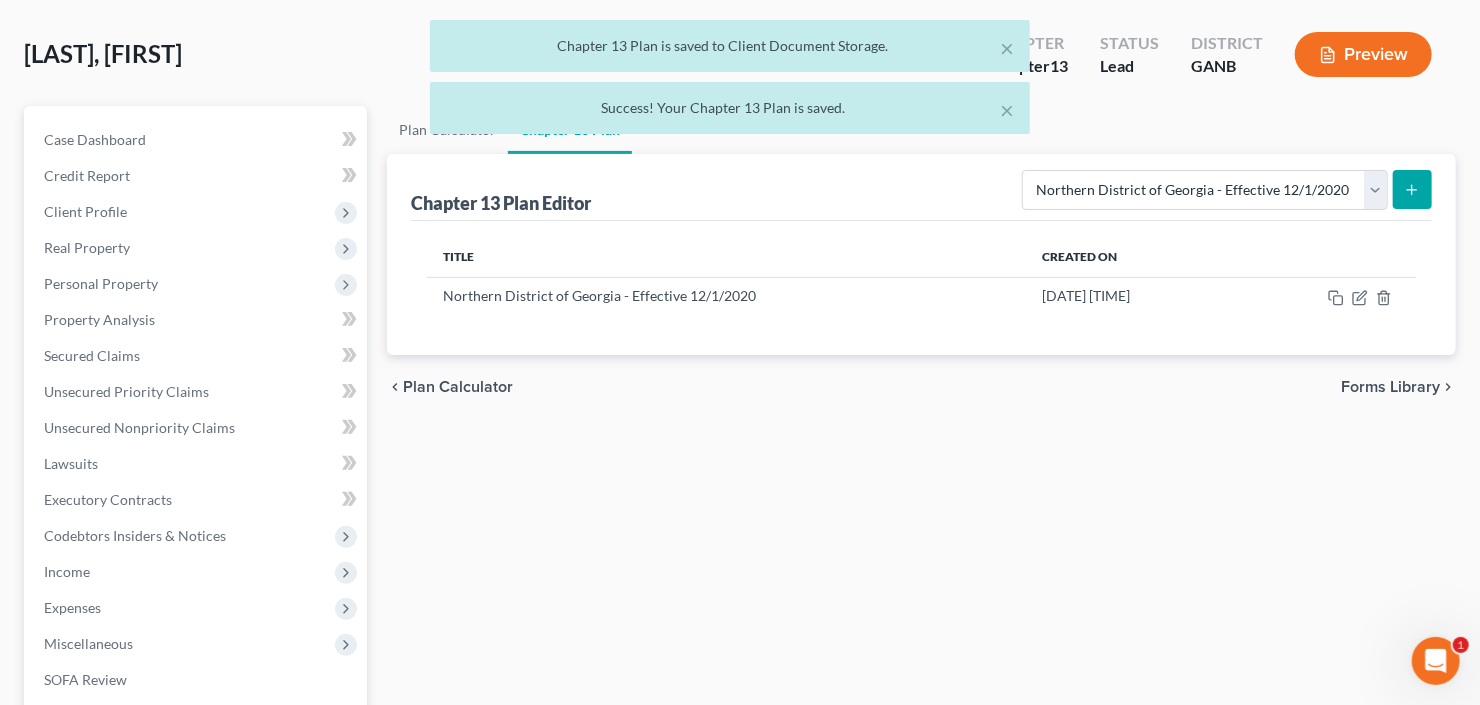 scroll, scrollTop: 62, scrollLeft: 0, axis: vertical 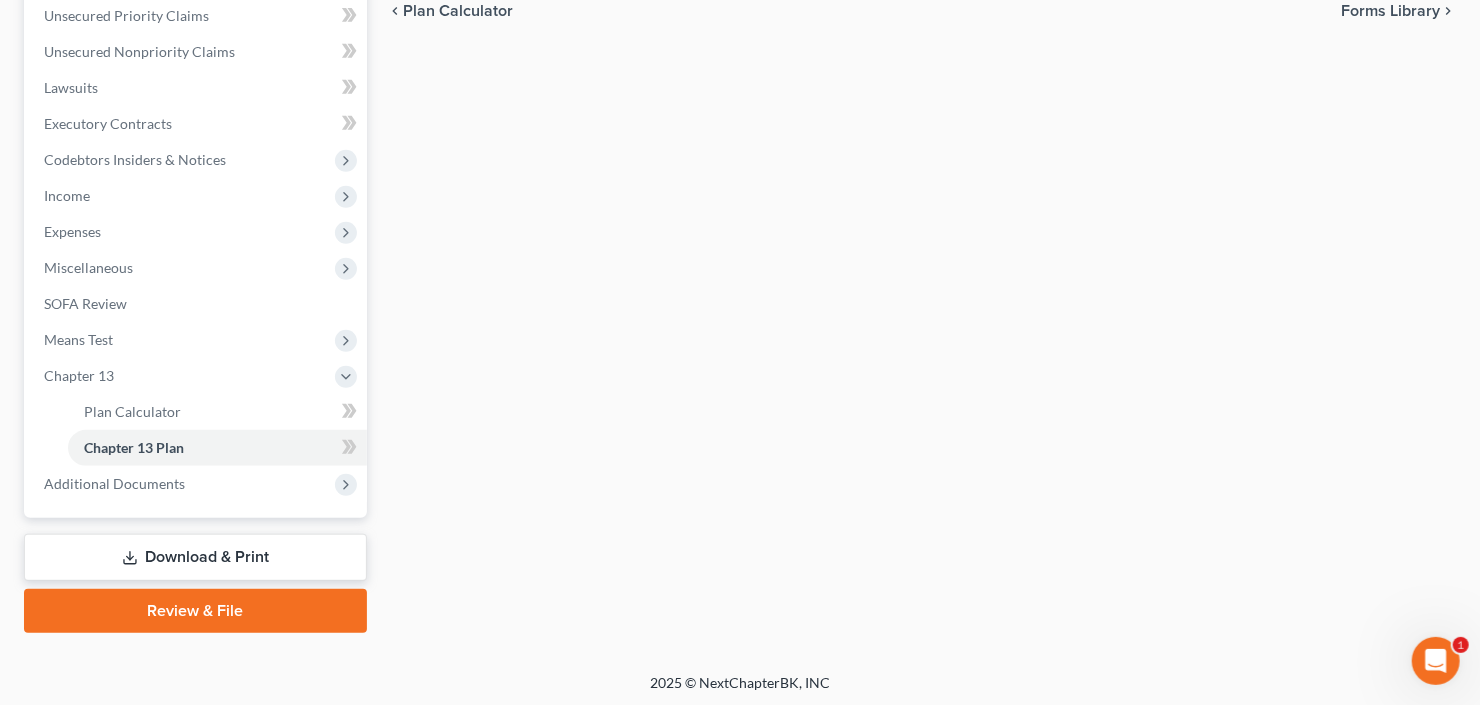 click on "Download & Print" at bounding box center (195, 557) 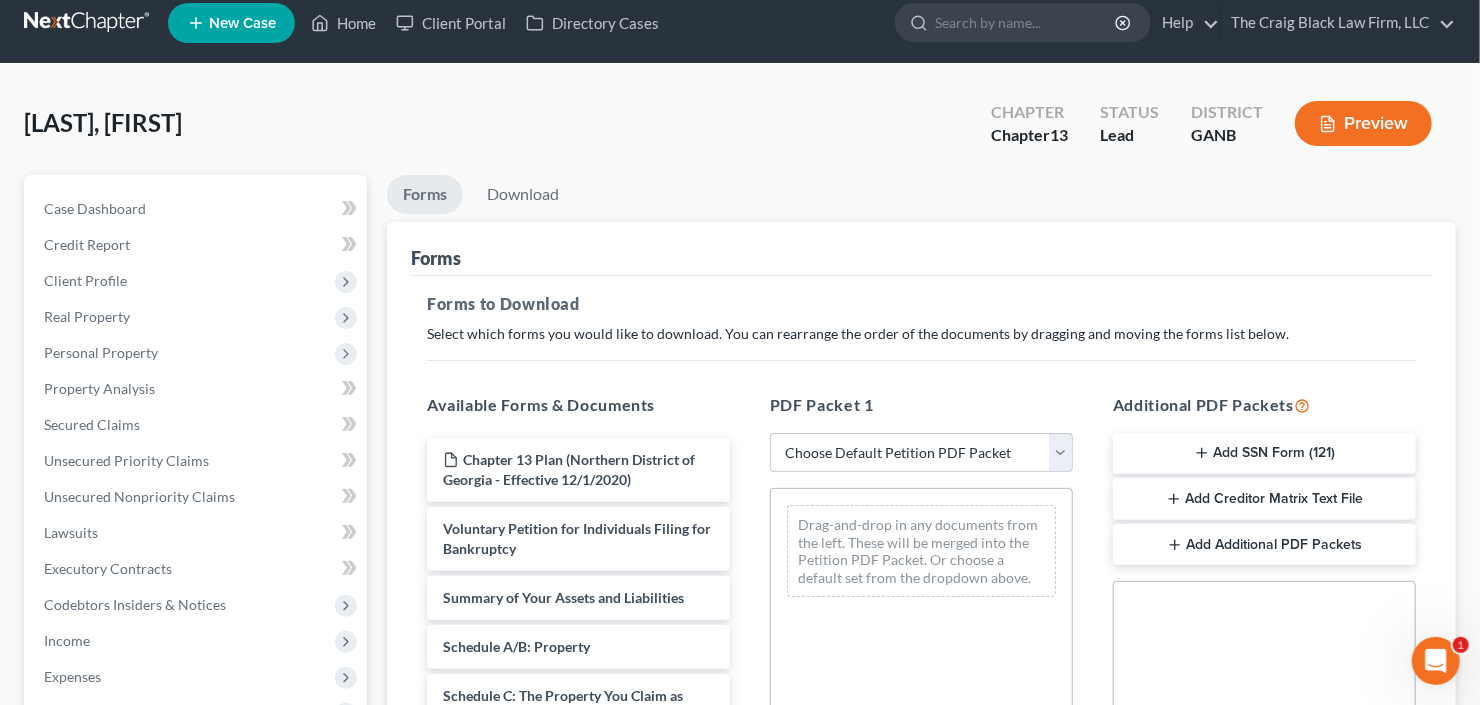 scroll, scrollTop: 0, scrollLeft: 0, axis: both 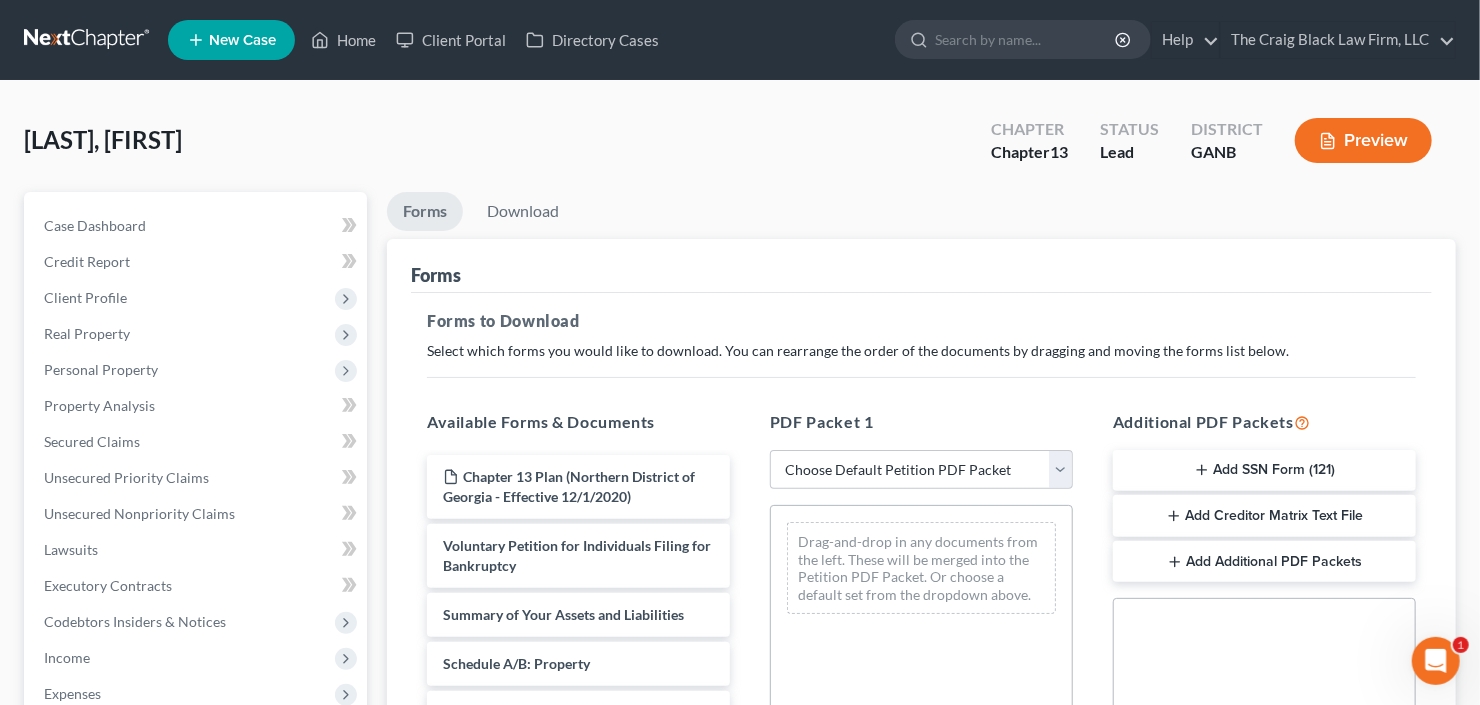 click on "Add SSN Form (121)" at bounding box center [1264, 471] 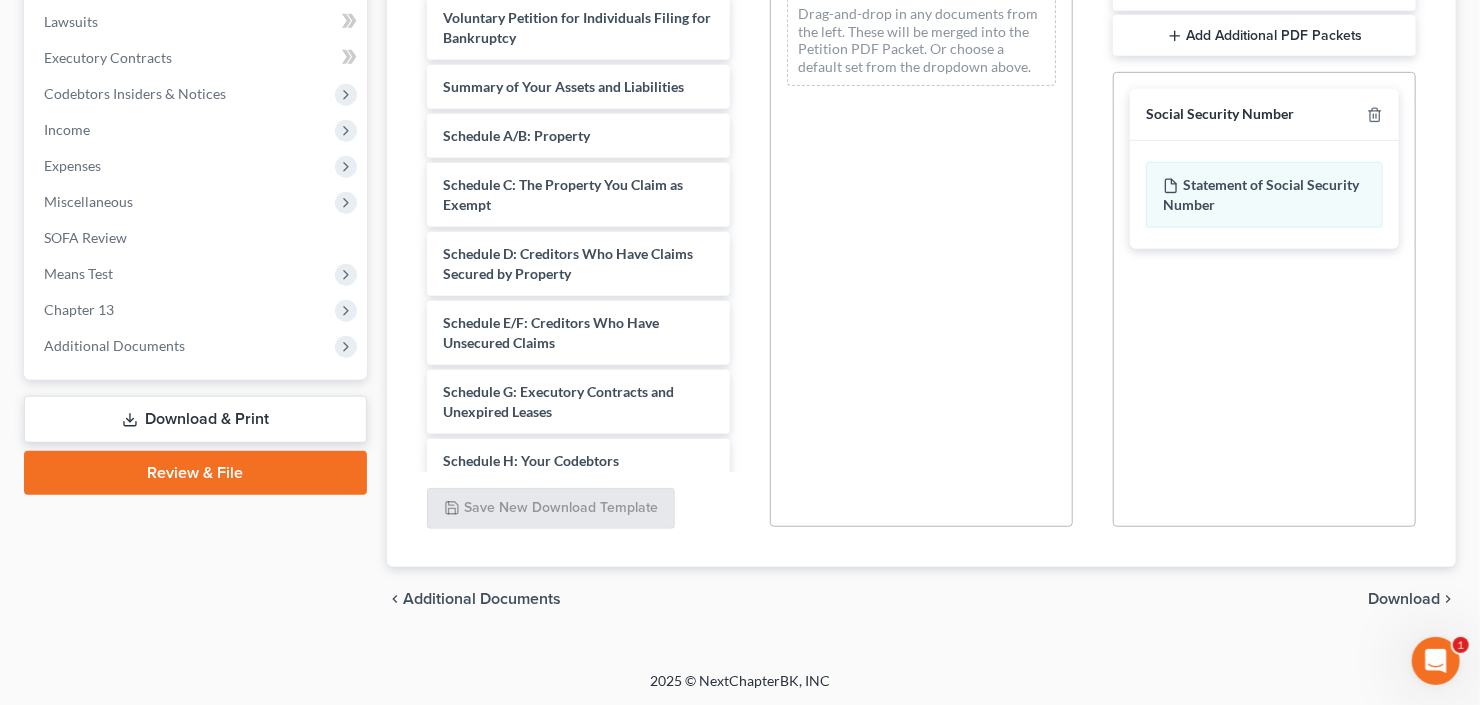 click on "Download" at bounding box center (1404, 599) 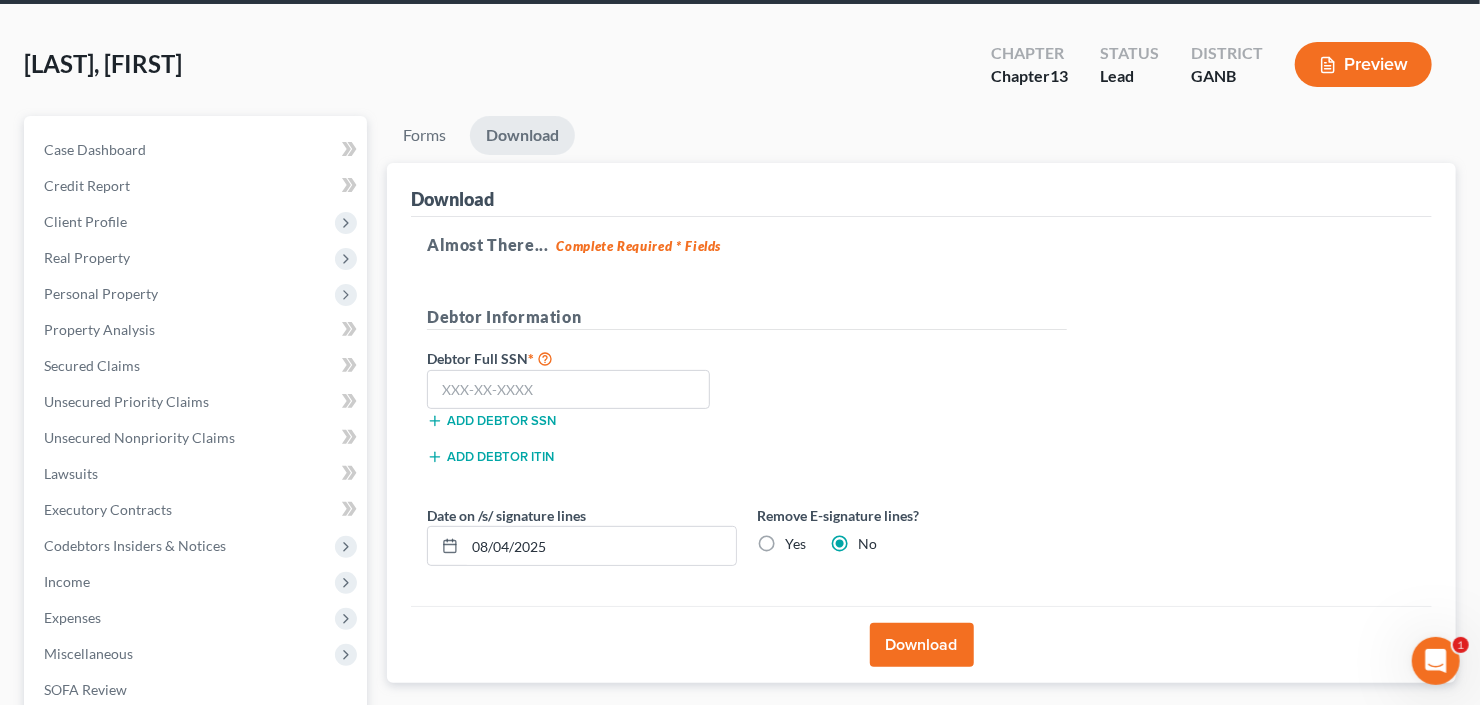 scroll, scrollTop: 0, scrollLeft: 0, axis: both 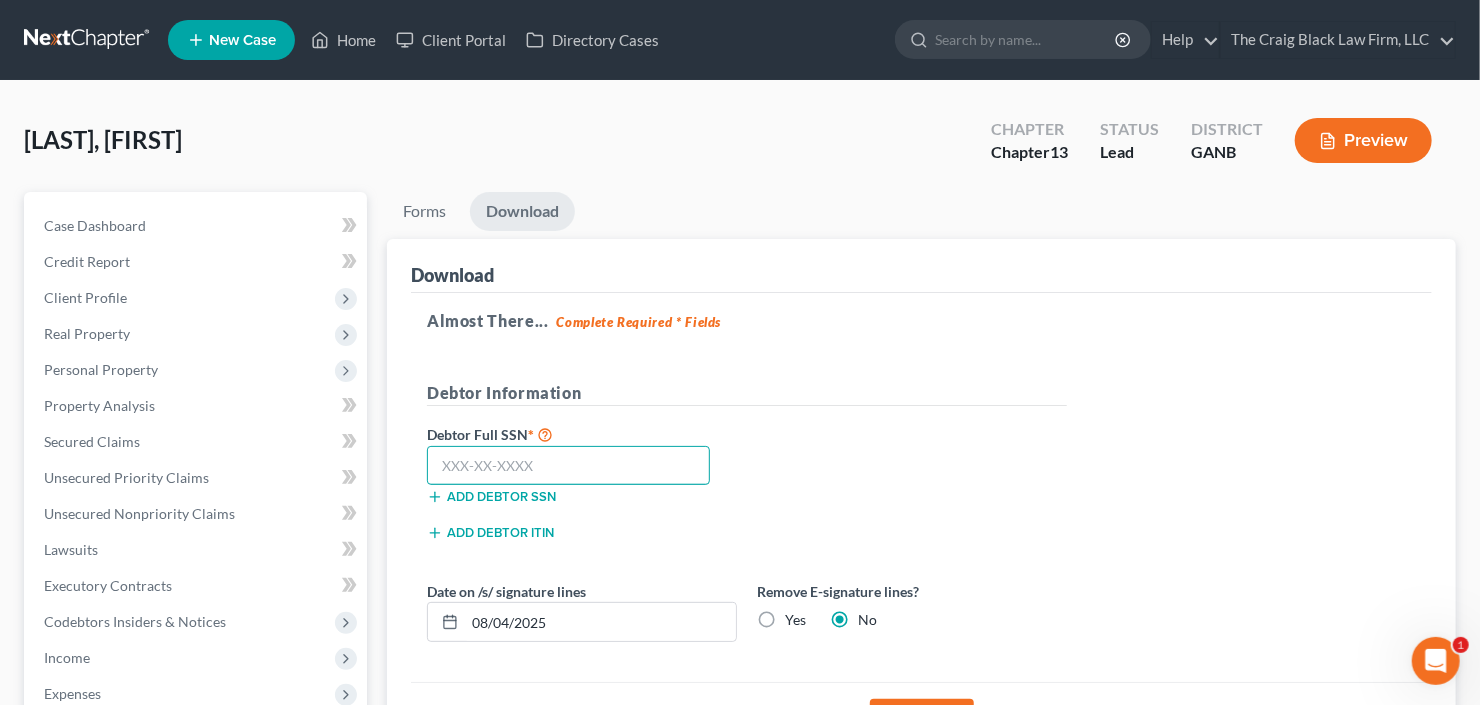 click at bounding box center (568, 466) 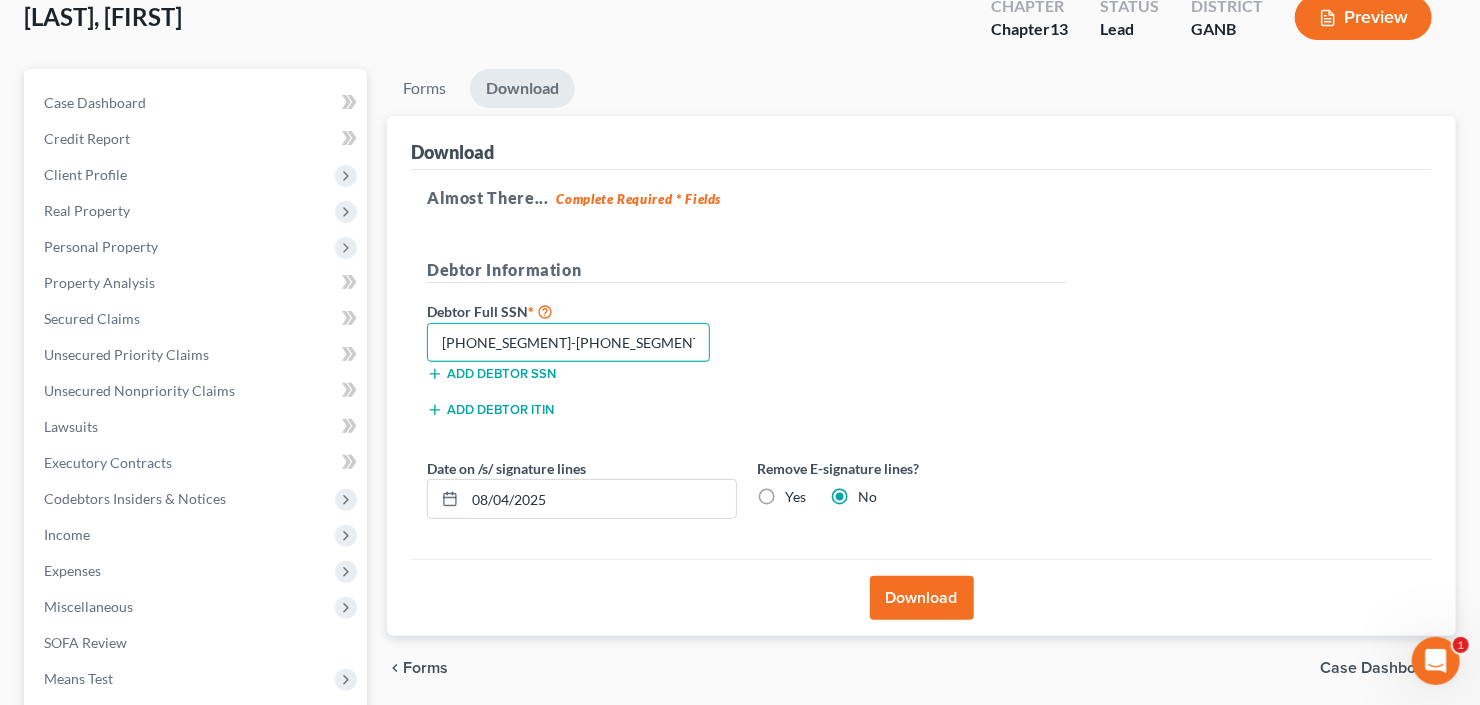 scroll, scrollTop: 160, scrollLeft: 0, axis: vertical 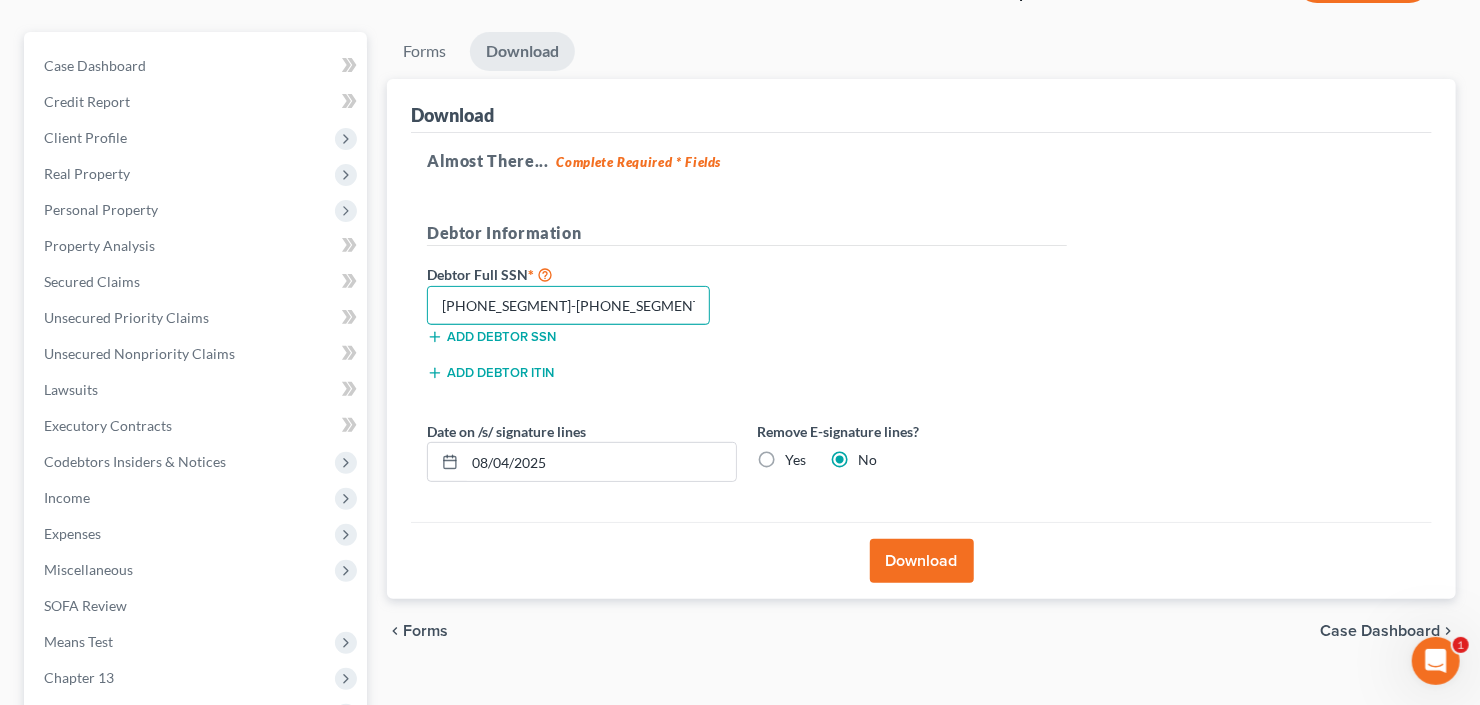 type on "260-39-5575" 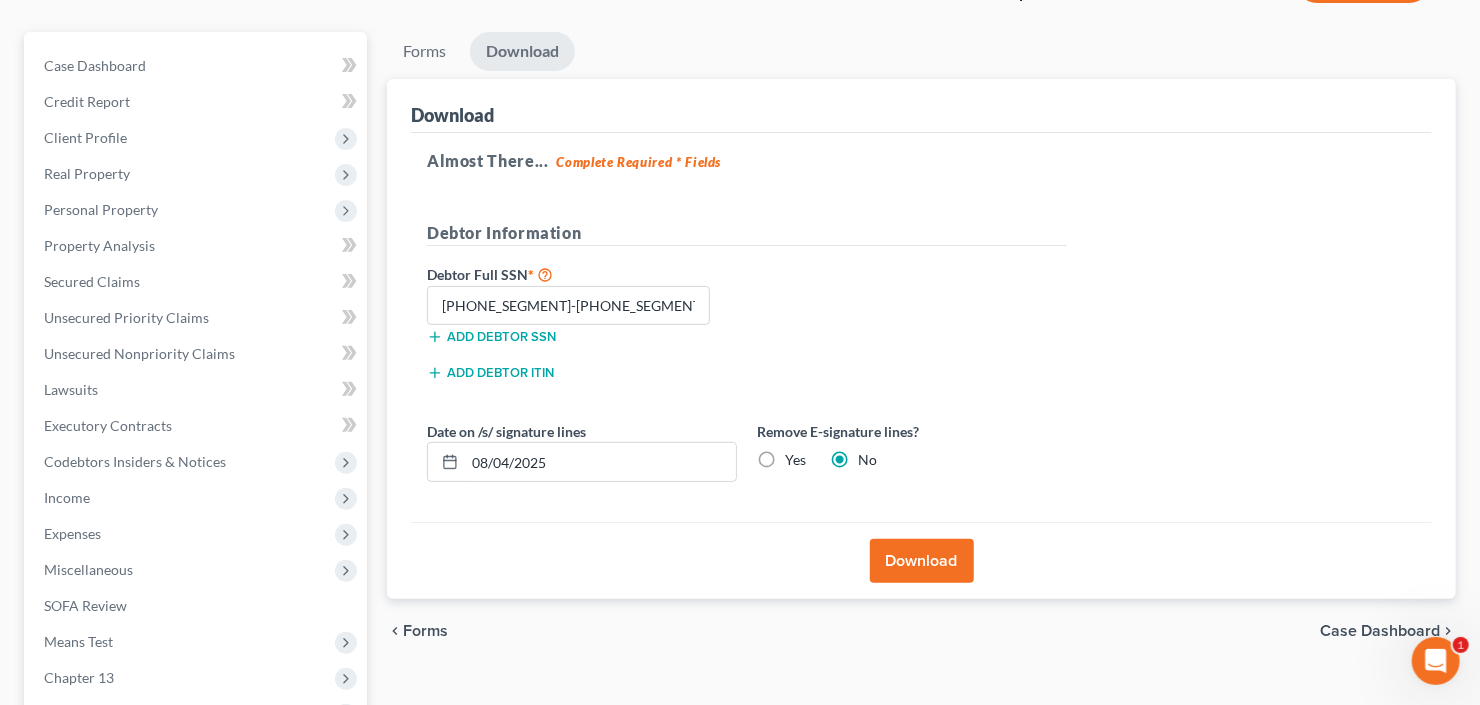click on "Download" at bounding box center [922, 561] 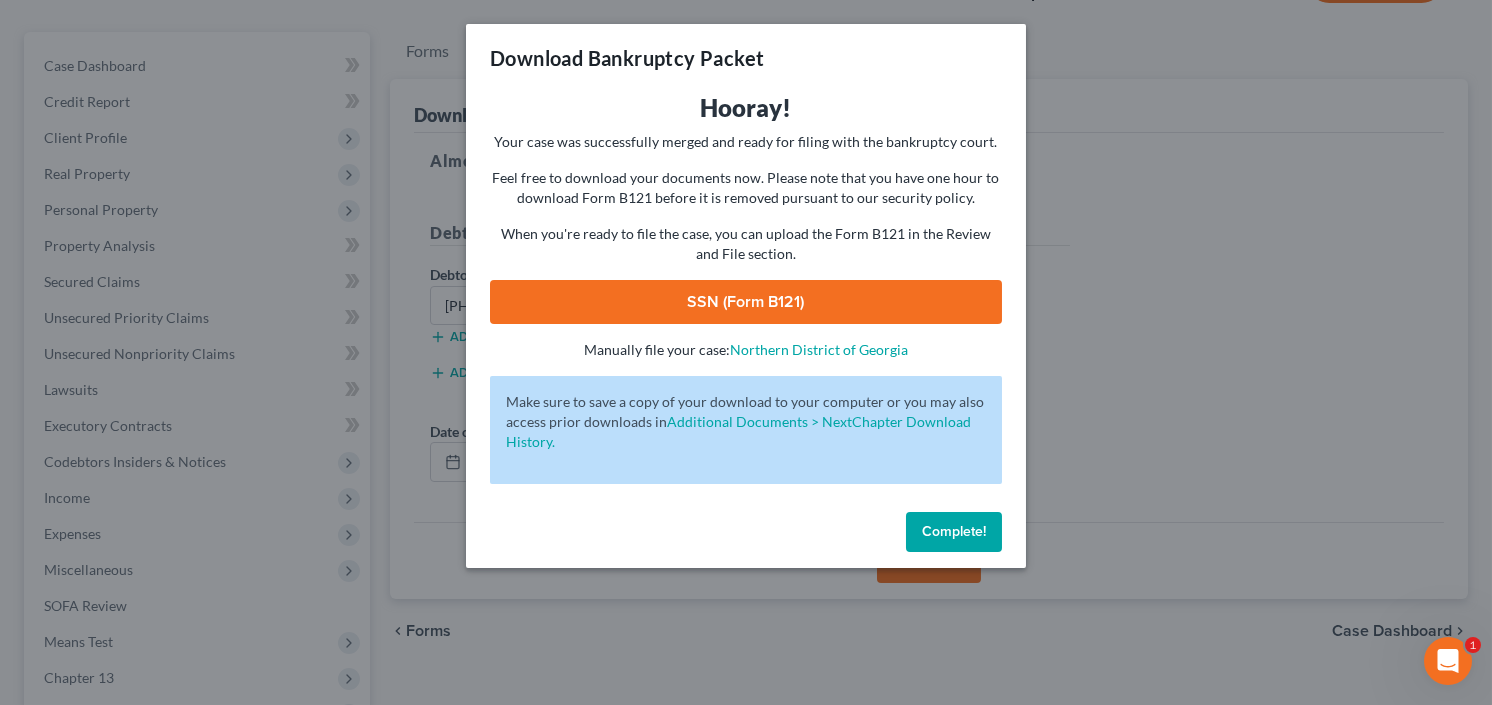 click on "SSN (Form B121)" at bounding box center [746, 302] 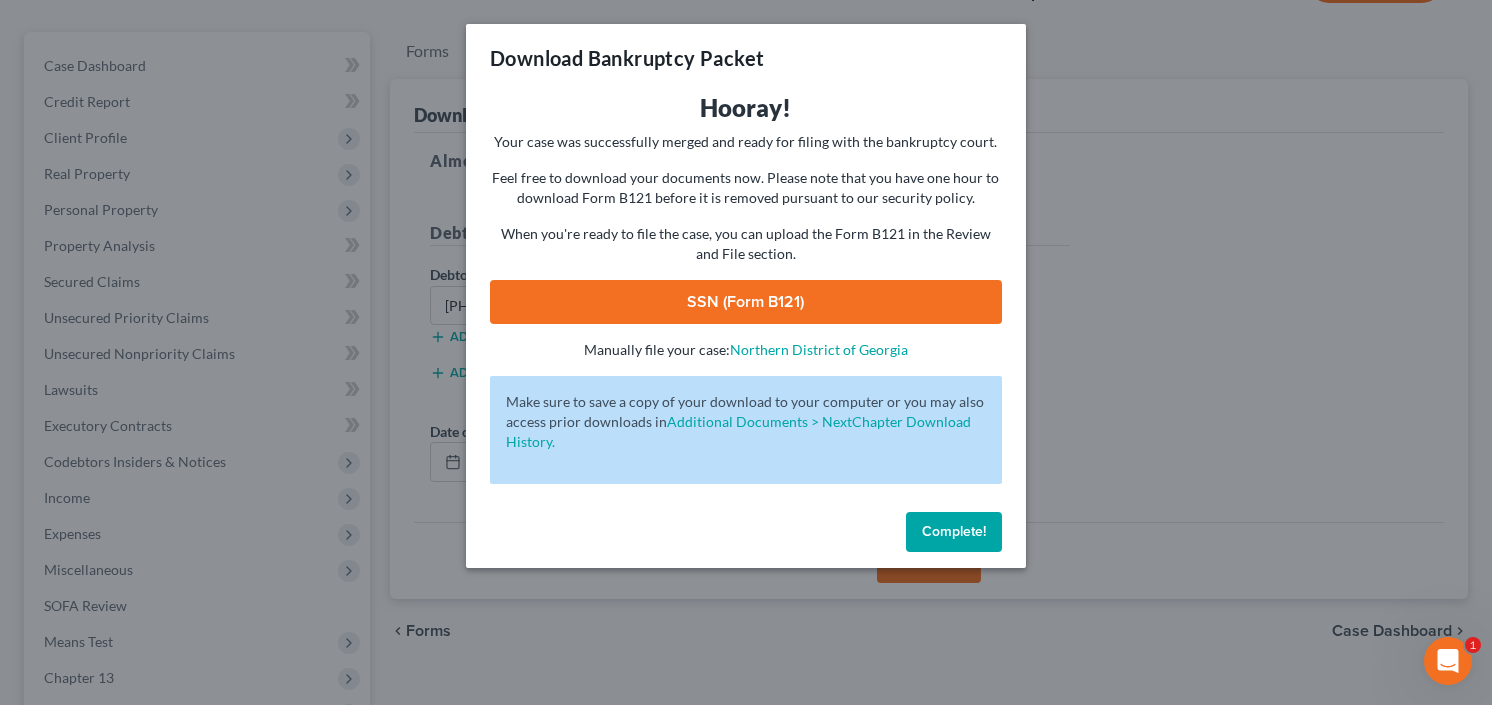 click on "Complete!" at bounding box center (954, 531) 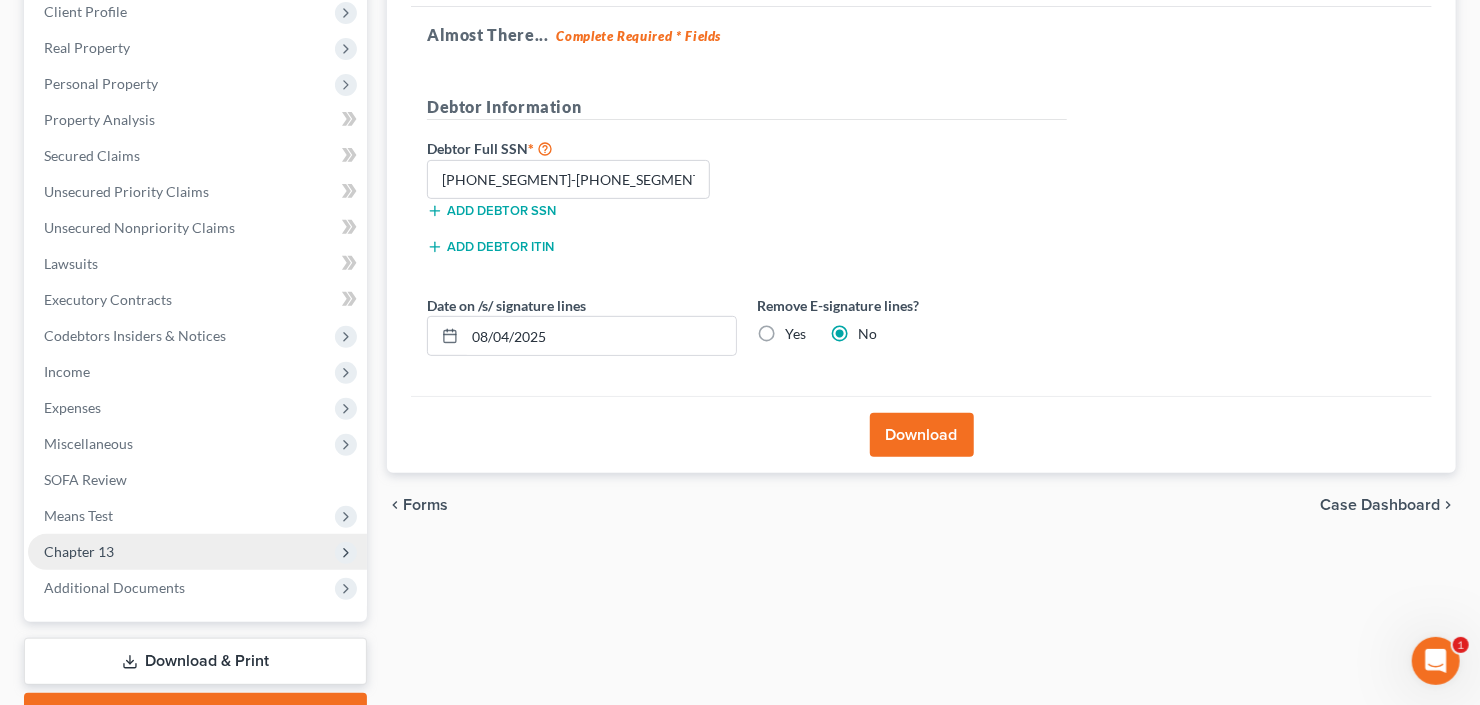 scroll, scrollTop: 390, scrollLeft: 0, axis: vertical 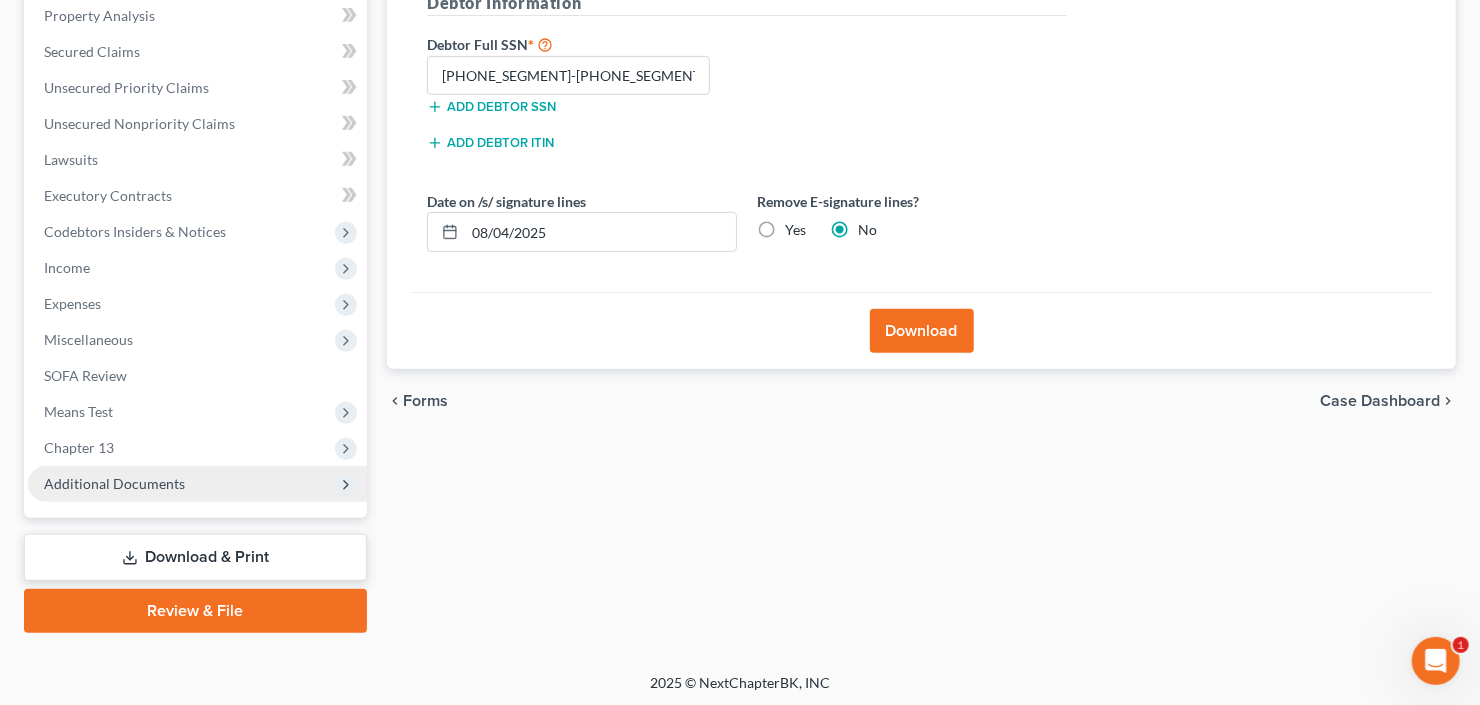 click on "Additional Documents" at bounding box center (114, 483) 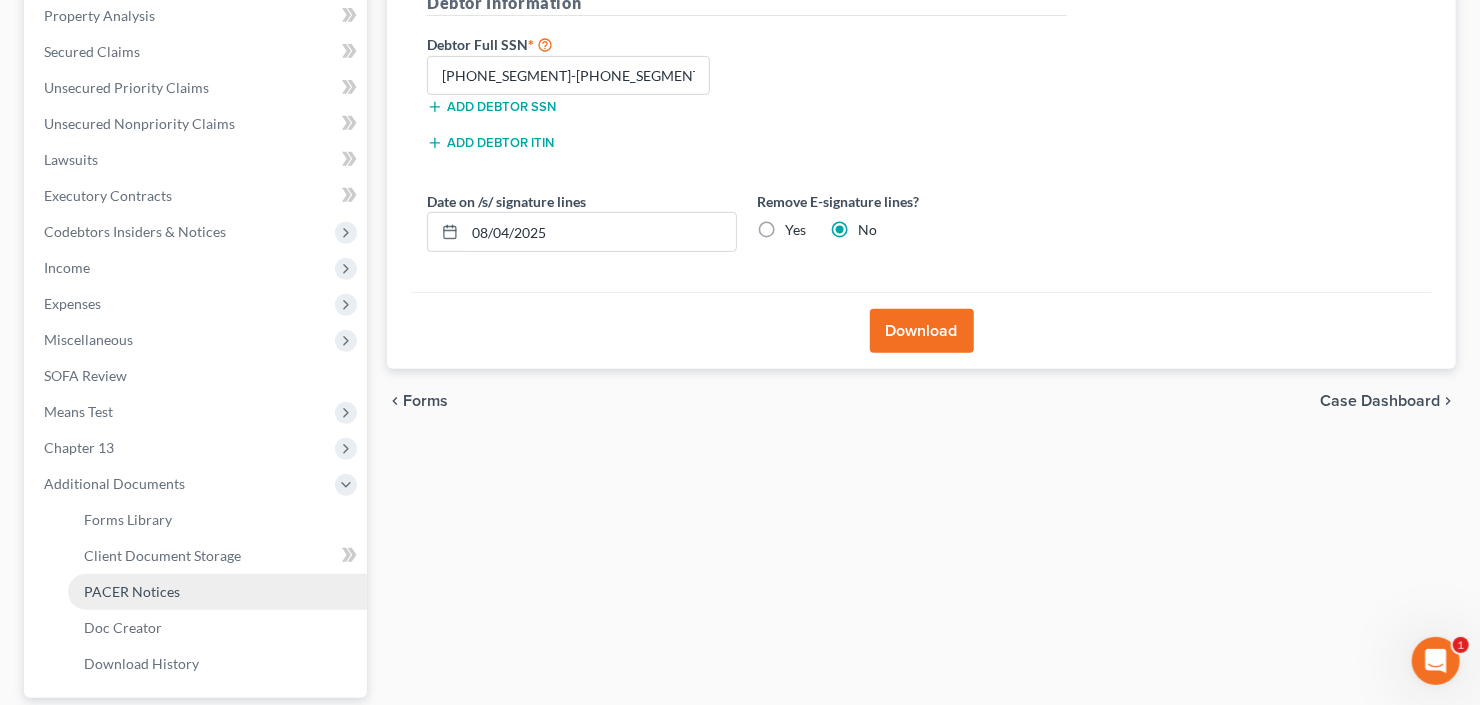 click on "PACER Notices" at bounding box center [132, 591] 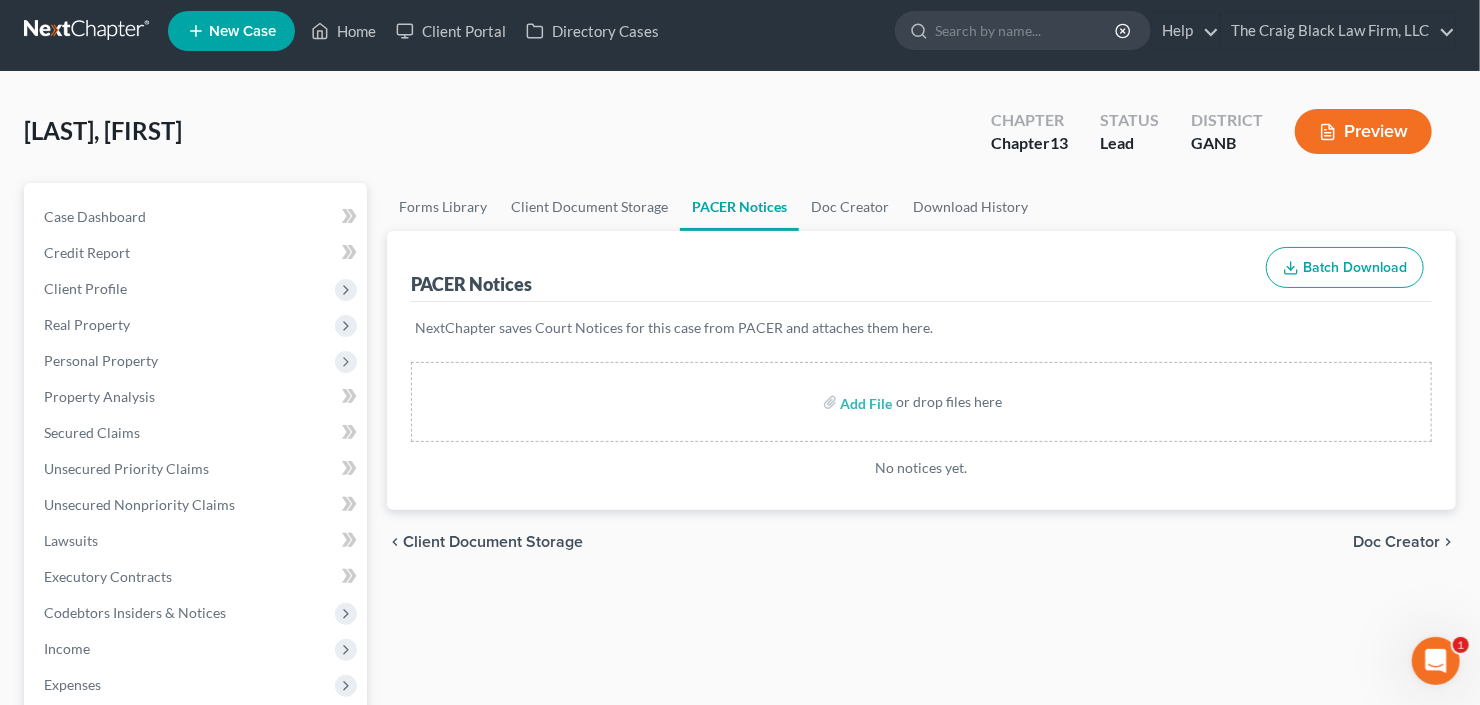 scroll, scrollTop: 0, scrollLeft: 0, axis: both 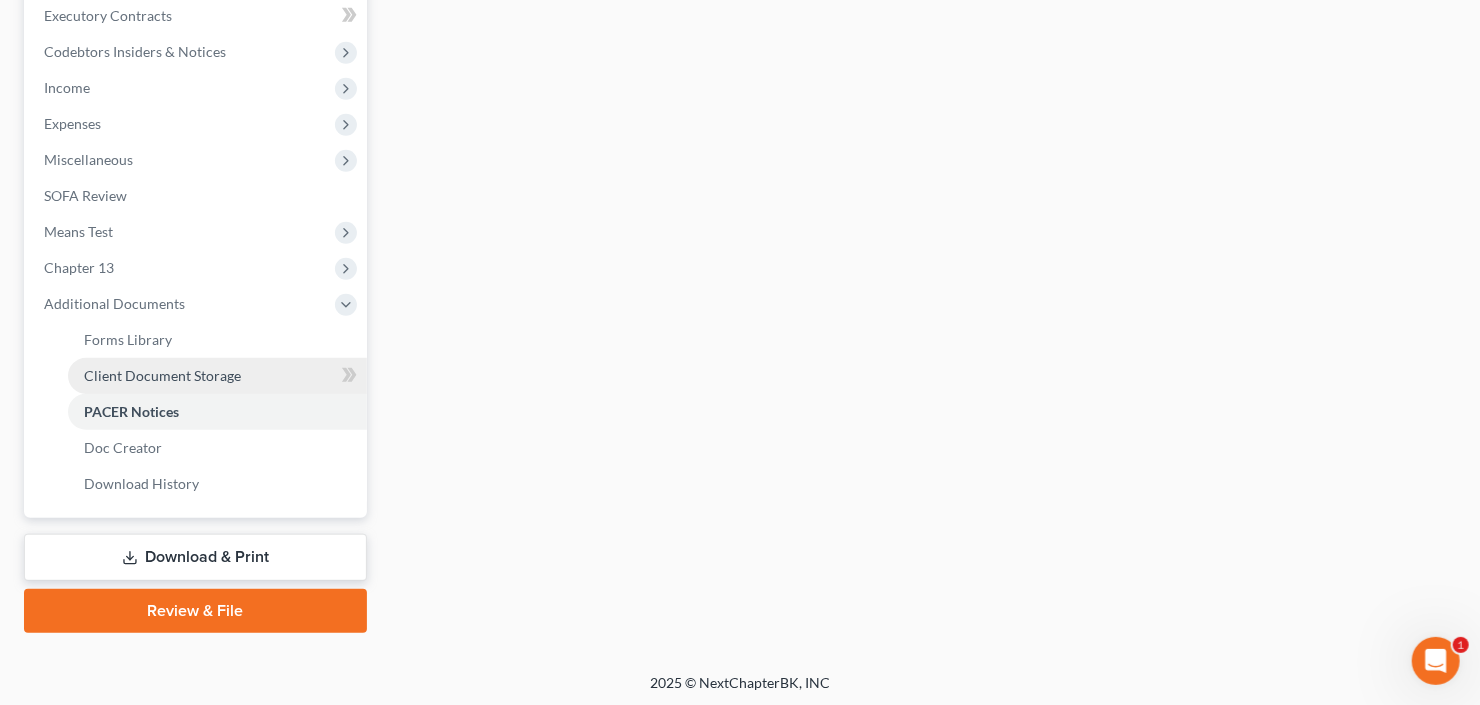 click on "Client Document Storage" at bounding box center (162, 375) 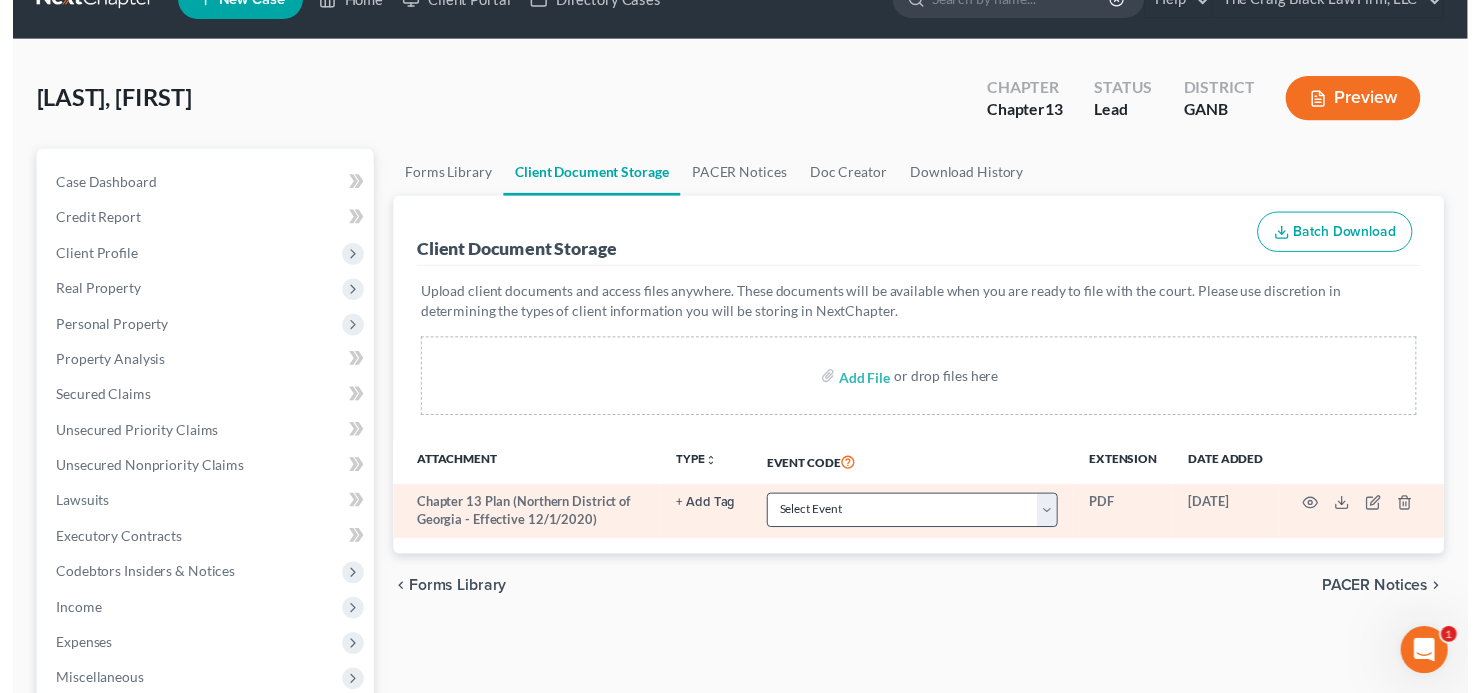 scroll, scrollTop: 0, scrollLeft: 0, axis: both 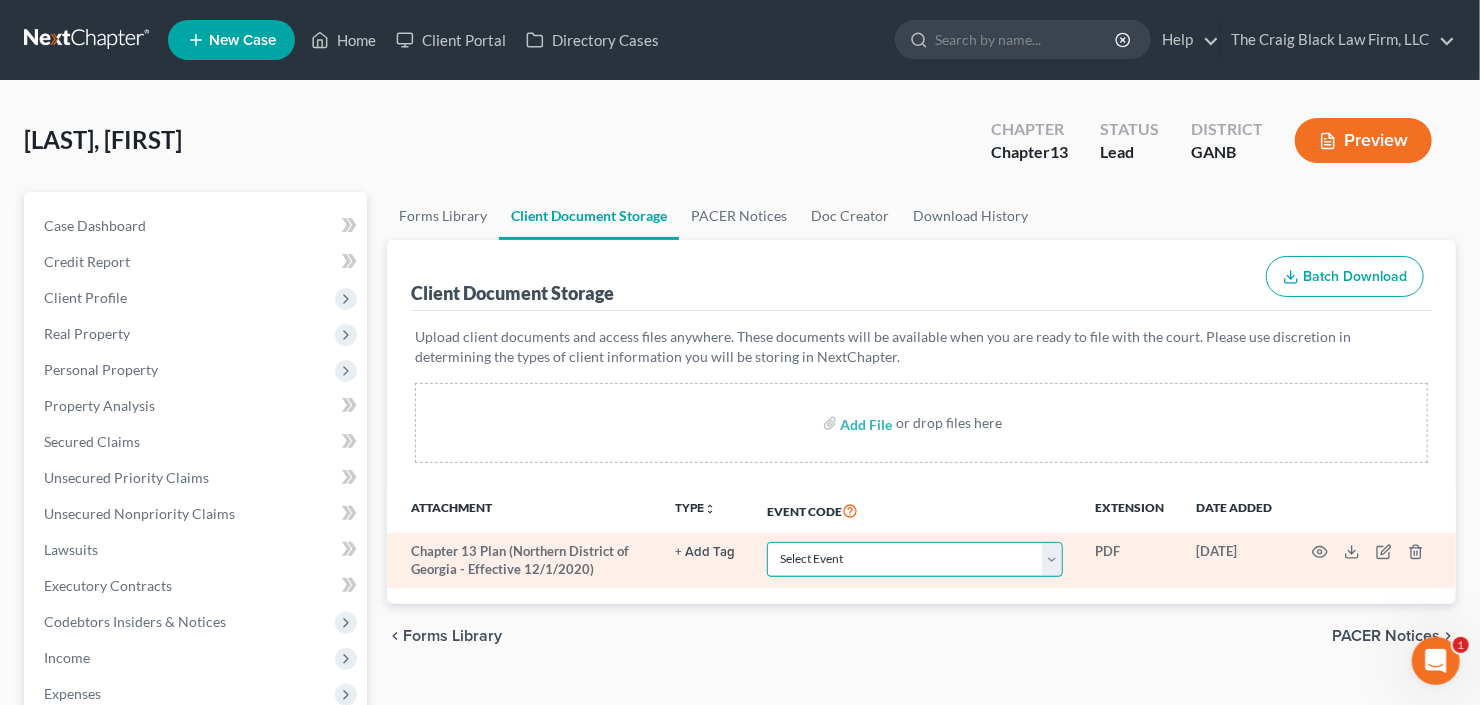 click on "Select Event 01 - Chapter 13 Plan - Initial Plan 02-Application to Pay Filing Fee in Installments Application for Waiver of Chapter 7 Filing Fee (103B) Certification of Financial Management Course for Debtor Corporate Ownership Statement Credit Counseling Service Certificate Exhibits Federal Tax Return Operating Report P-Amended List of Creditors (FEE) P-Amendment to Schedules D, E, F and/or E/F (FEE) P-Amendment to Voluntary Petition P-Attorney Disclosure Statement P-Chapter 11 Statement of Monthly Income (Form 122B) P-Chapter 13 Monthly Income Statement/Calculation of Disposable Income Document(s) - (122C-1/122C-2) P-Chapter 7 Statement of Monthly Income/Means Test Document(s) - (Forms 122A-1, 122A-1Supp, 122A-2) P-Corporate Resolution P-Declaration of Debtor P-Equity Security Holders P-Initial Statement About an Eviction Judgment Against You--Form 101A P-Schedule A/B P-Schedule C P-Schedule D P-Schedule E/F P-Schedule G P-Schedule H P-Schedule I P-Schedule J P-Statement of Financial Affairs Payment Advices" at bounding box center (915, 559) 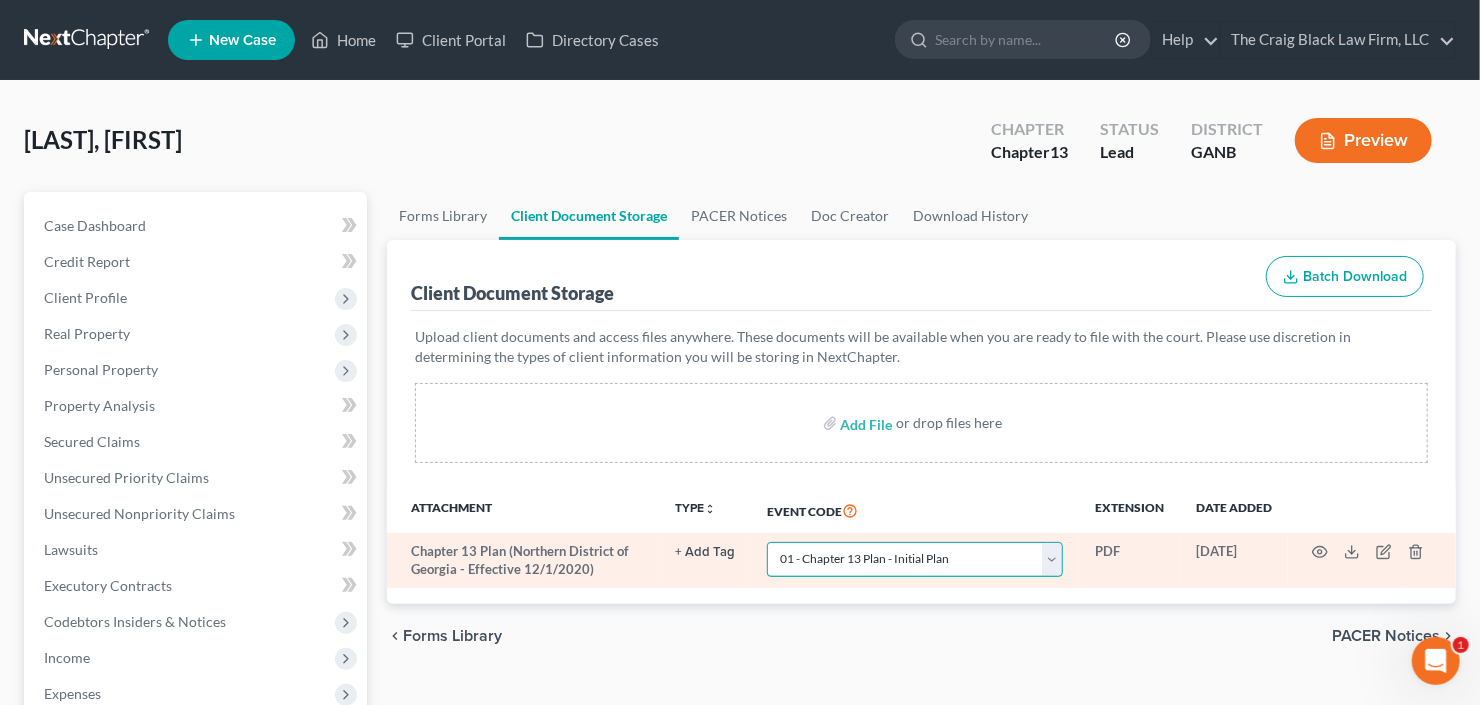 click on "Select Event 01 - Chapter 13 Plan - Initial Plan 02-Application to Pay Filing Fee in Installments Application for Waiver of Chapter 7 Filing Fee (103B) Certification of Financial Management Course for Debtor Corporate Ownership Statement Credit Counseling Service Certificate Exhibits Federal Tax Return Operating Report P-Amended List of Creditors (FEE) P-Amendment to Schedules D, E, F and/or E/F (FEE) P-Amendment to Voluntary Petition P-Attorney Disclosure Statement P-Chapter 11 Statement of Monthly Income (Form 122B) P-Chapter 13 Monthly Income Statement/Calculation of Disposable Income Document(s) - (122C-1/122C-2) P-Chapter 7 Statement of Monthly Income/Means Test Document(s) - (Forms 122A-1, 122A-1Supp, 122A-2) P-Corporate Resolution P-Declaration of Debtor P-Equity Security Holders P-Initial Statement About an Eviction Judgment Against You--Form 101A P-Schedule A/B P-Schedule C P-Schedule D P-Schedule E/F P-Schedule G P-Schedule H P-Schedule I P-Schedule J P-Statement of Financial Affairs Payment Advices" at bounding box center [915, 559] 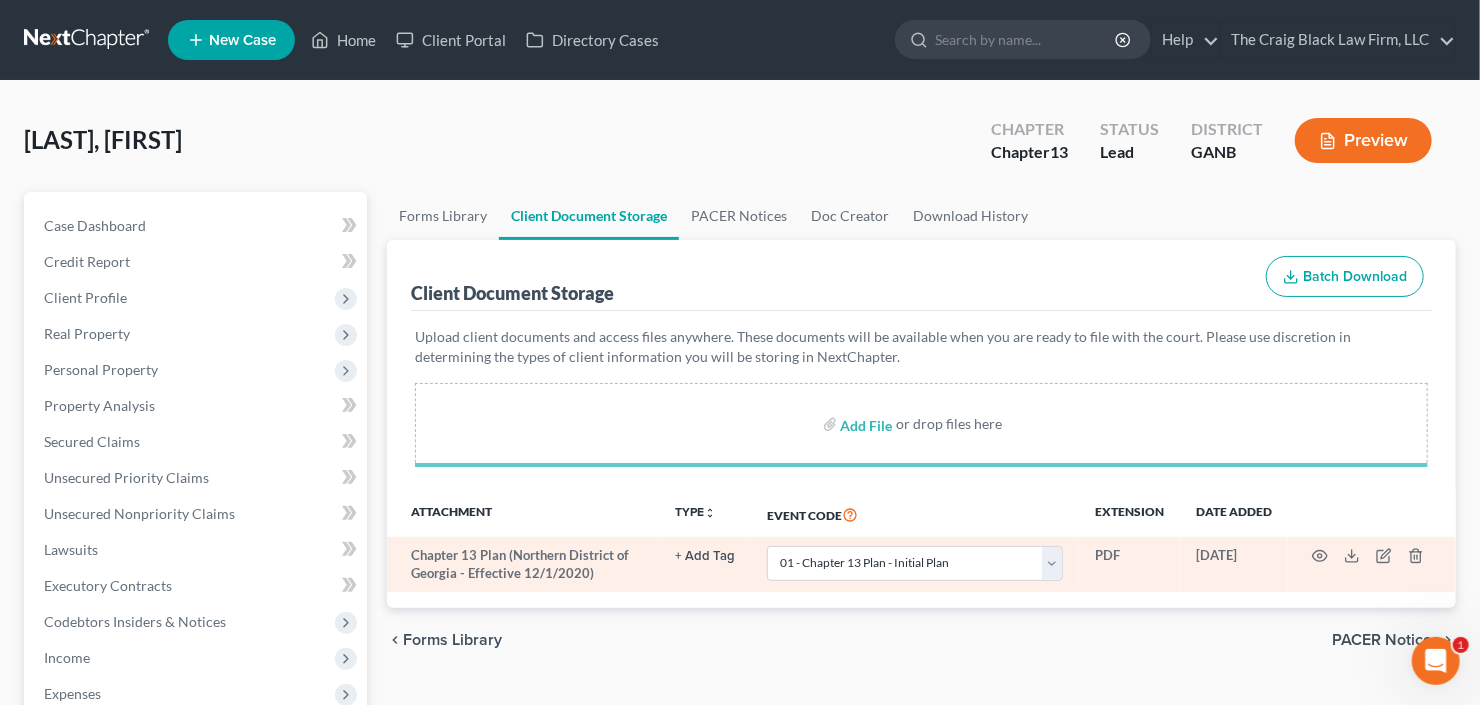 select on "0" 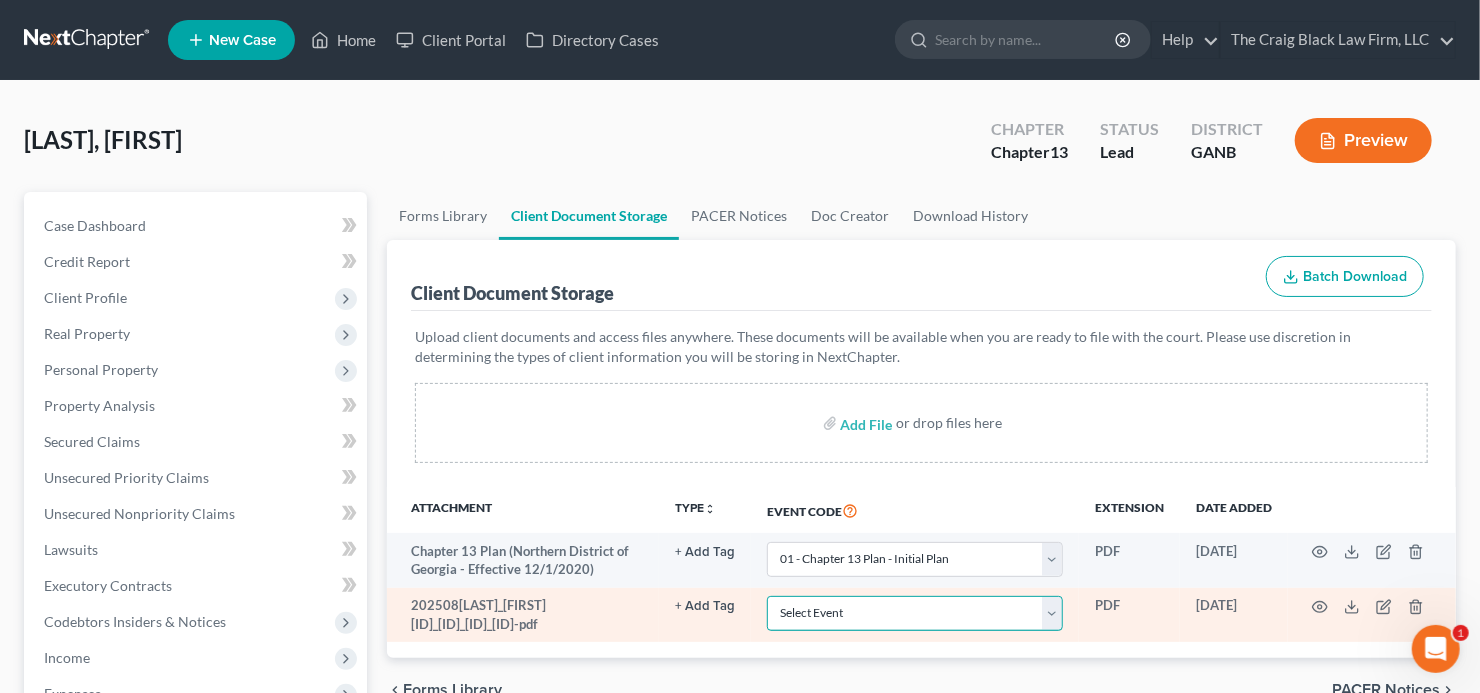 click on "Select Event 01 - Chapter 13 Plan - Initial Plan 02-Application to Pay Filing Fee in Installments Application for Waiver of Chapter 7 Filing Fee (103B) Certification of Financial Management Course for Debtor Corporate Ownership Statement Credit Counseling Service Certificate Exhibits Federal Tax Return Operating Report P-Amended List of Creditors (FEE) P-Amendment to Schedules D, E, F and/or E/F (FEE) P-Amendment to Voluntary Petition P-Attorney Disclosure Statement P-Chapter 11 Statement of Monthly Income (Form 122B) P-Chapter 13 Monthly Income Statement/Calculation of Disposable Income Document(s) - (122C-1/122C-2) P-Chapter 7 Statement of Monthly Income/Means Test Document(s) - (Forms 122A-1, 122A-1Supp, 122A-2) P-Corporate Resolution P-Declaration of Debtor P-Equity Security Holders P-Initial Statement About an Eviction Judgment Against You--Form 101A P-Schedule A/B P-Schedule C P-Schedule D P-Schedule E/F P-Schedule G P-Schedule H P-Schedule I P-Schedule J P-Statement of Financial Affairs Payment Advices" at bounding box center [915, 613] 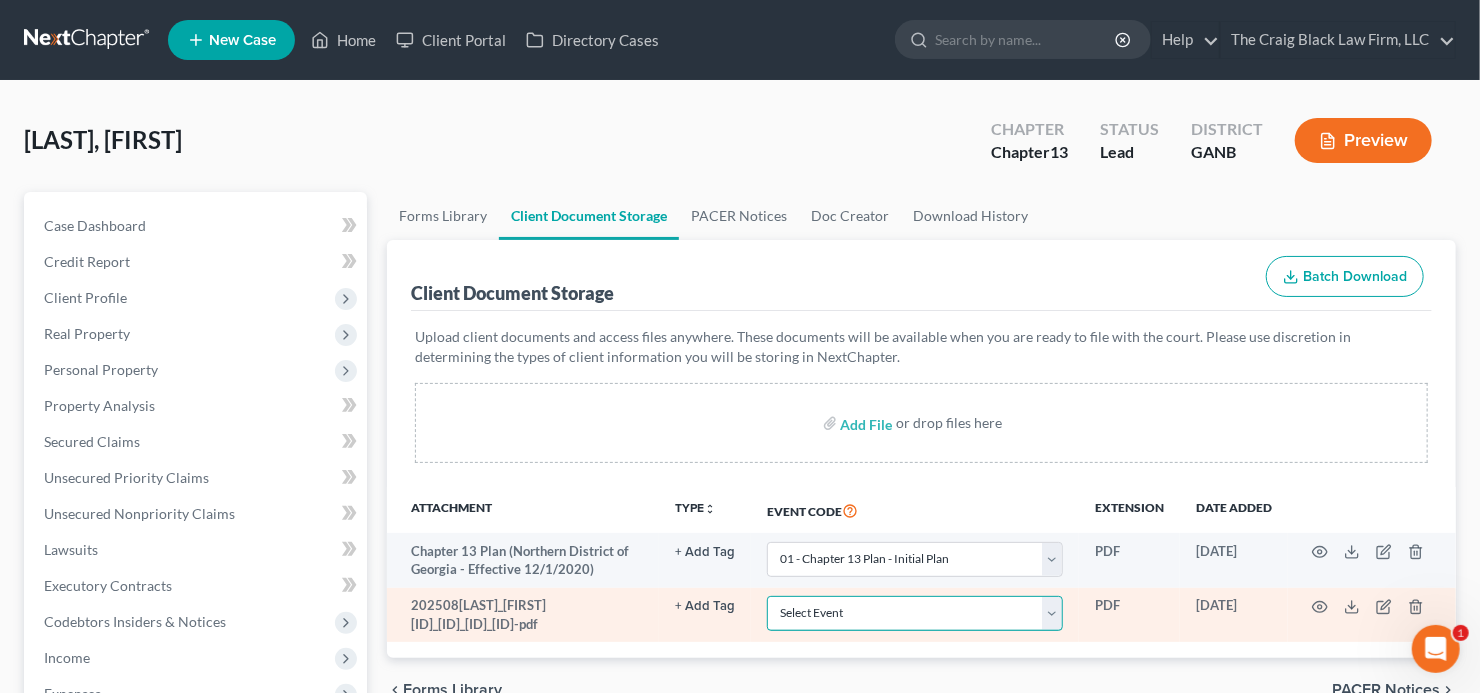 select on "5" 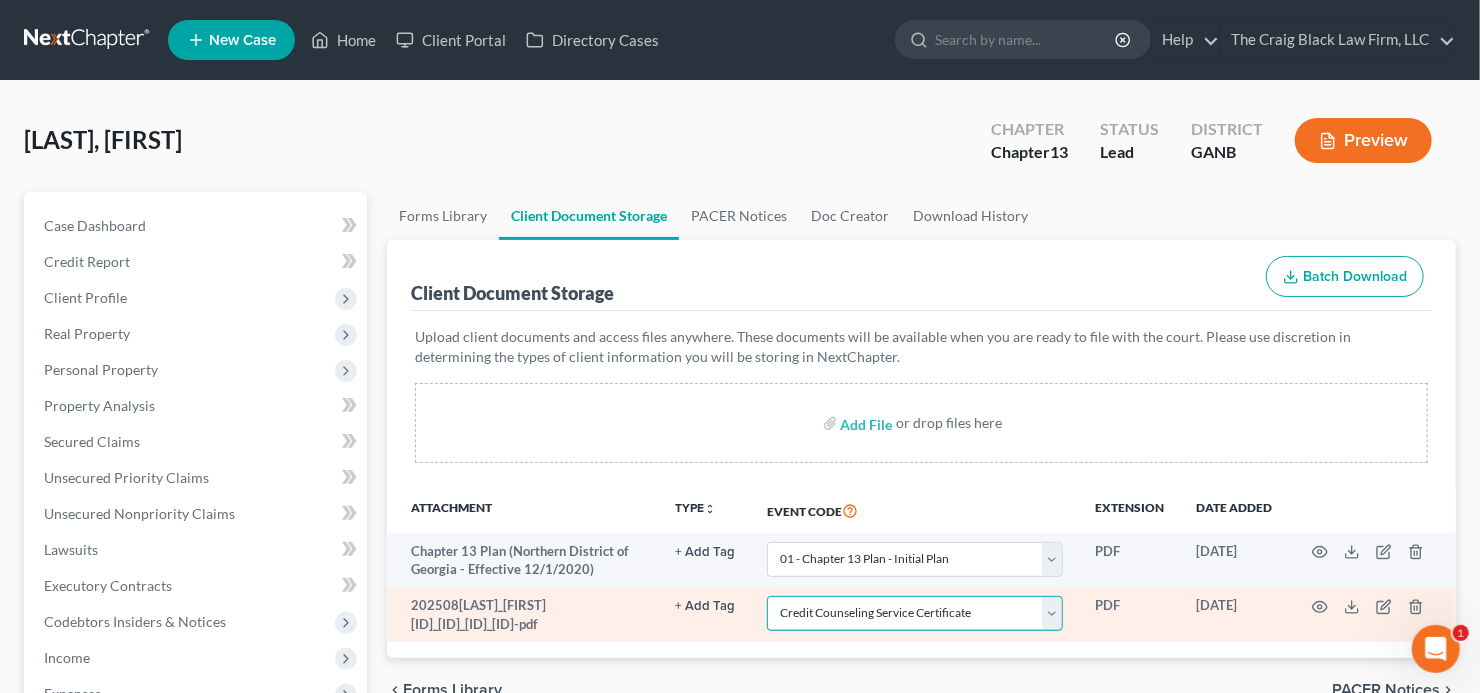 click on "Select Event 01 - Chapter 13 Plan - Initial Plan 02-Application to Pay Filing Fee in Installments Application for Waiver of Chapter 7 Filing Fee (103B) Certification of Financial Management Course for Debtor Corporate Ownership Statement Credit Counseling Service Certificate Exhibits Federal Tax Return Operating Report P-Amended List of Creditors (FEE) P-Amendment to Schedules D, E, F and/or E/F (FEE) P-Amendment to Voluntary Petition P-Attorney Disclosure Statement P-Chapter 11 Statement of Monthly Income (Form 122B) P-Chapter 13 Monthly Income Statement/Calculation of Disposable Income Document(s) - (122C-1/122C-2) P-Chapter 7 Statement of Monthly Income/Means Test Document(s) - (Forms 122A-1, 122A-1Supp, 122A-2) P-Corporate Resolution P-Declaration of Debtor P-Equity Security Holders P-Initial Statement About an Eviction Judgment Against You--Form 101A P-Schedule A/B P-Schedule C P-Schedule D P-Schedule E/F P-Schedule G P-Schedule H P-Schedule I P-Schedule J P-Statement of Financial Affairs Payment Advices" at bounding box center [915, 613] 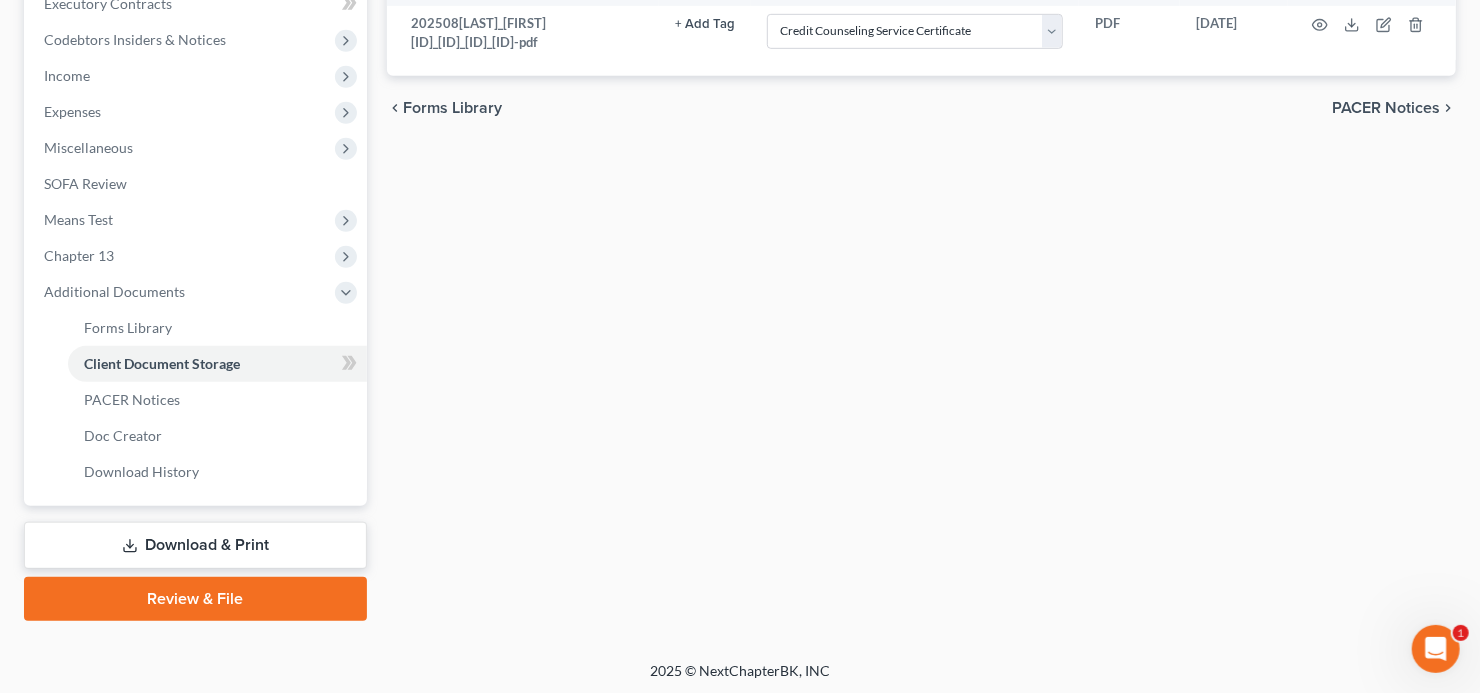 click on "Review & File" at bounding box center (195, 599) 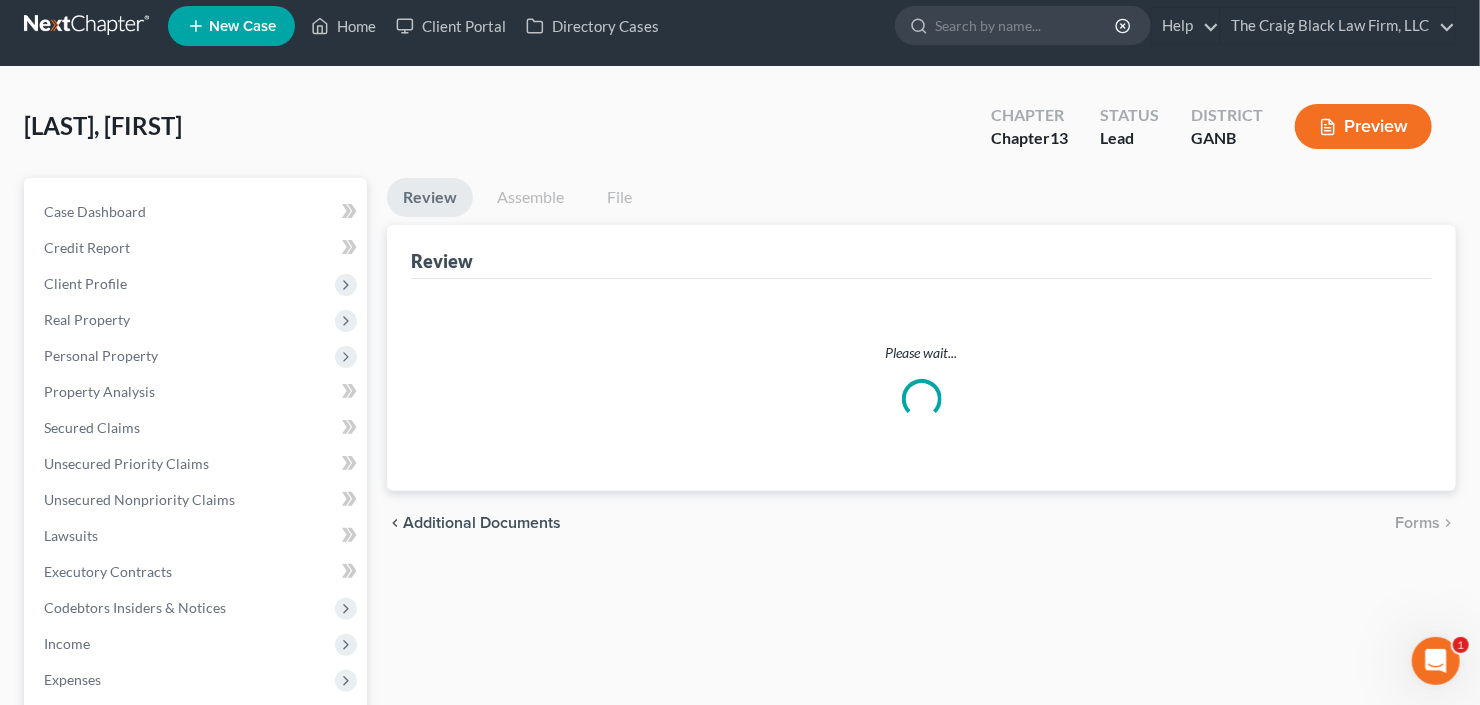 scroll, scrollTop: 0, scrollLeft: 0, axis: both 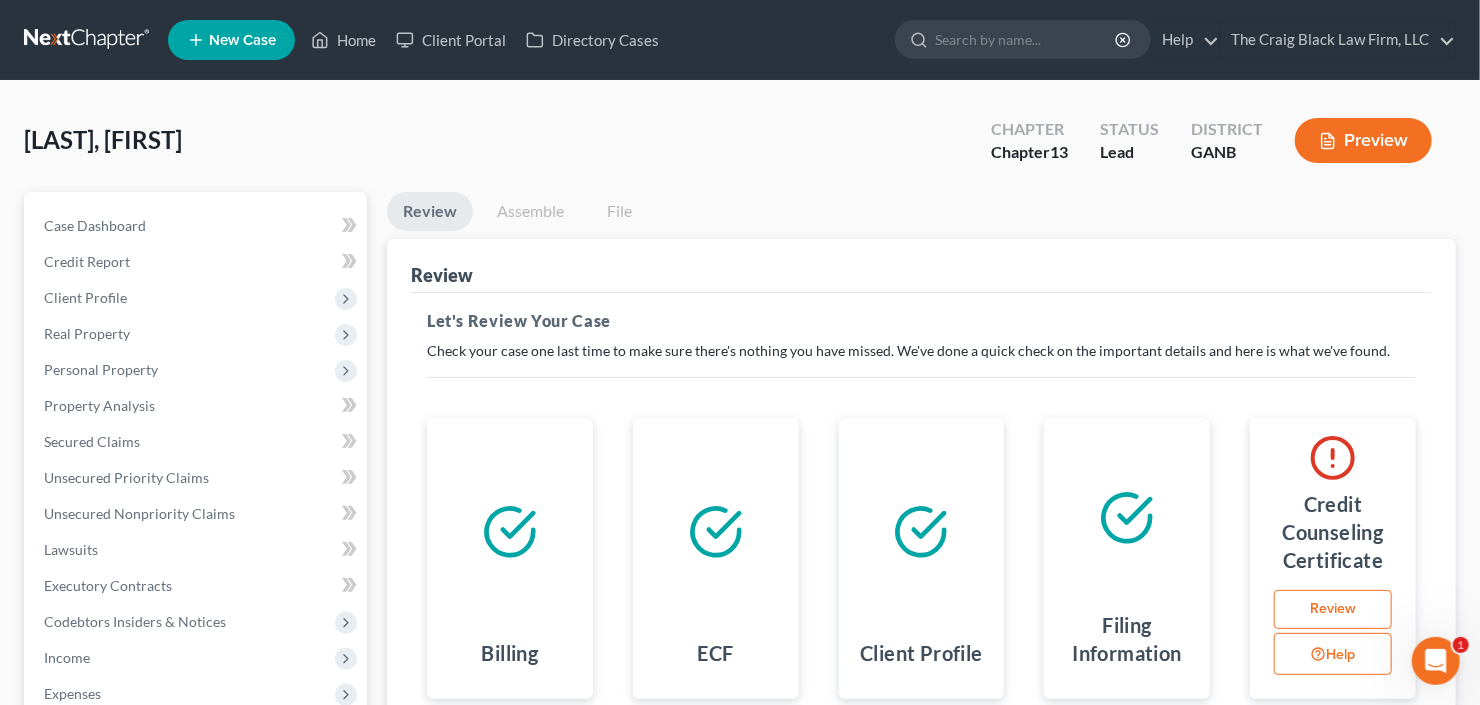 click on "Assemble" at bounding box center (530, 211) 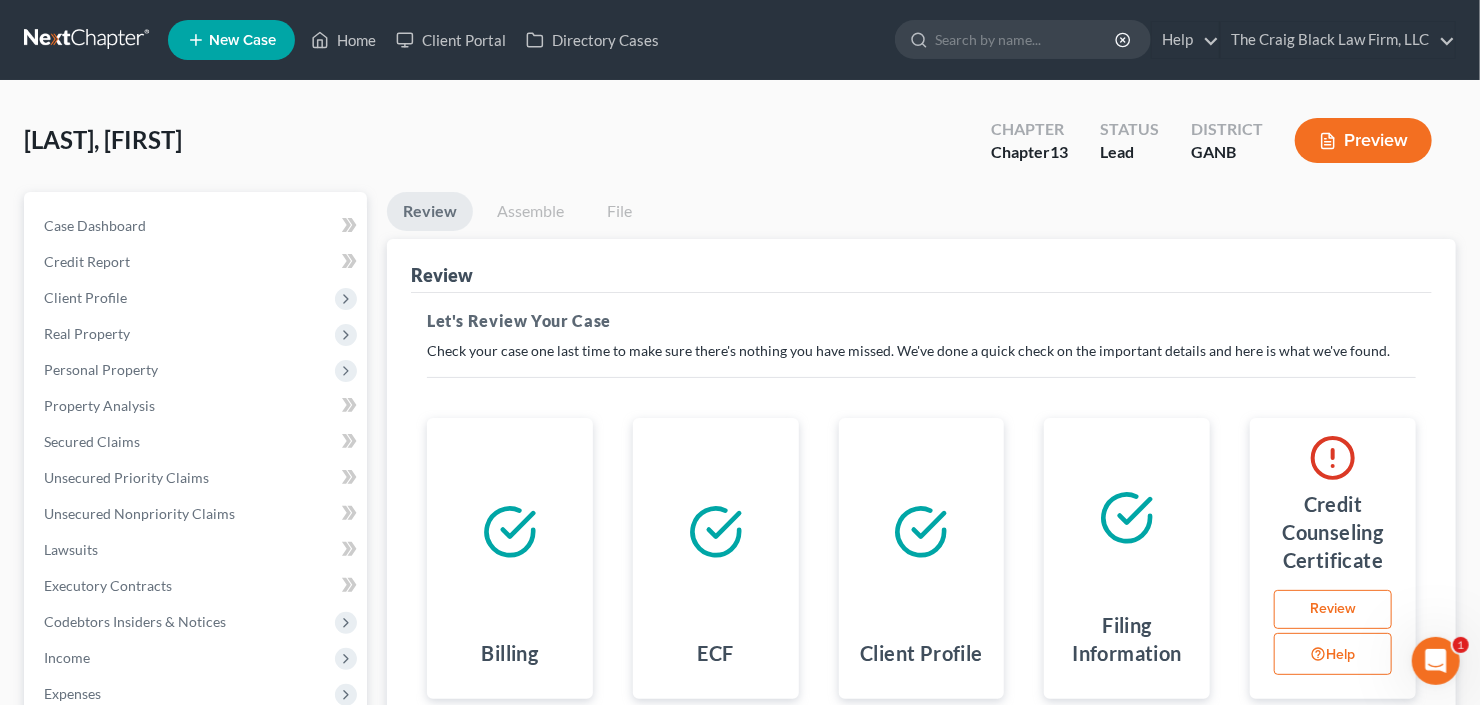 click on "Review" at bounding box center [1333, 610] 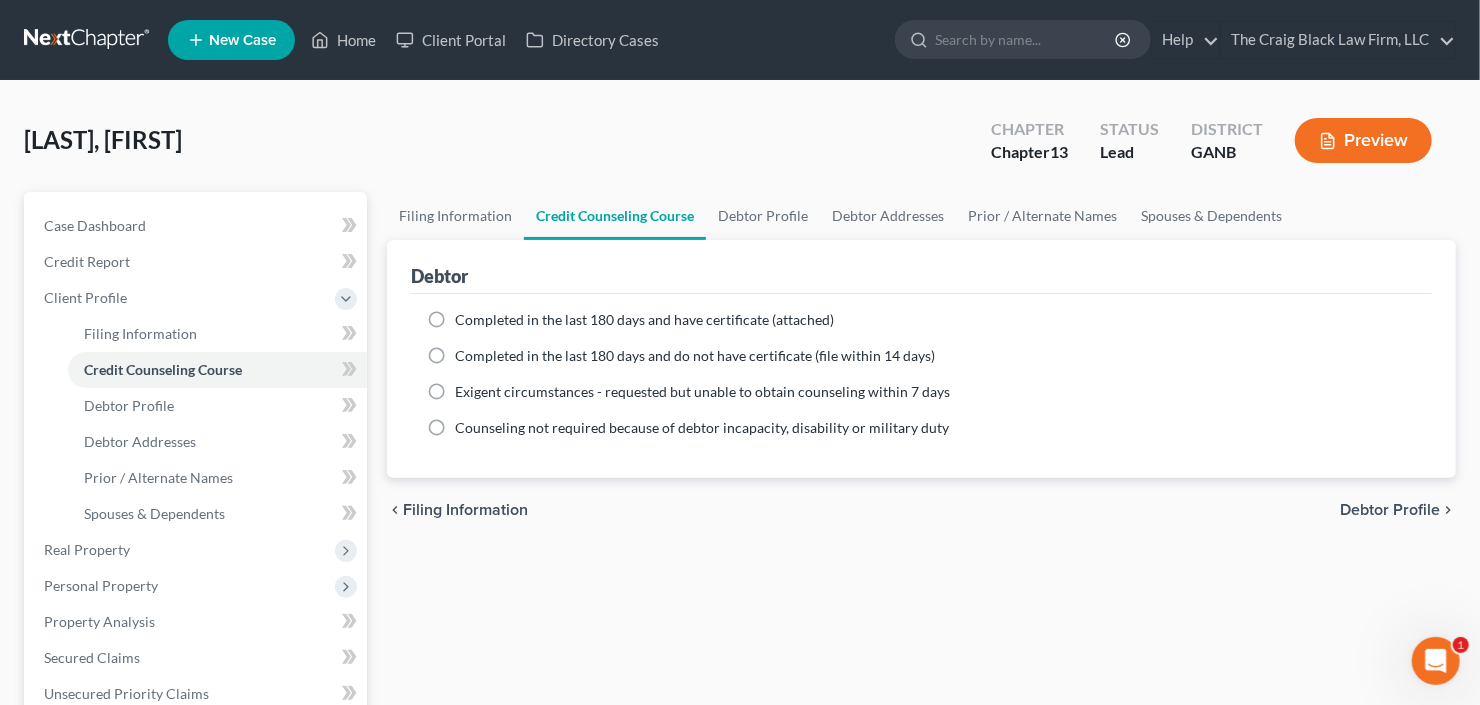 click on "Completed in the last 180 days and have certificate (attached)" at bounding box center [644, 320] 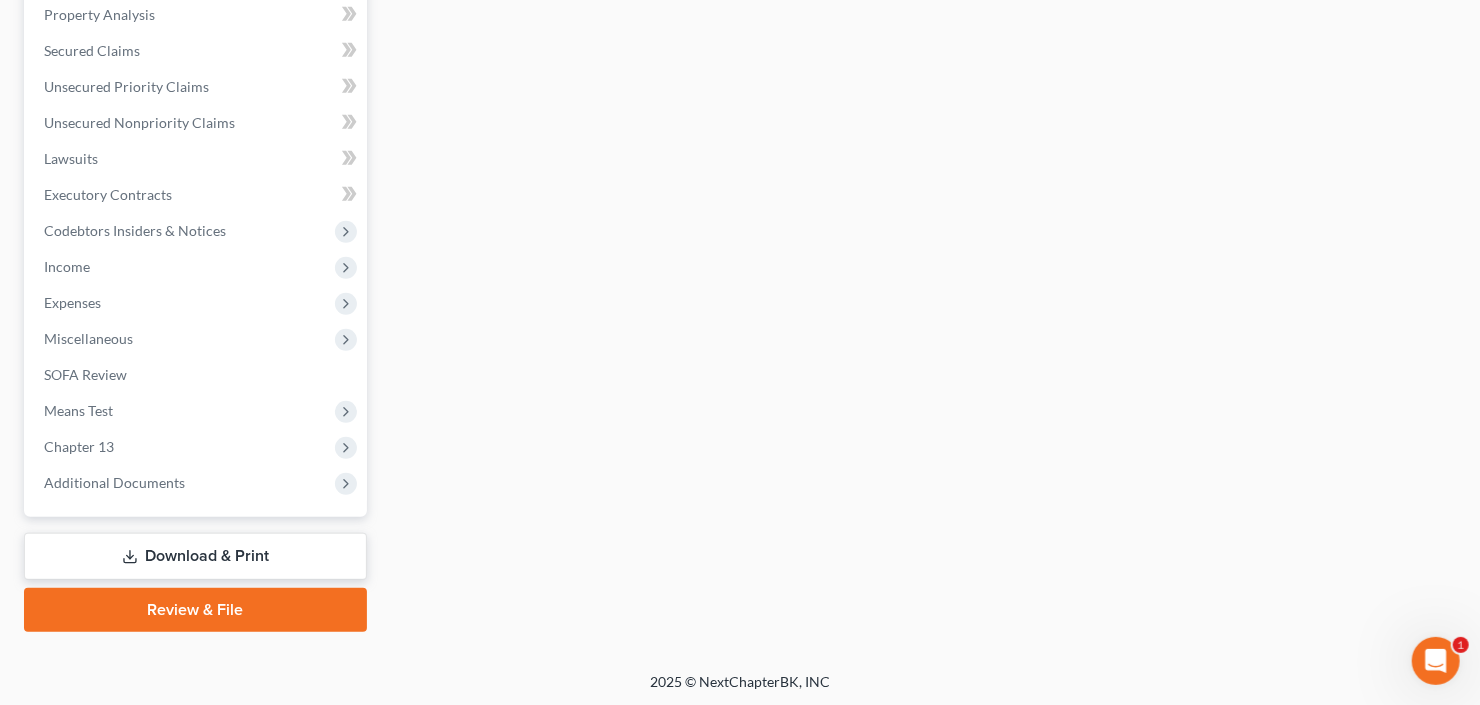click on "Download & Print" at bounding box center [195, 556] 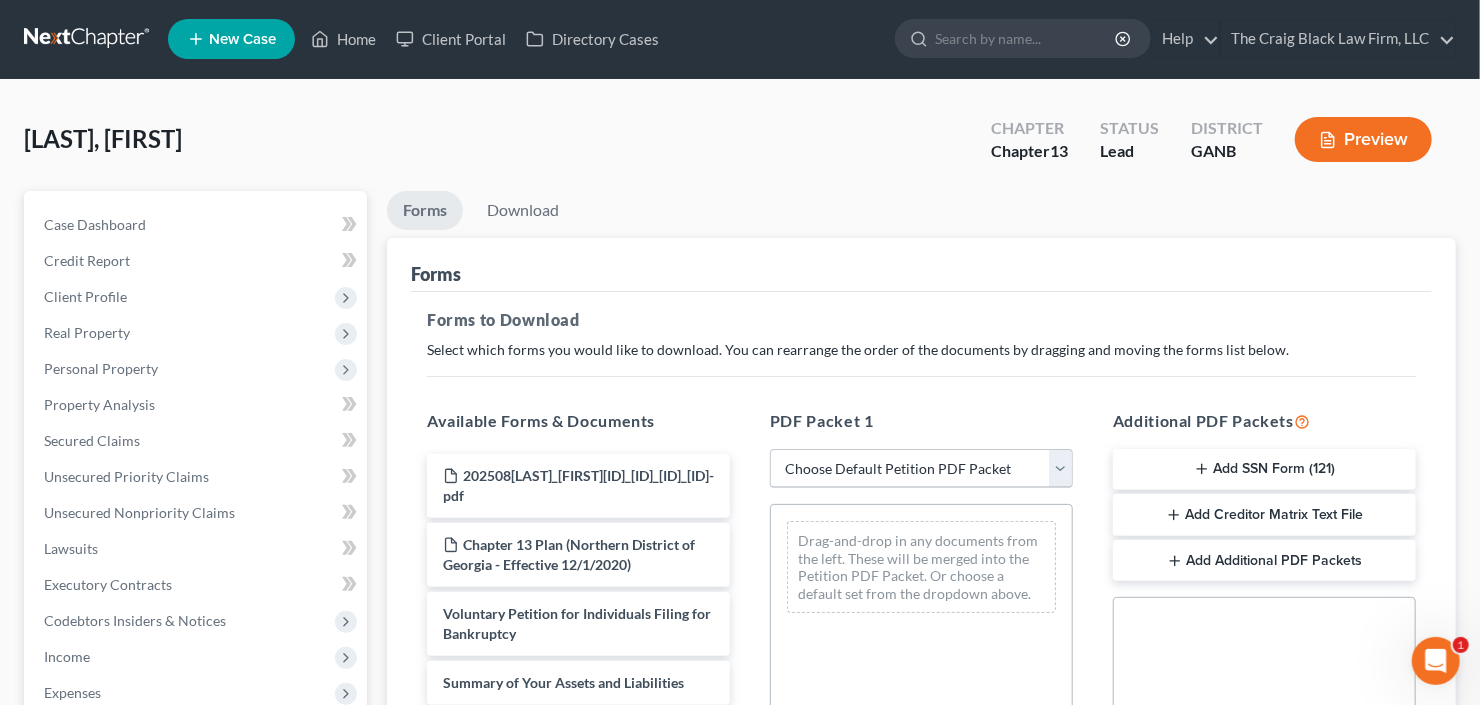 scroll, scrollTop: 0, scrollLeft: 0, axis: both 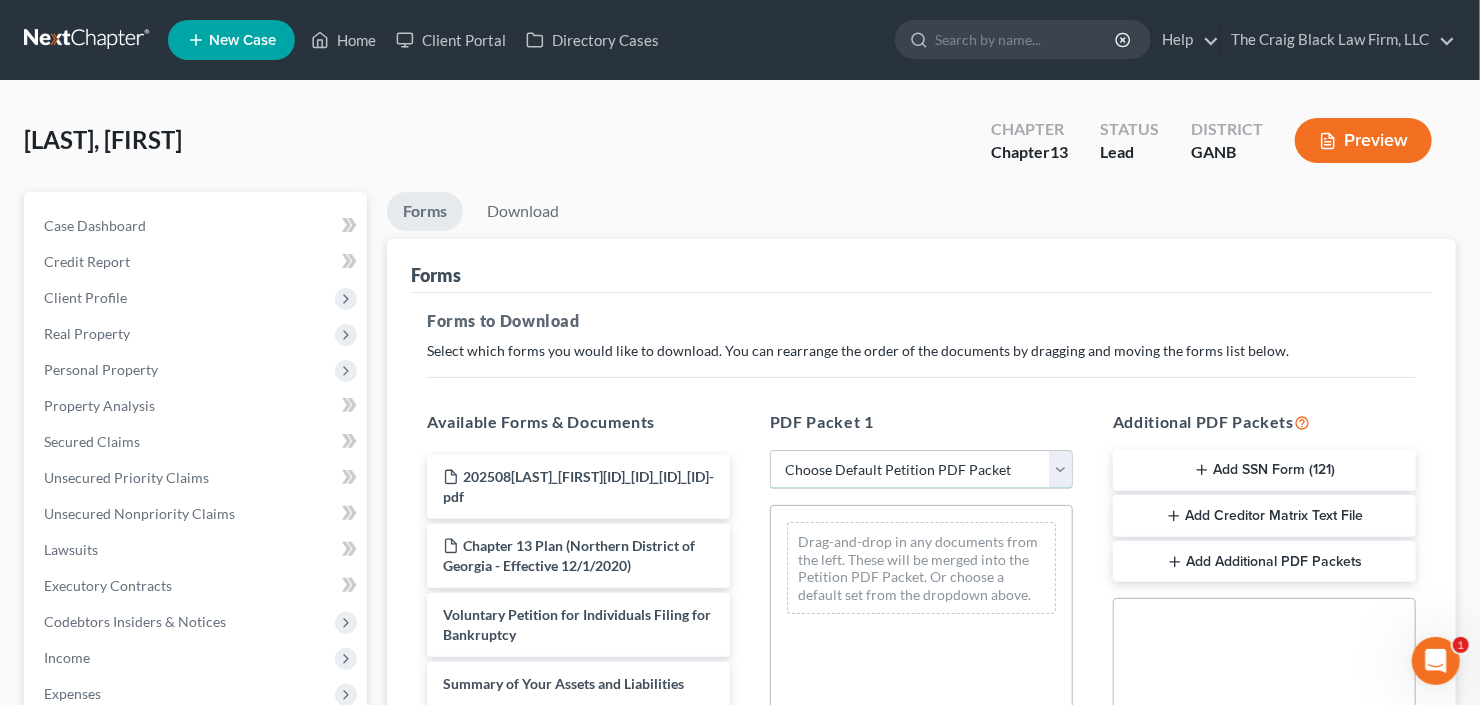 click on "Choose Default Petition PDF Packet Complete Bankruptcy Petition (all forms and schedules) Emergency Filing Forms (Petition and Creditor List Only) Amended Forms Signature Pages Only Supplemental Post Petition (Sch. I & J) Supplemental Post Petition (Sch. I) Supplemental Post Petition (Sch. J)" at bounding box center [921, 470] 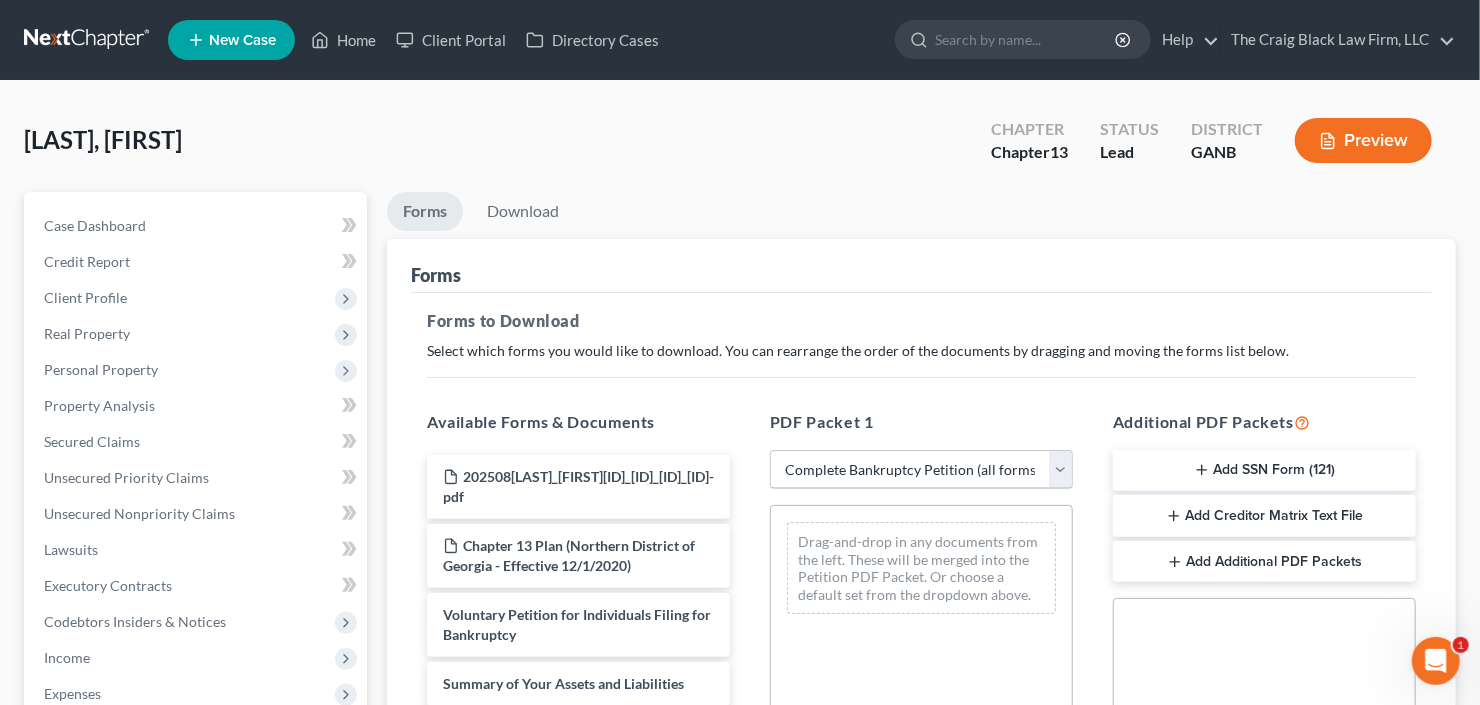 click on "Choose Default Petition PDF Packet Complete Bankruptcy Petition (all forms and schedules) Emergency Filing Forms (Petition and Creditor List Only) Amended Forms Signature Pages Only Supplemental Post Petition (Sch. I & J) Supplemental Post Petition (Sch. I) Supplemental Post Petition (Sch. J)" at bounding box center (921, 470) 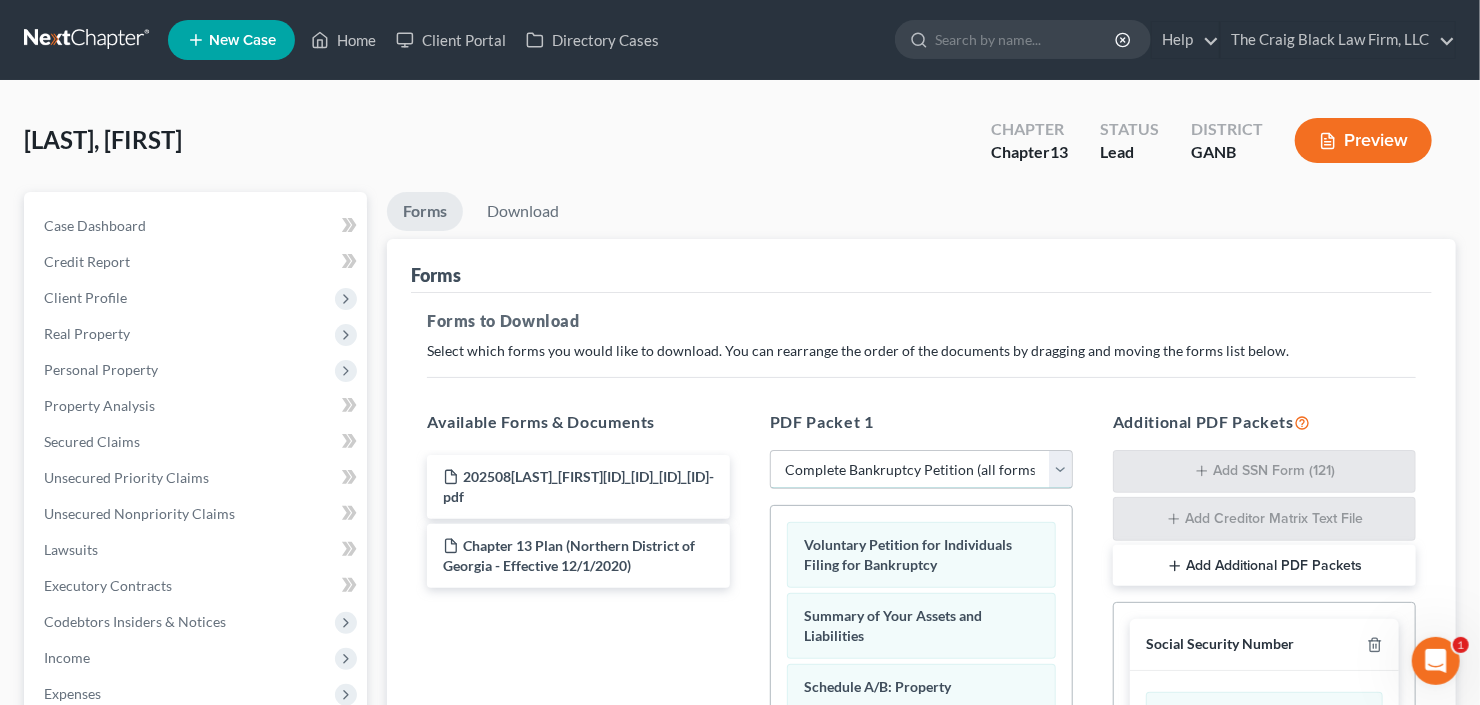 click on "Choose Default Petition PDF Packet Complete Bankruptcy Petition (all forms and schedules) Emergency Filing Forms (Petition and Creditor List Only) Amended Forms Signature Pages Only Supplemental Post Petition (Sch. I & J) Supplemental Post Petition (Sch. I) Supplemental Post Petition (Sch. J)" at bounding box center (921, 470) 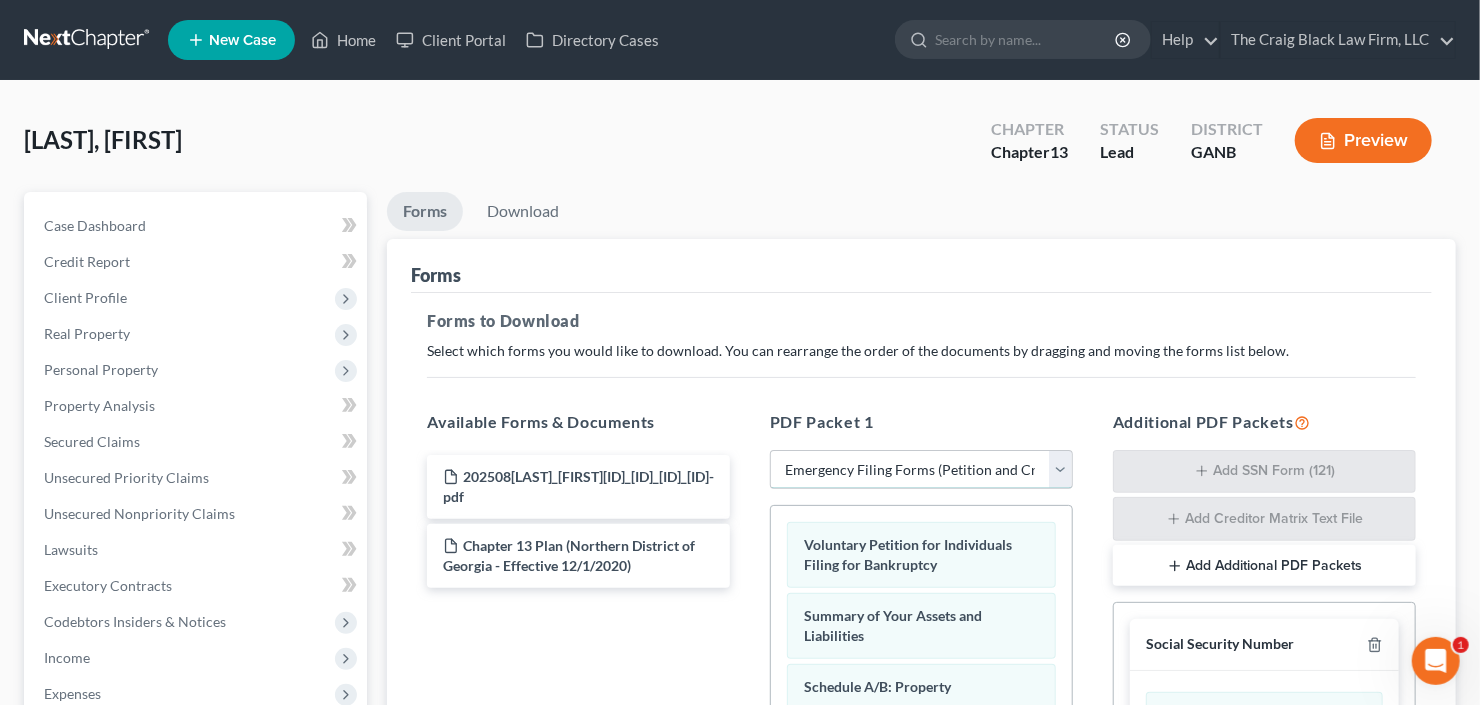 click on "Choose Default Petition PDF Packet Complete Bankruptcy Petition (all forms and schedules) Emergency Filing Forms (Petition and Creditor List Only) Amended Forms Signature Pages Only Supplemental Post Petition (Sch. I & J) Supplemental Post Petition (Sch. I) Supplemental Post Petition (Sch. J)" at bounding box center (921, 470) 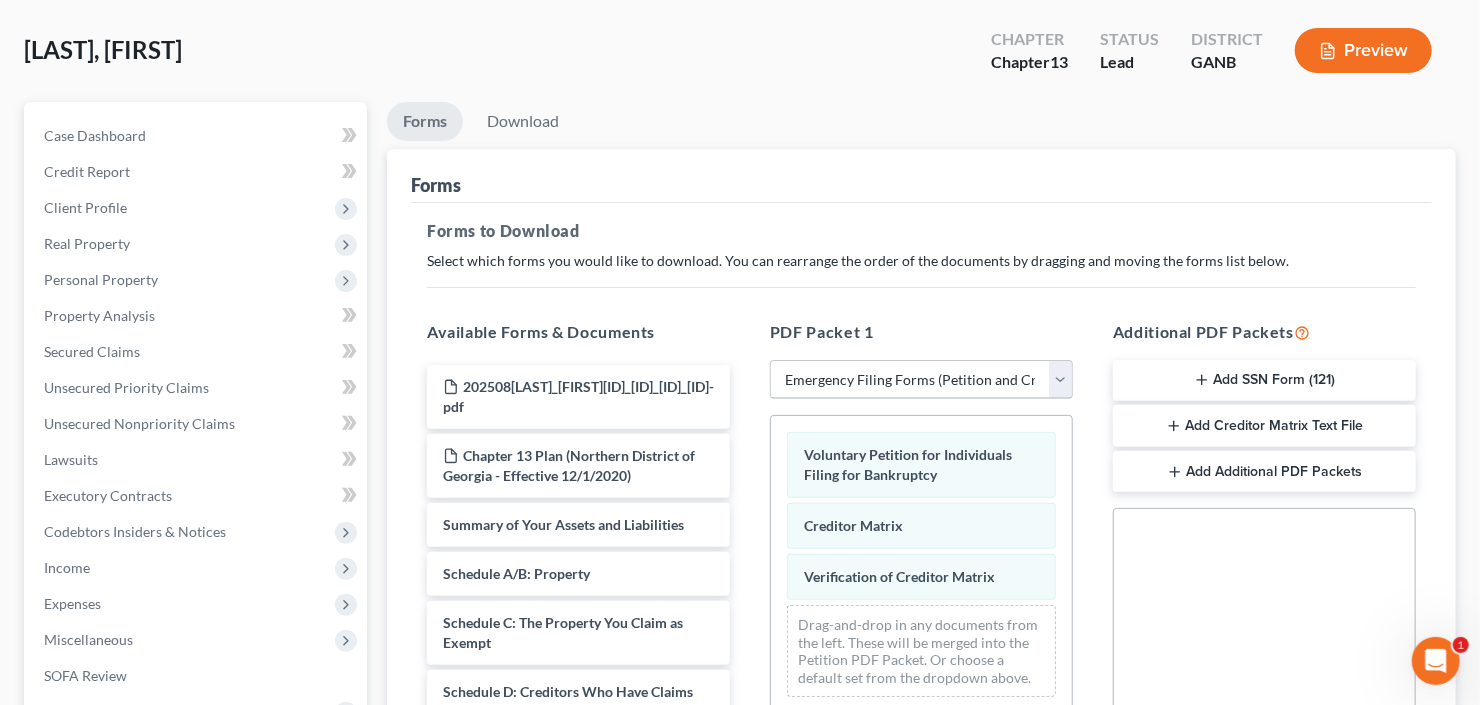 scroll, scrollTop: 240, scrollLeft: 0, axis: vertical 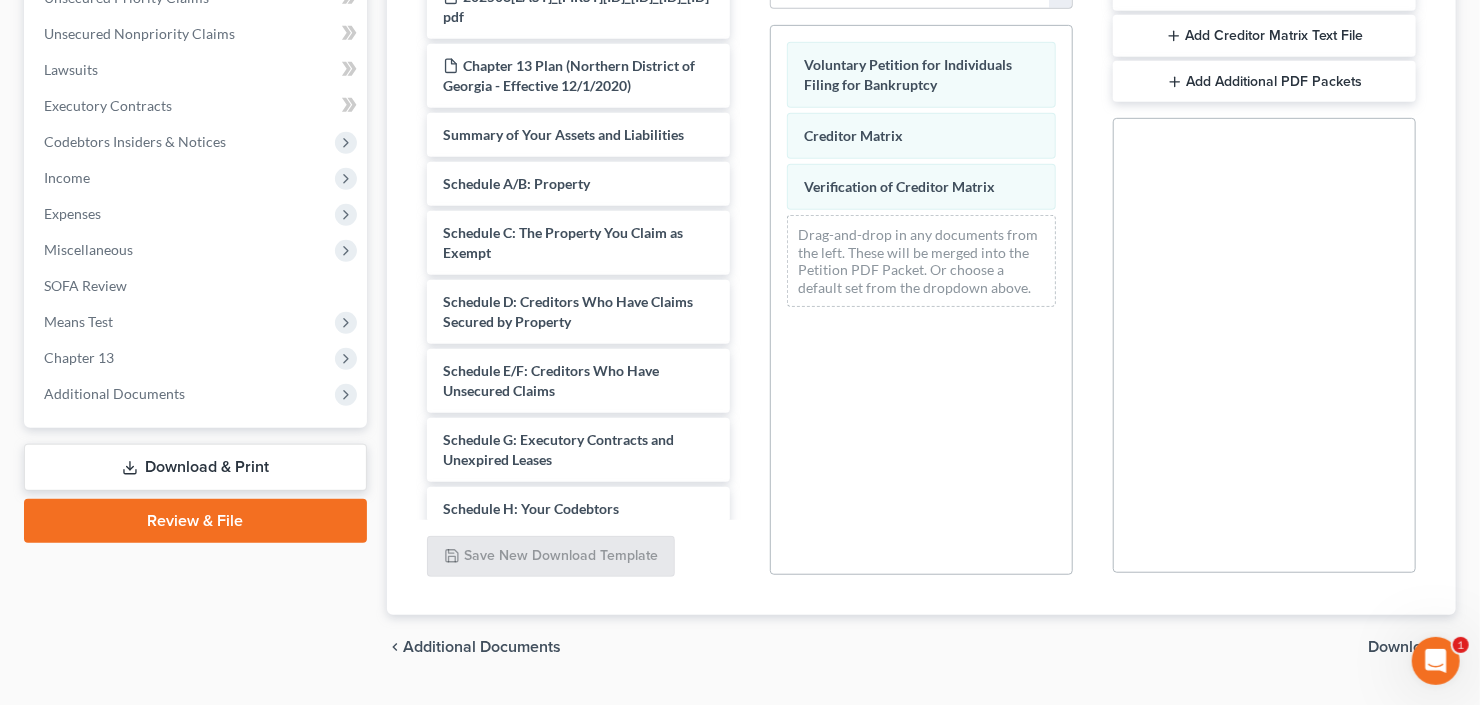 click on "Review & File" at bounding box center (195, 521) 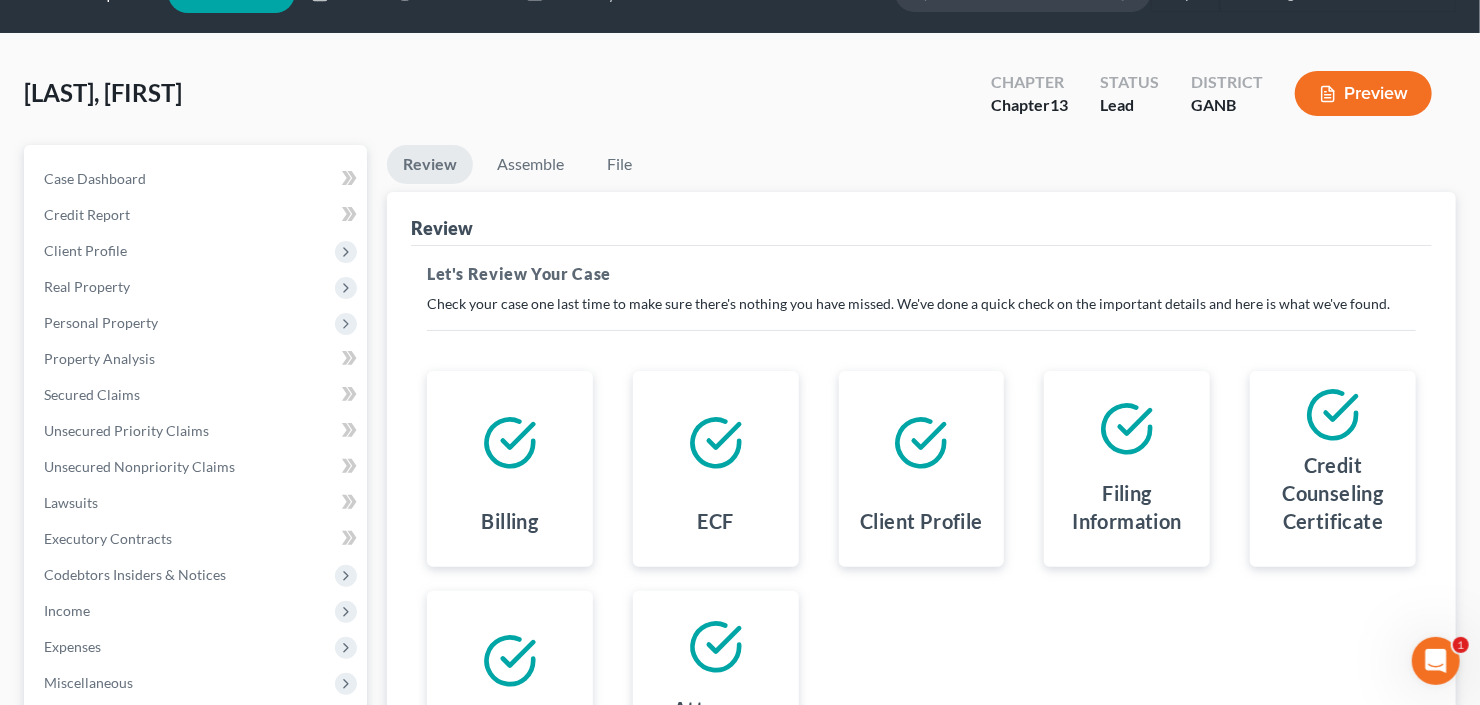 scroll, scrollTop: 0, scrollLeft: 0, axis: both 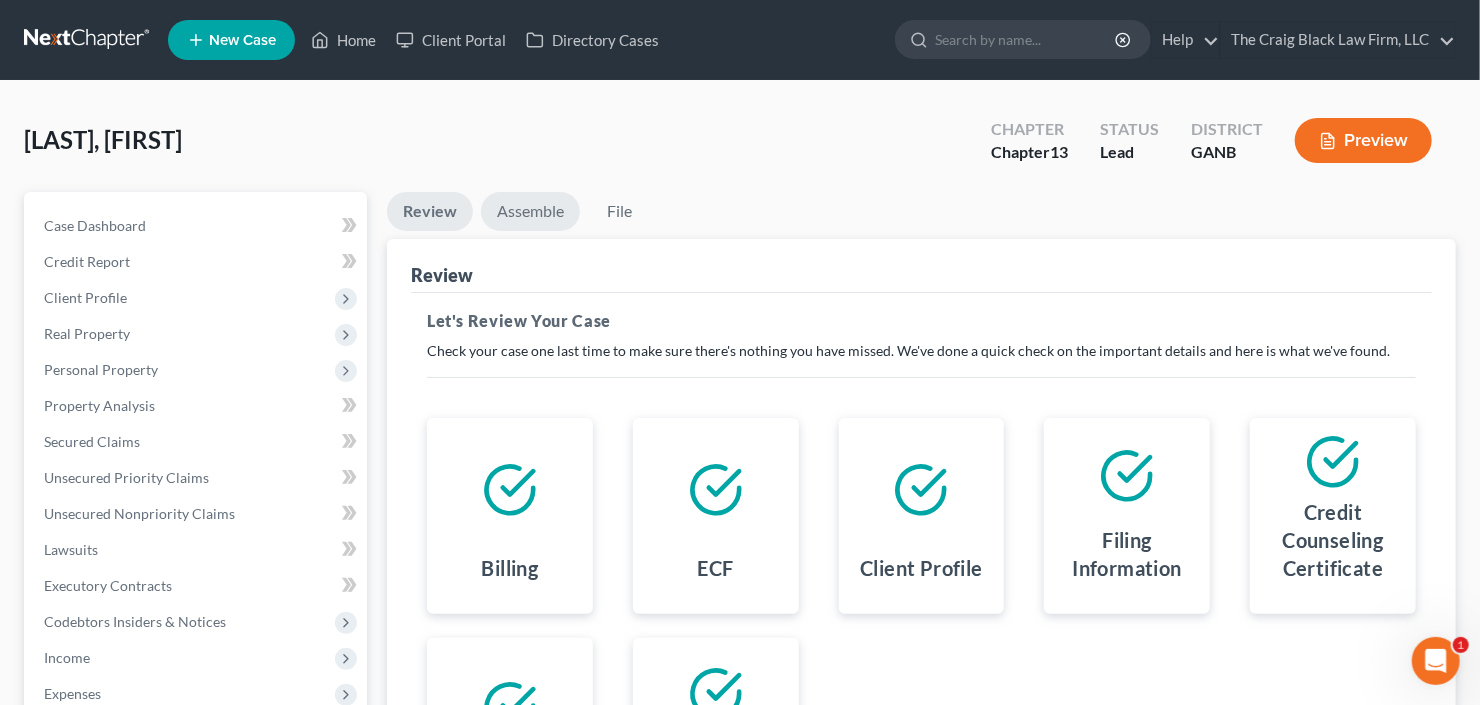 click on "Assemble" at bounding box center (530, 211) 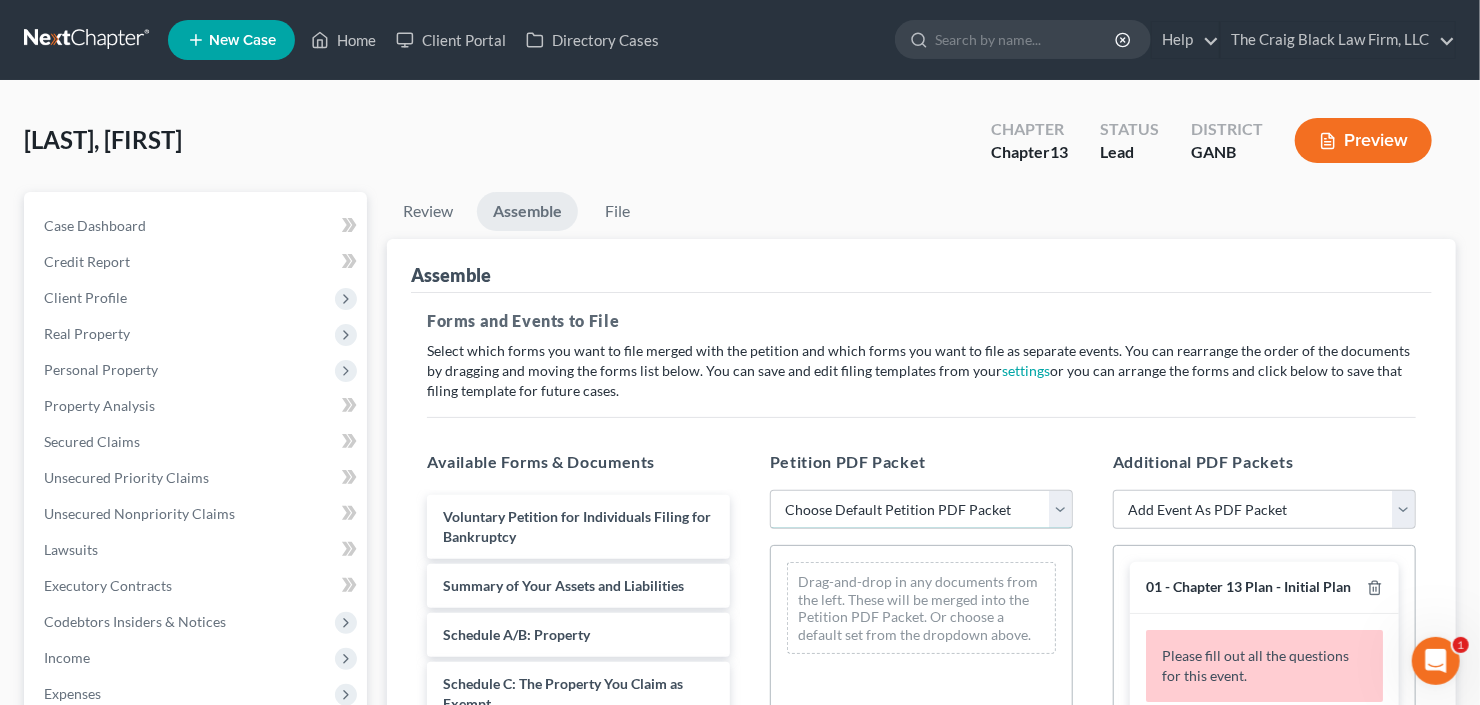click on "Choose Default Petition PDF Packet Complete Bankruptcy Petition (all forms and schedules) Emergency Filing (Voluntary Petition and Creditor List Only)" at bounding box center [921, 510] 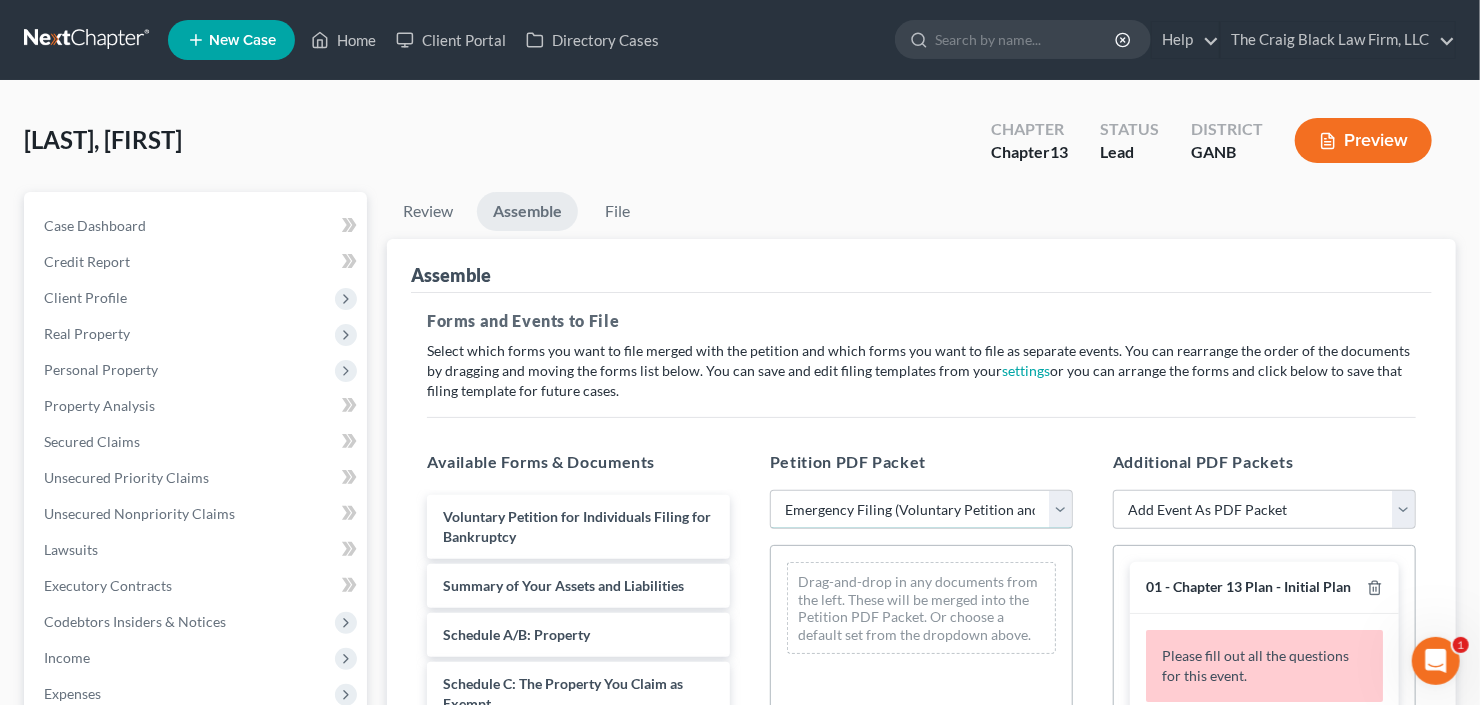 click on "Choose Default Petition PDF Packet Complete Bankruptcy Petition (all forms and schedules) Emergency Filing (Voluntary Petition and Creditor List Only)" at bounding box center [921, 510] 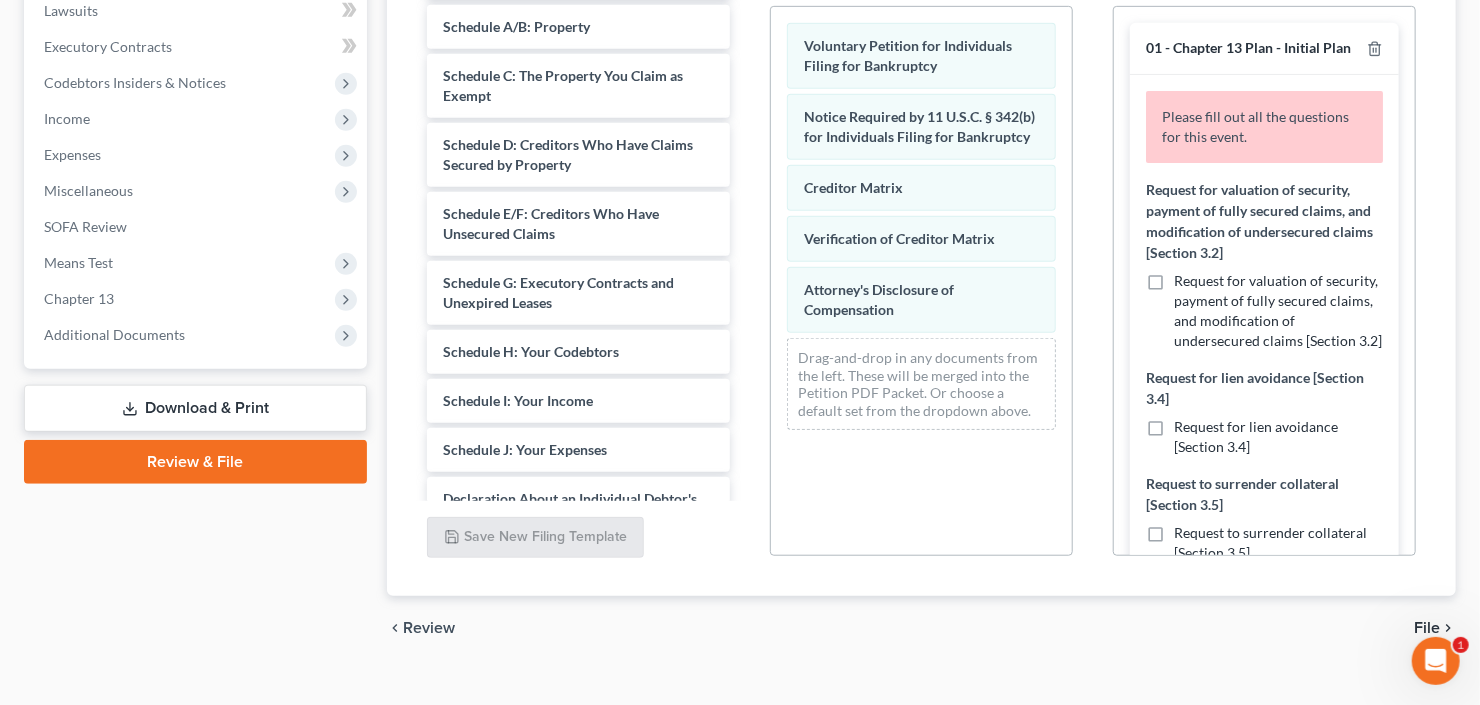 scroll, scrollTop: 567, scrollLeft: 0, axis: vertical 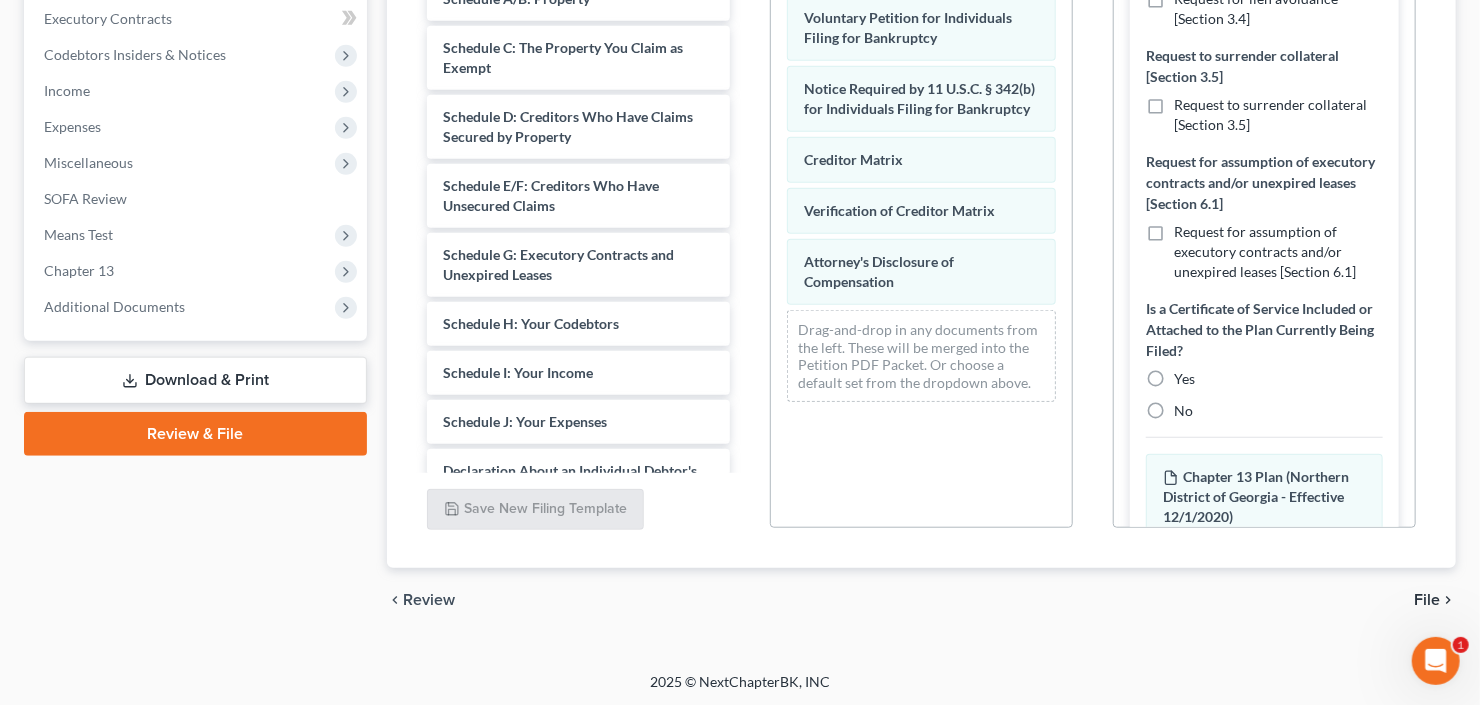 click on "No" at bounding box center (1183, 411) 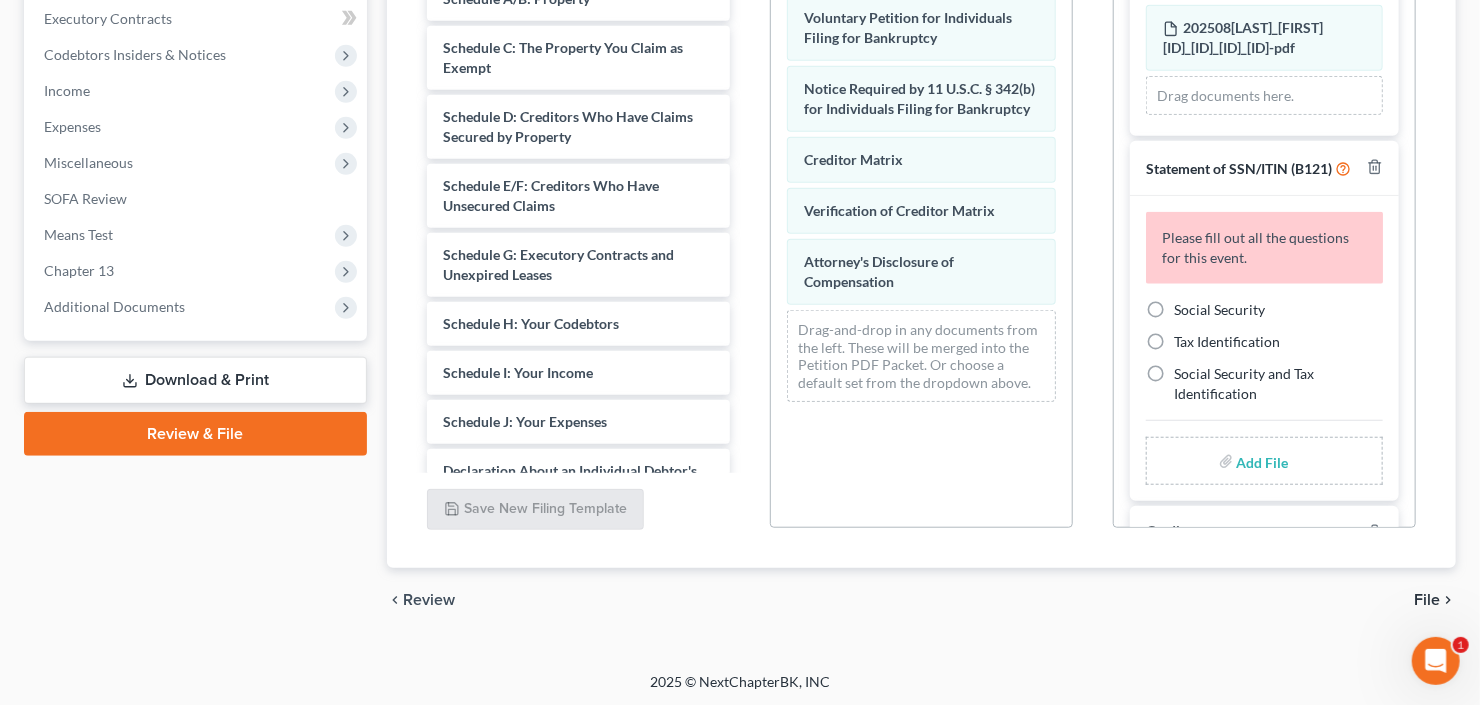 scroll, scrollTop: 1191, scrollLeft: 0, axis: vertical 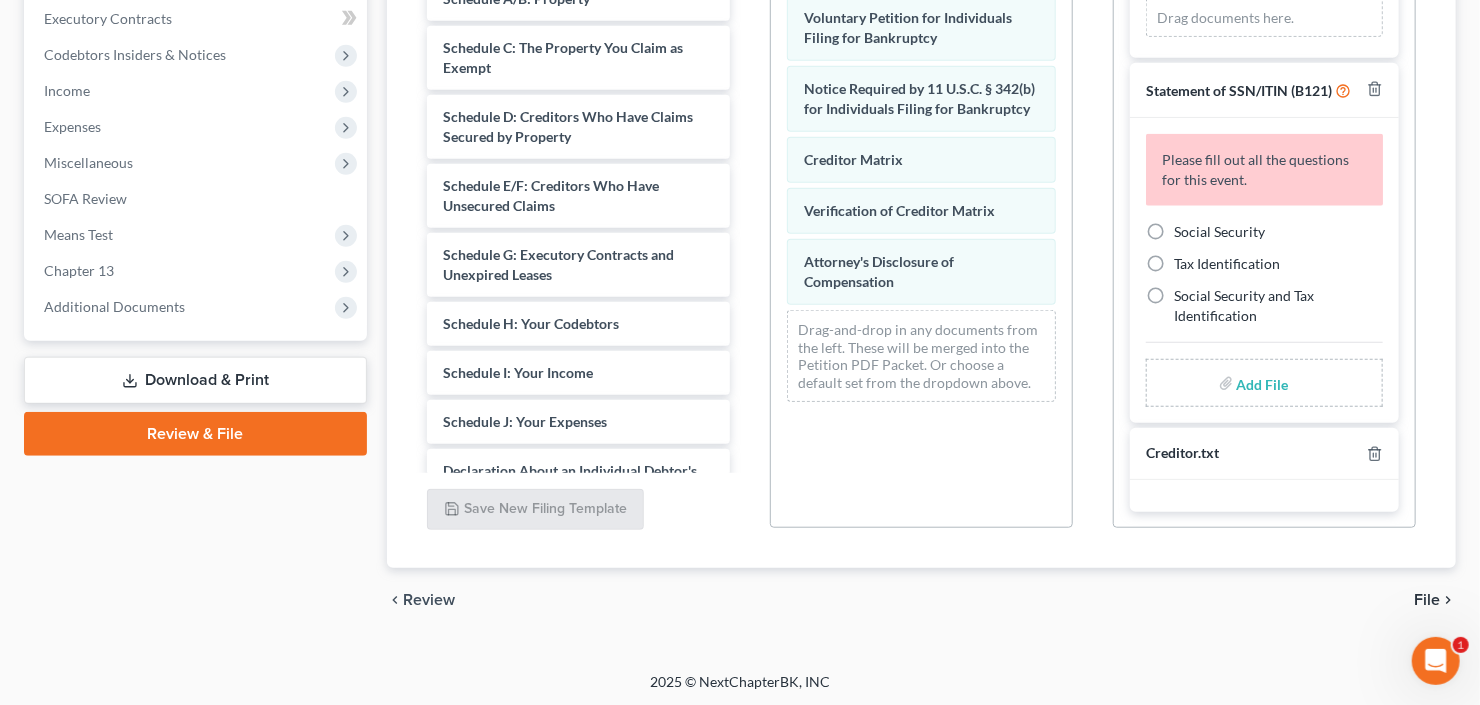click on "Social Security" at bounding box center [1219, 232] 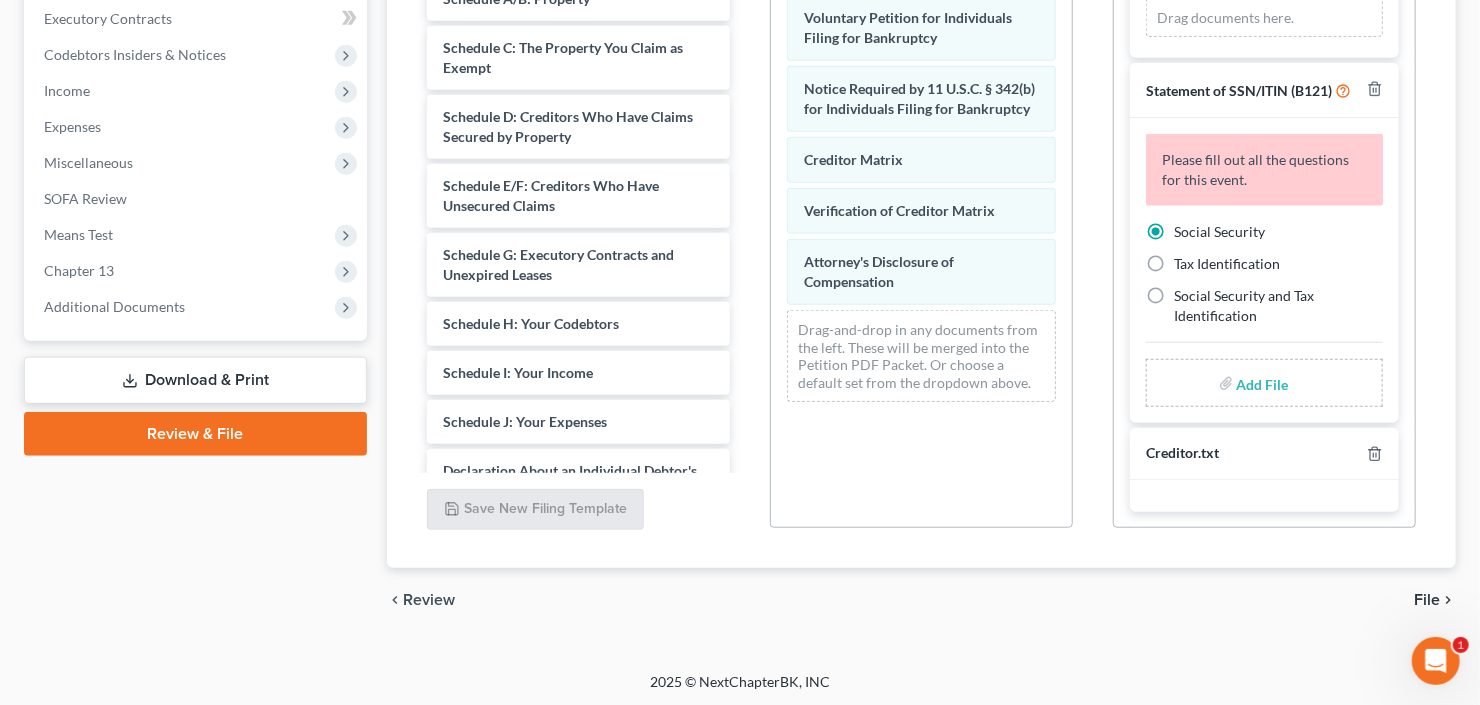 scroll, scrollTop: 1123, scrollLeft: 0, axis: vertical 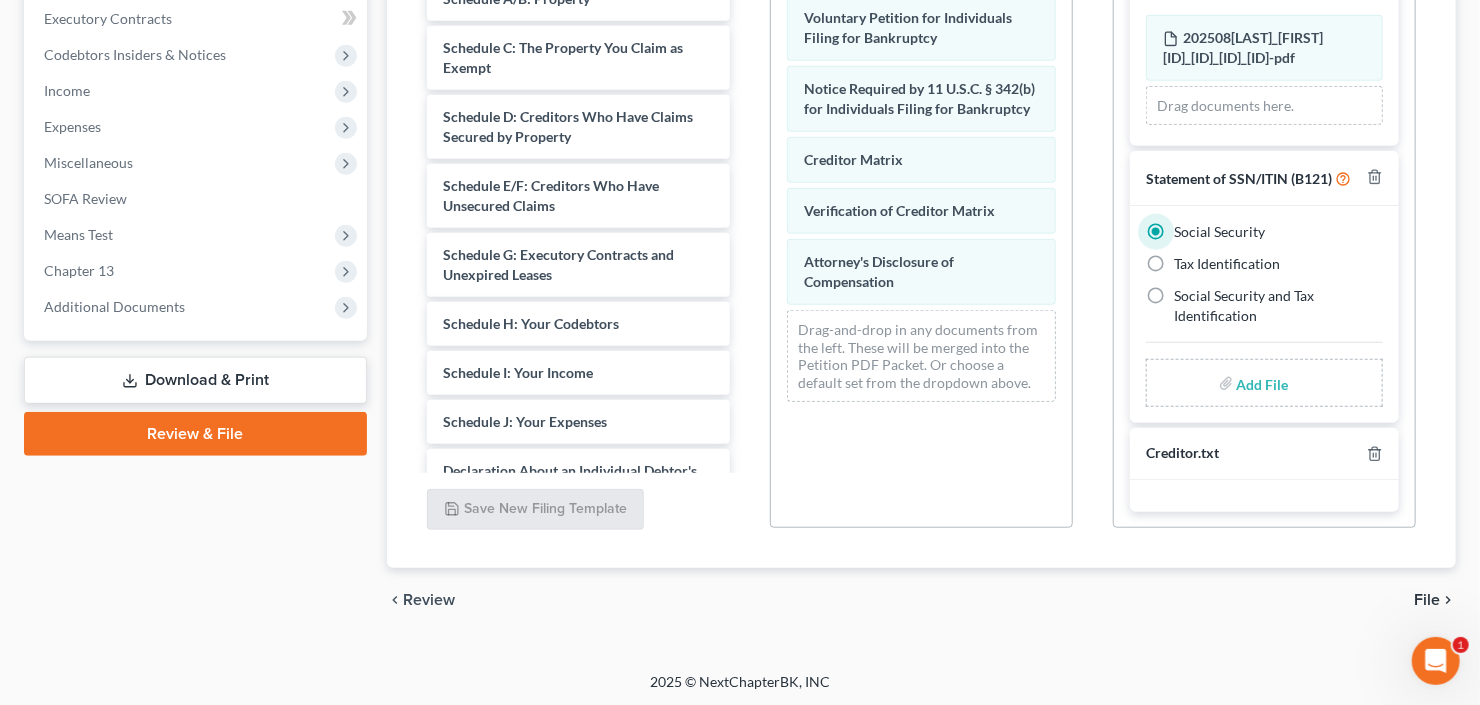 click at bounding box center [1261, 383] 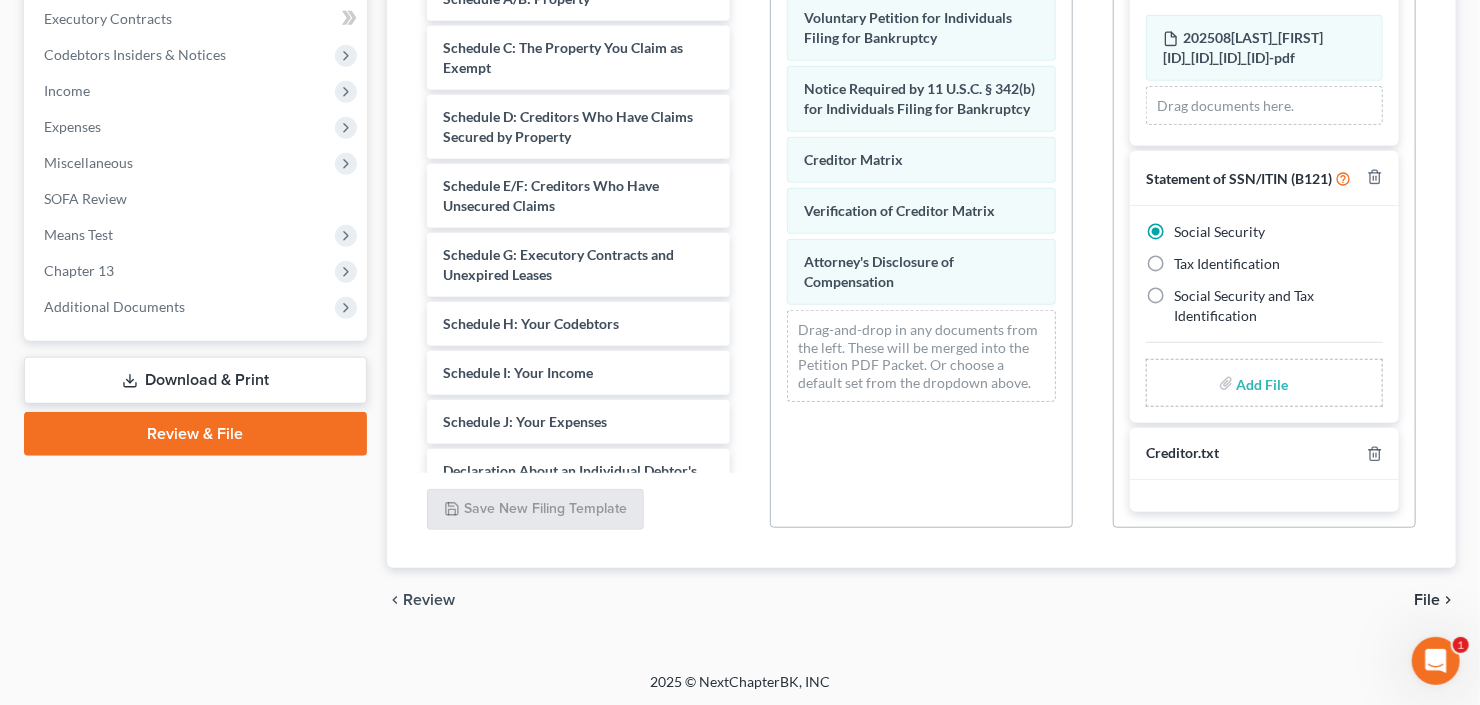 type on "C:\fakepath\T Henson b212ex.pdf" 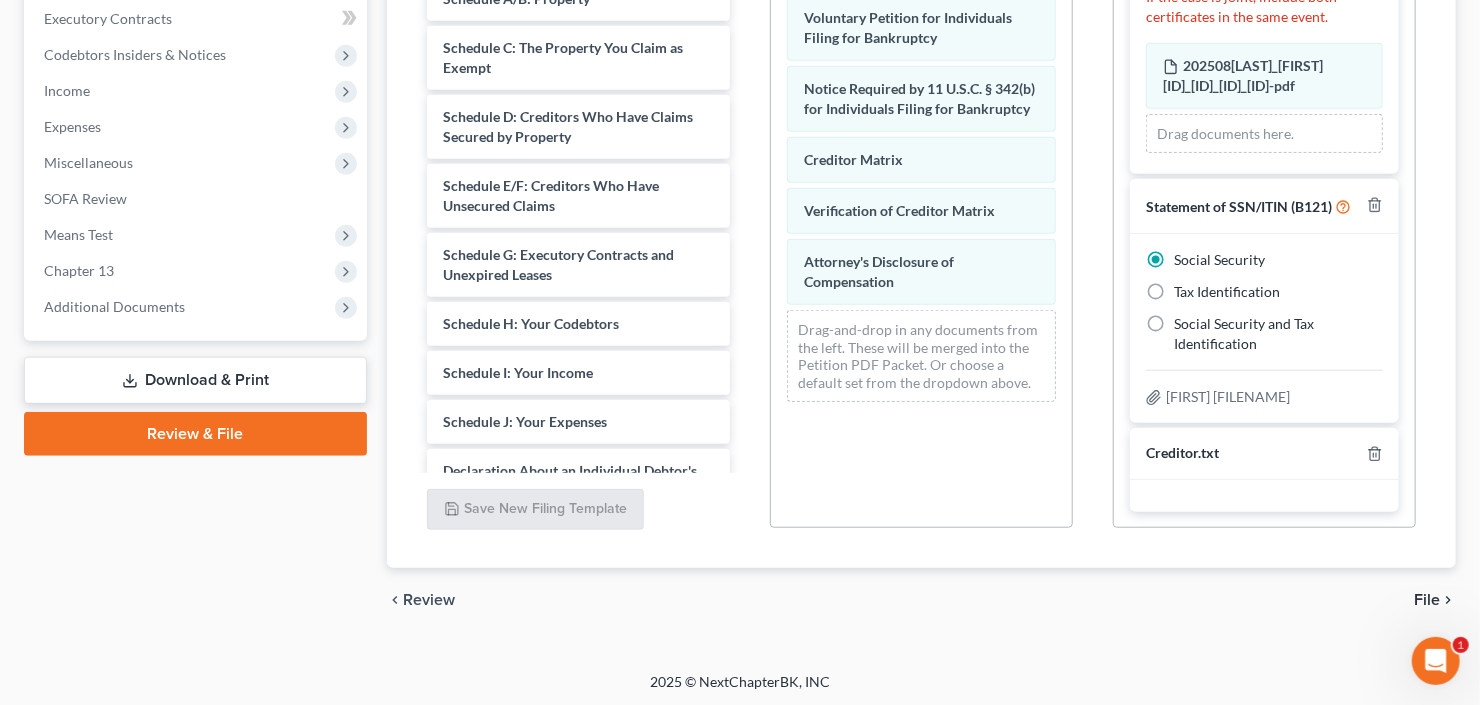 scroll, scrollTop: 1095, scrollLeft: 0, axis: vertical 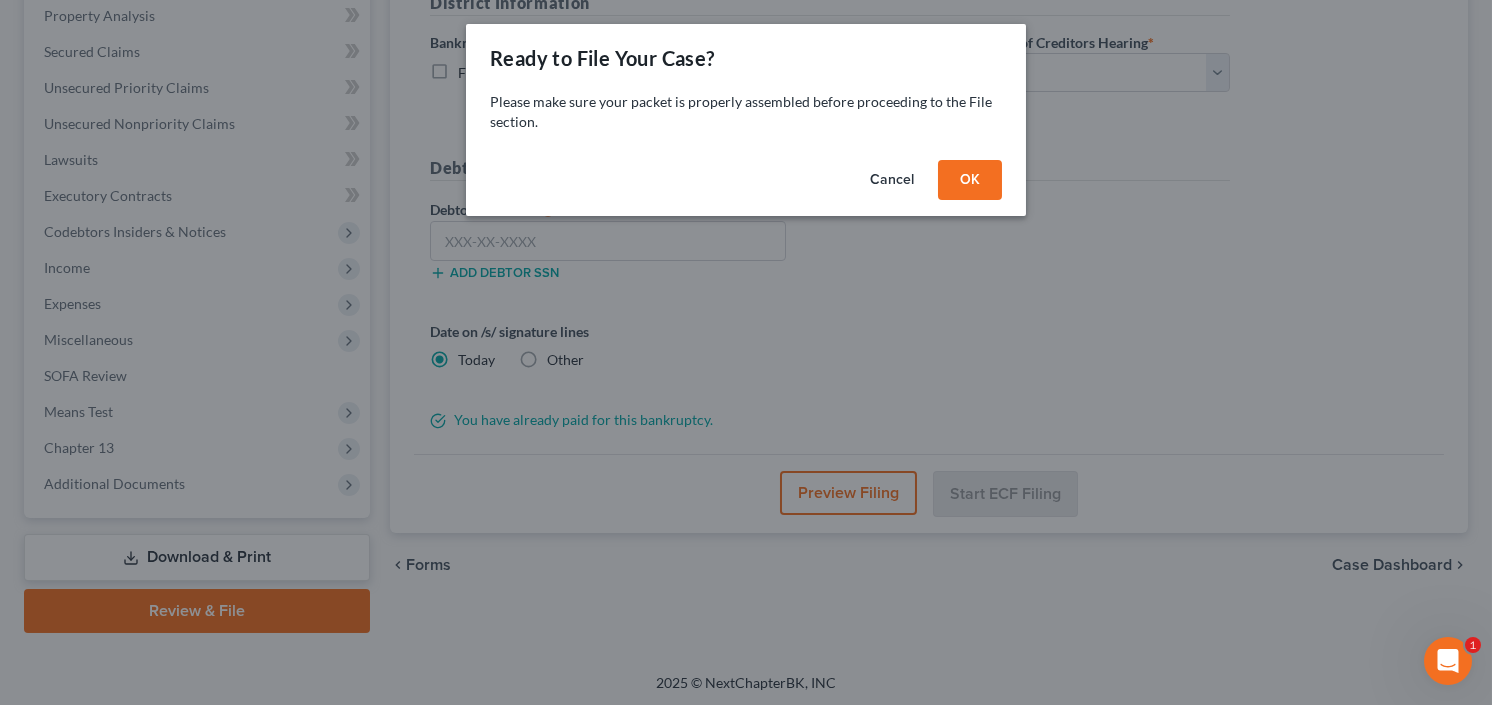 click on "OK" at bounding box center [970, 180] 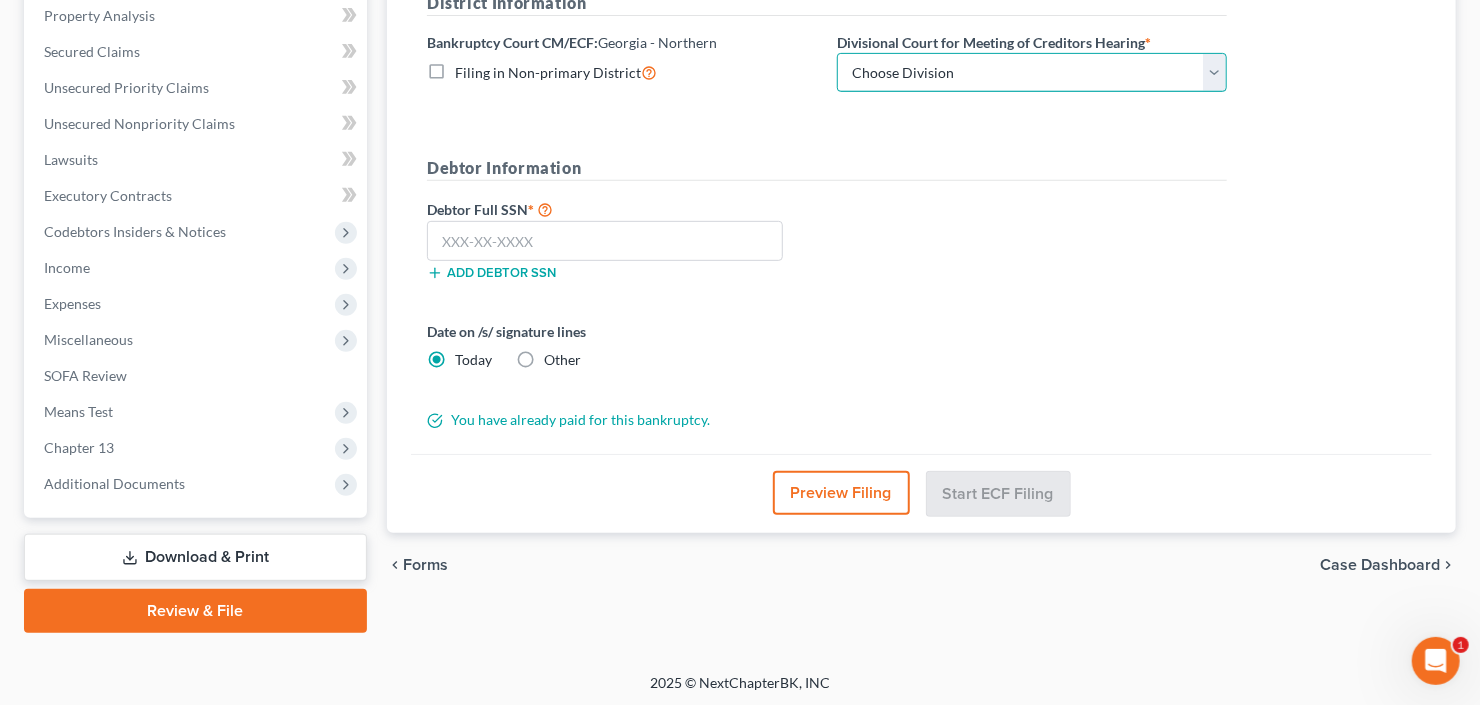 click on "Choose Division Atlanta Gainesville Newnan Rome" at bounding box center (1032, 73) 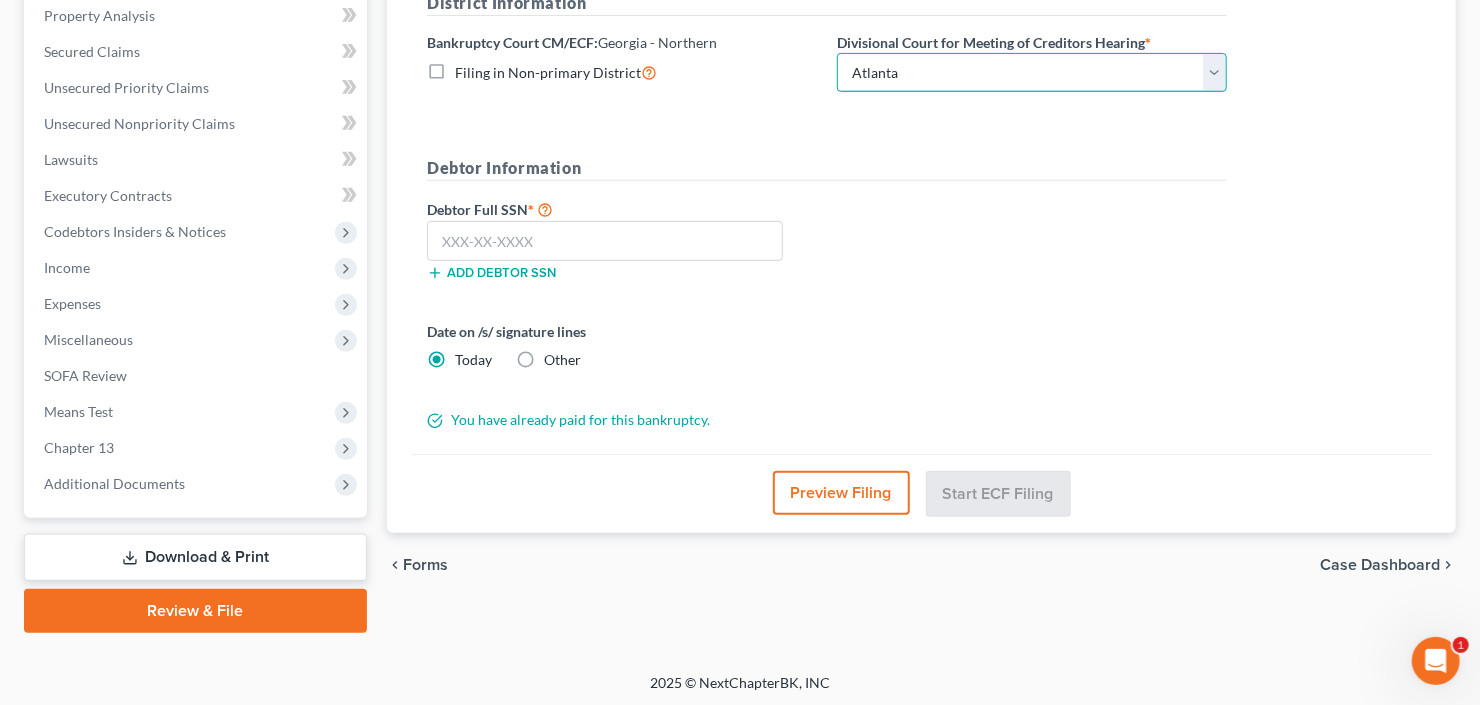 click on "Choose Division Atlanta Gainesville Newnan Rome" at bounding box center [1032, 73] 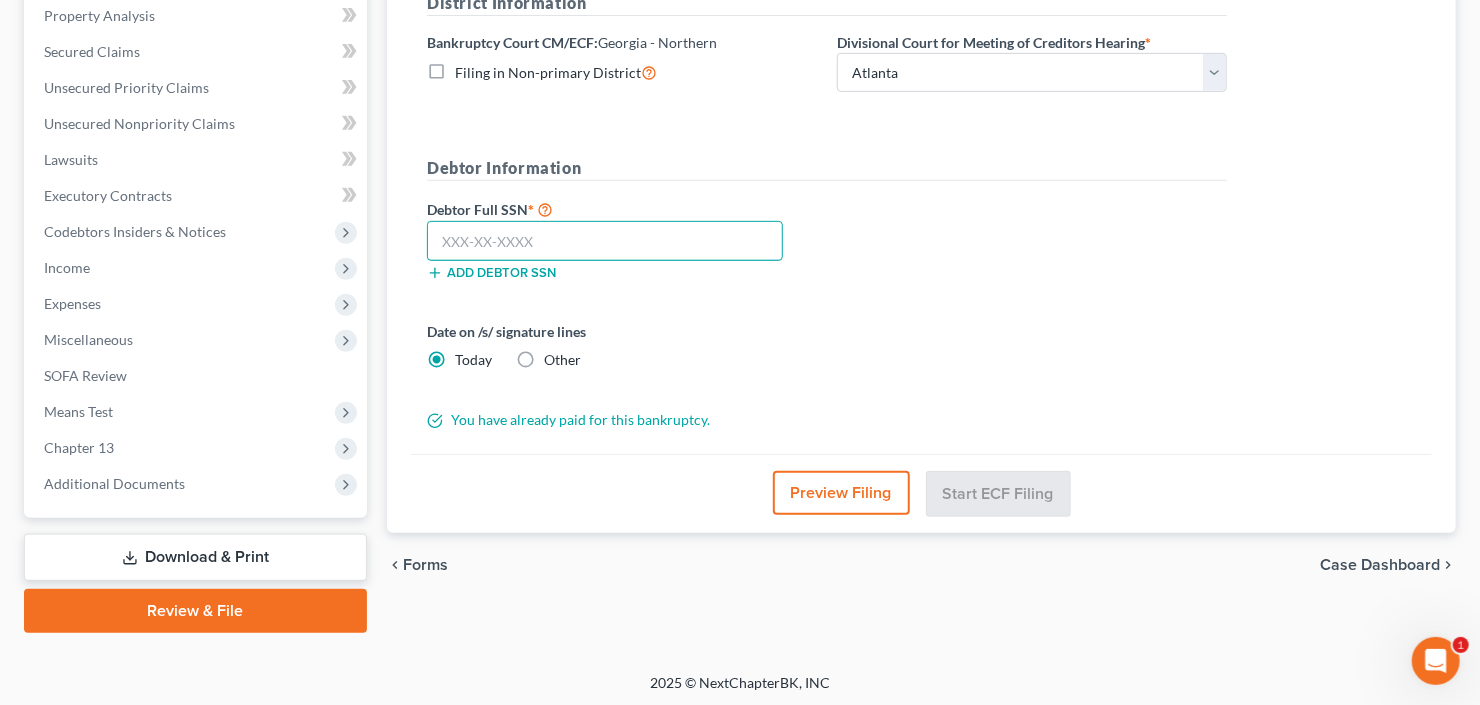 click at bounding box center [605, 241] 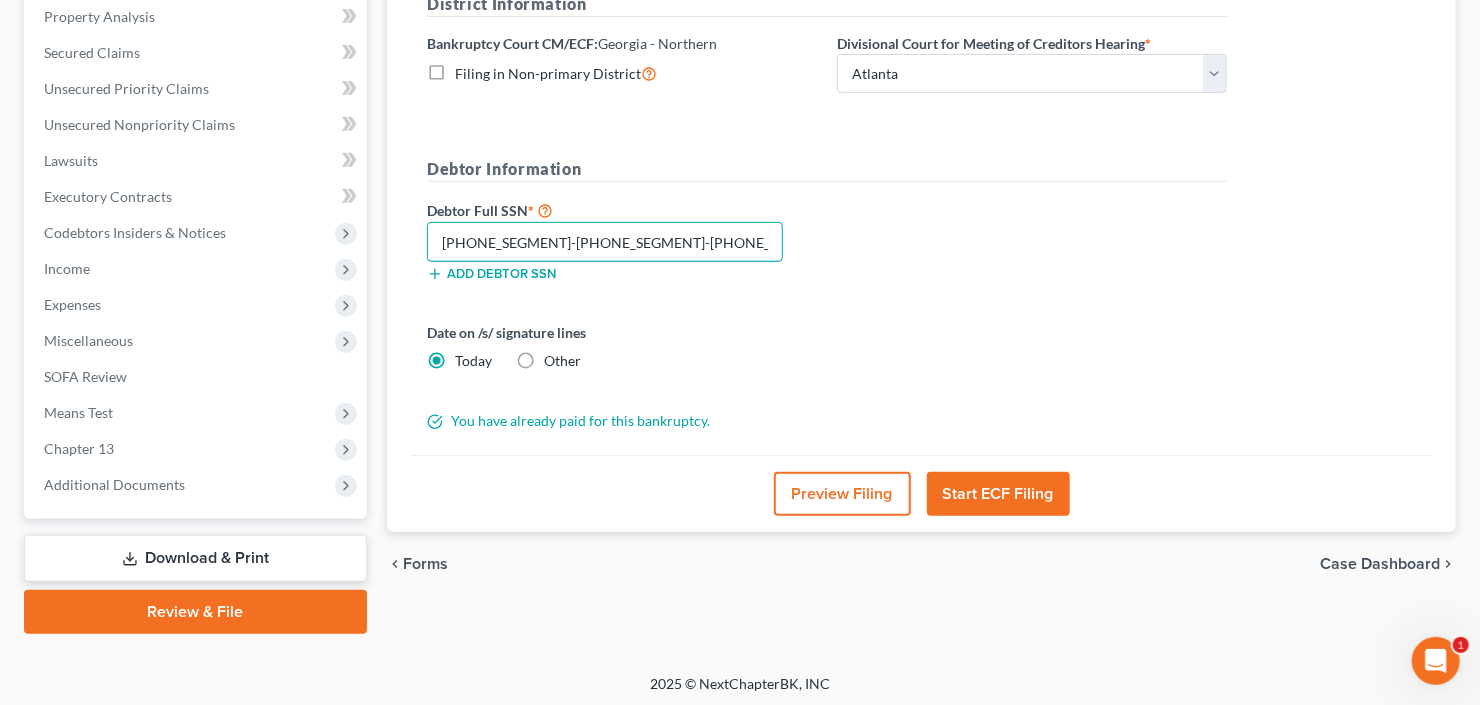 scroll, scrollTop: 390, scrollLeft: 0, axis: vertical 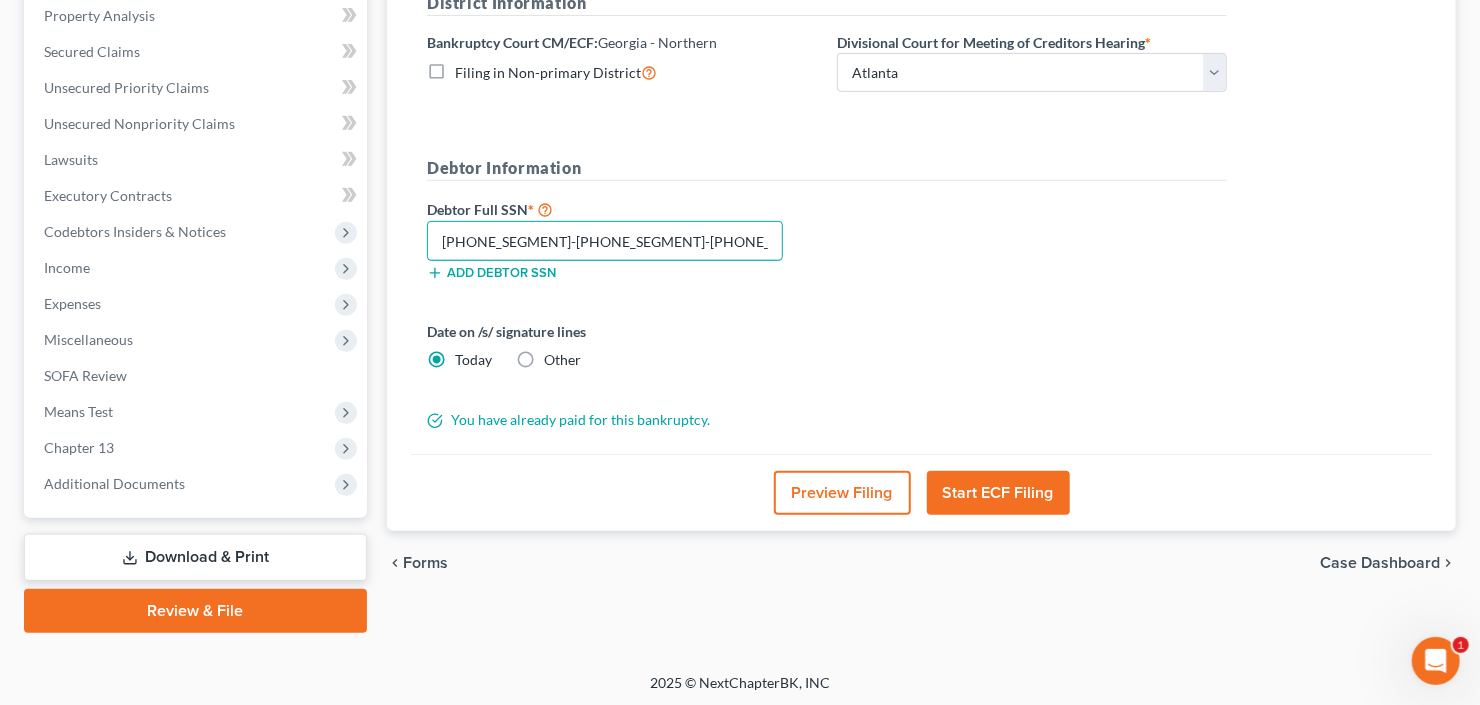 type on "260-39-5575" 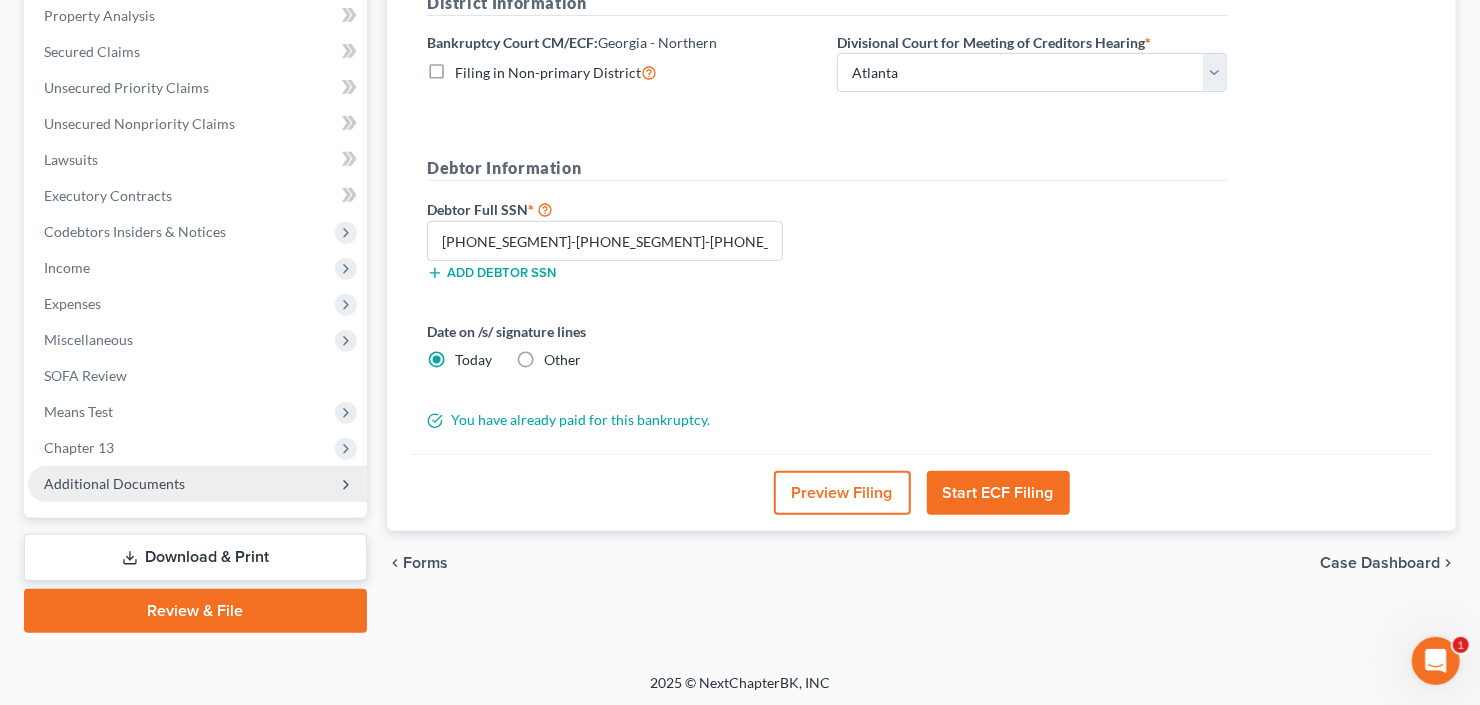 click on "Additional Documents" at bounding box center (114, 483) 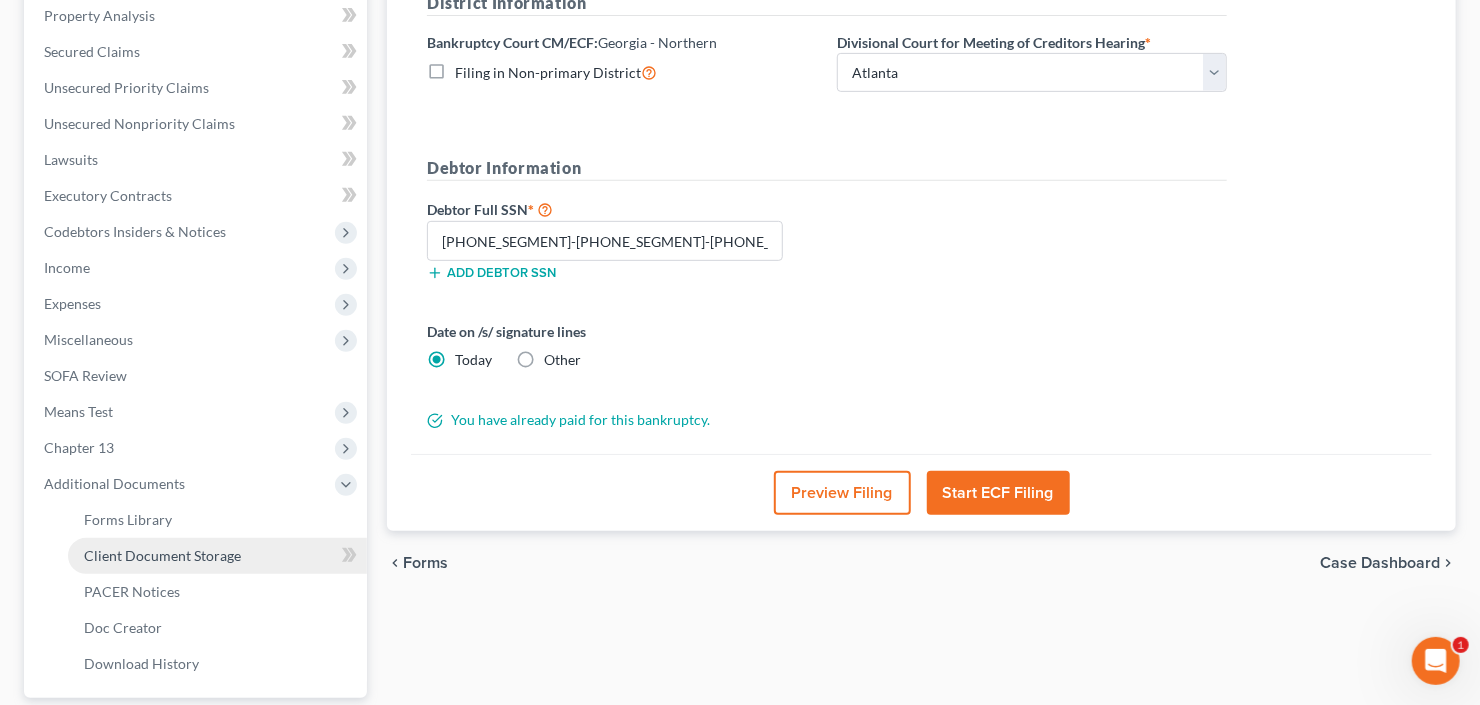 click on "Client Document Storage" at bounding box center [162, 555] 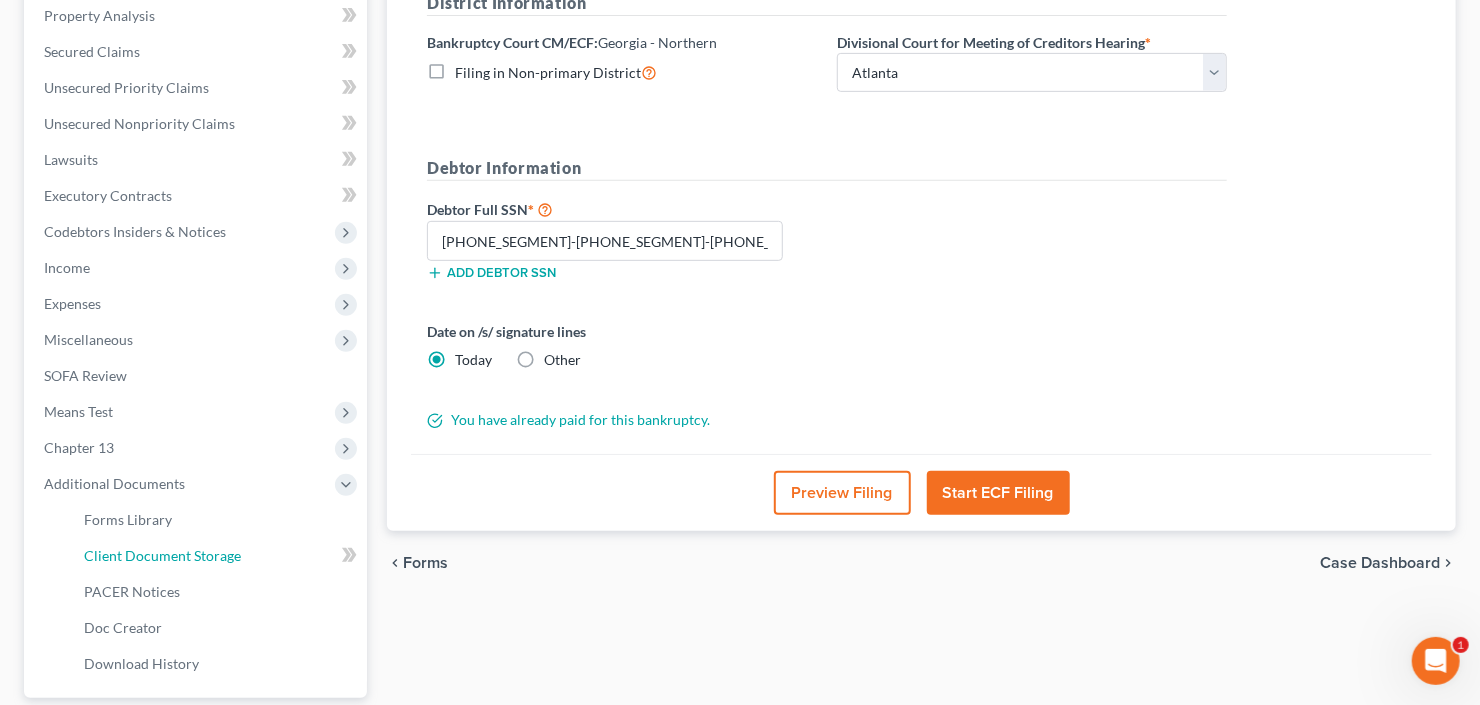 select on "0" 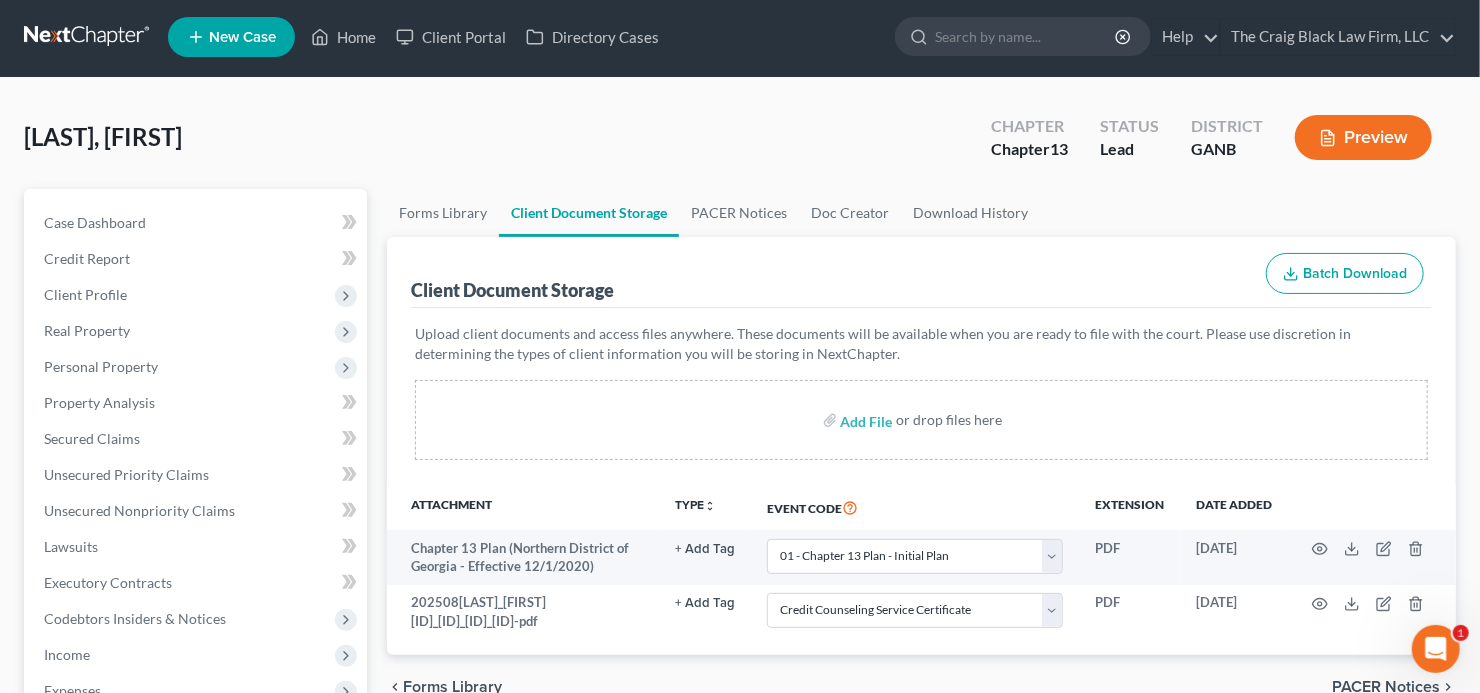 scroll, scrollTop: 0, scrollLeft: 0, axis: both 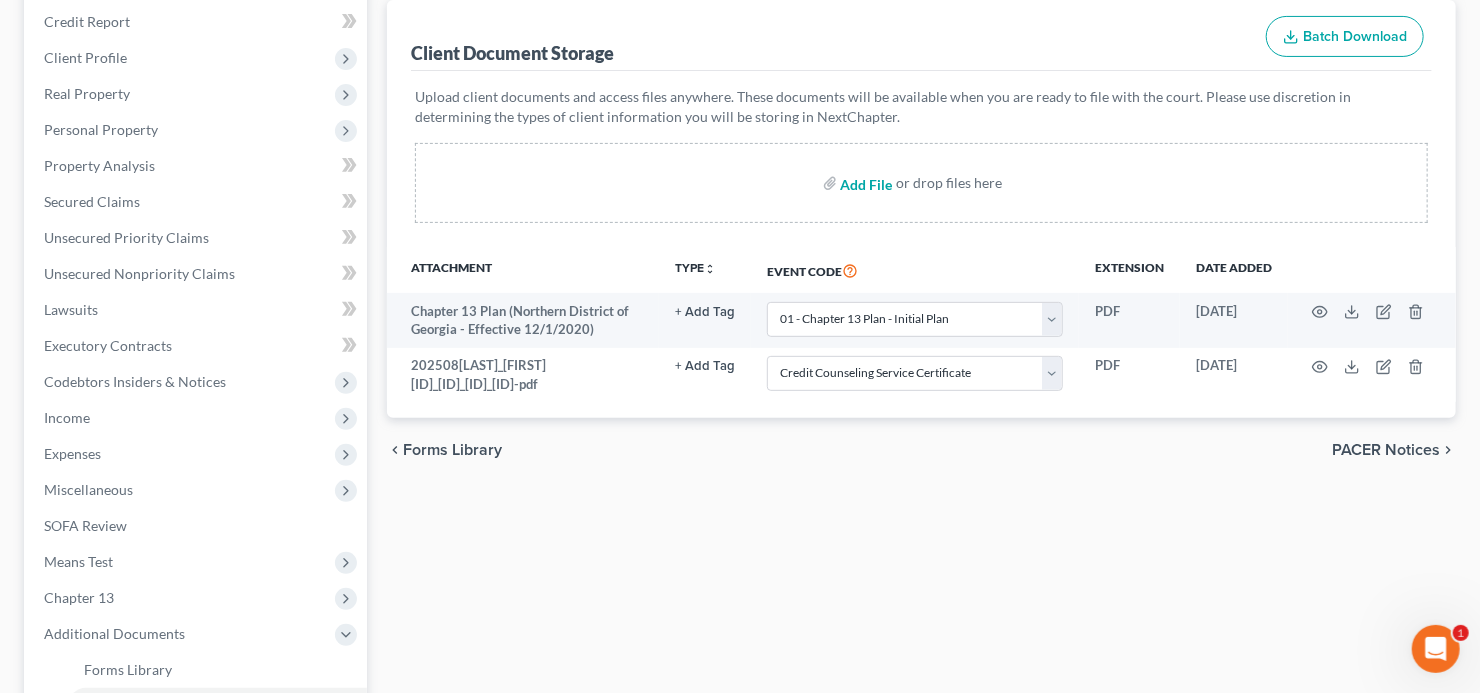 click at bounding box center [865, 183] 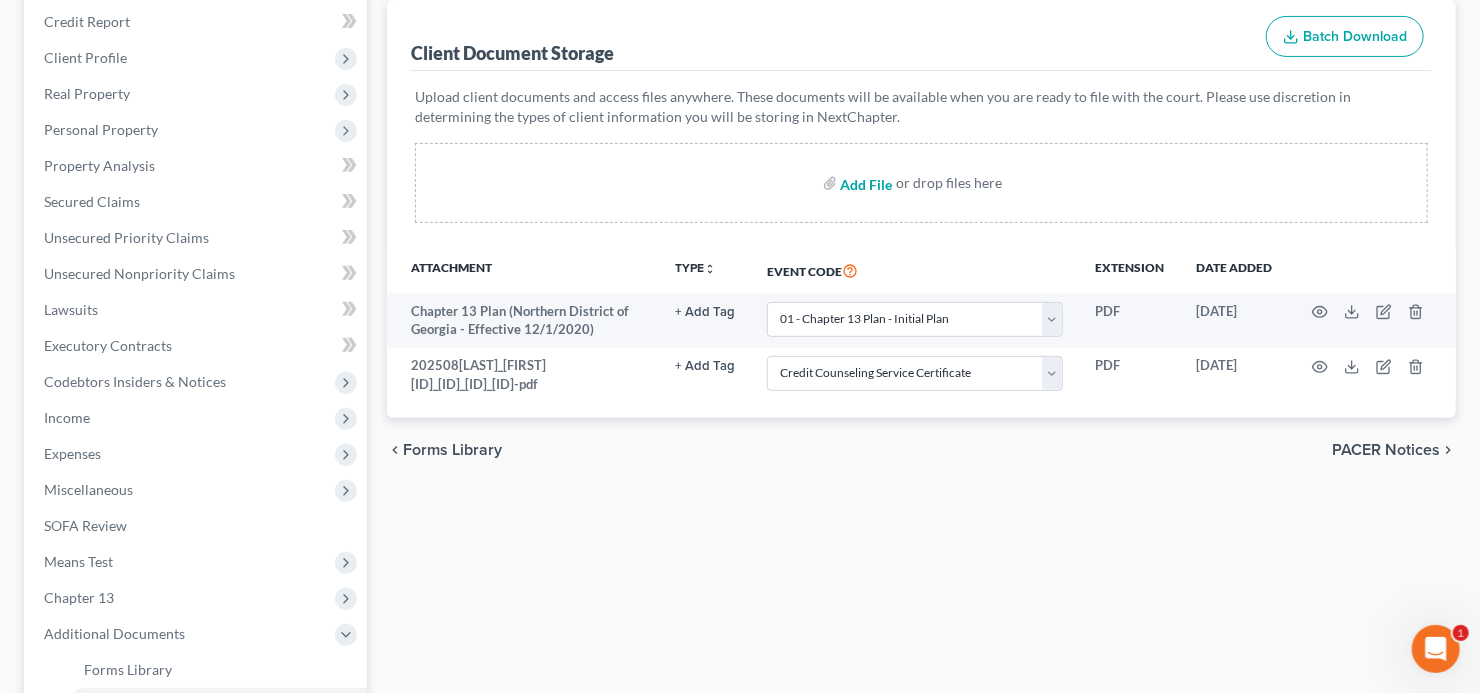 type on "C:\fakepath\Hansen Statement_Regarding_Pay_Advices.pdf" 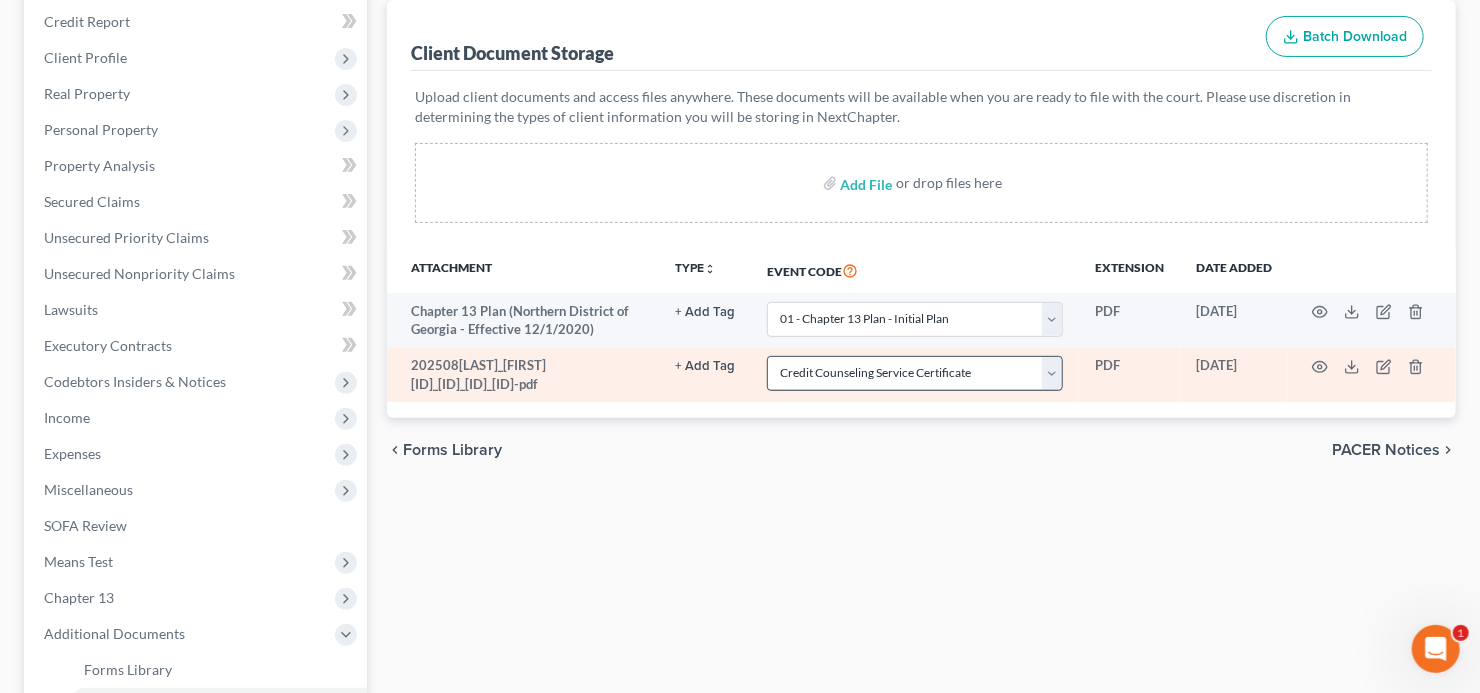 select on "0" 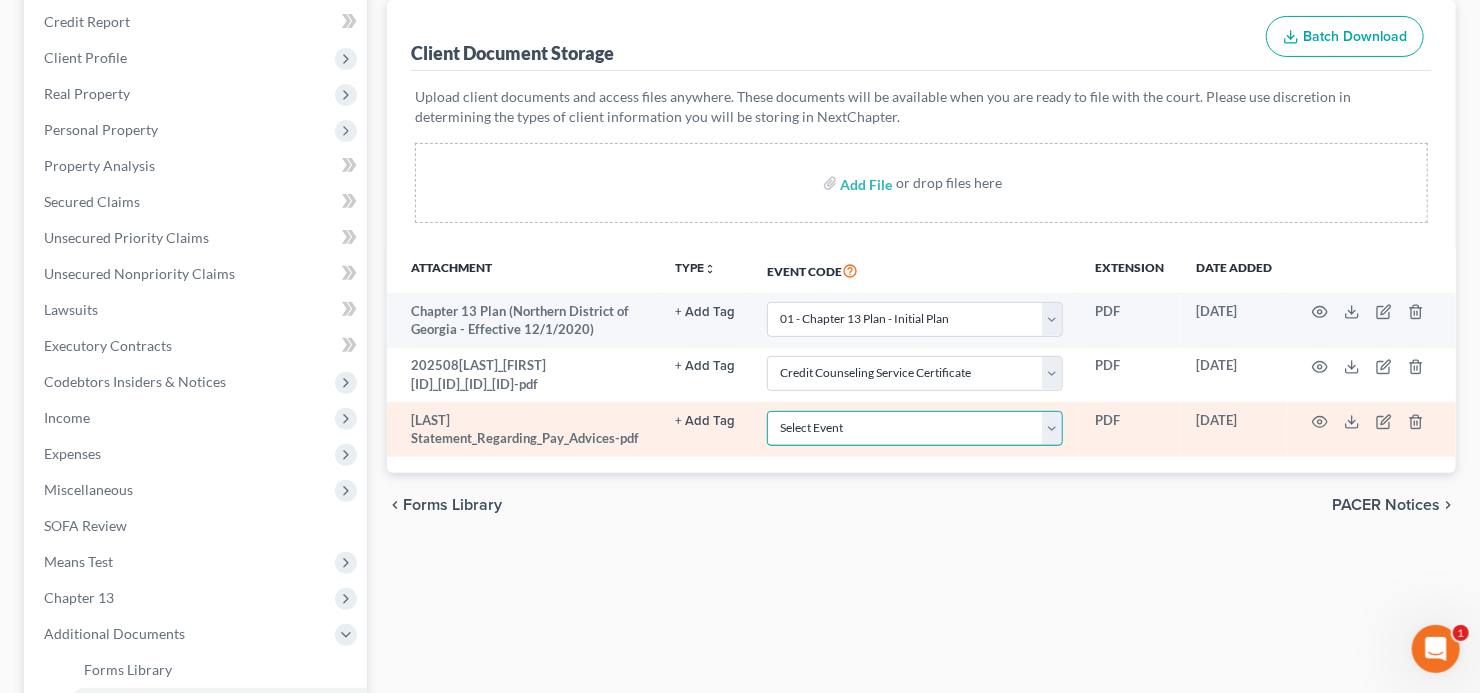 click on "Select Event 01 - Chapter 13 Plan - Initial Plan 02-Application to Pay Filing Fee in Installments Application for Waiver of Chapter 7 Filing Fee (103B) Certification of Financial Management Course for Debtor Corporate Ownership Statement Credit Counseling Service Certificate Exhibits Federal Tax Return Operating Report P-Amended List of Creditors (FEE) P-Amendment to Schedules D, E, F and/or E/F (FEE) P-Amendment to Voluntary Petition P-Attorney Disclosure Statement P-Chapter 11 Statement of Monthly Income (Form 122B) P-Chapter 13 Monthly Income Statement/Calculation of Disposable Income Document(s) - (122C-1/122C-2) P-Chapter 7 Statement of Monthly Income/Means Test Document(s) - (Forms 122A-1, 122A-1Supp, 122A-2) P-Corporate Resolution P-Declaration of Debtor P-Equity Security Holders P-Initial Statement About an Eviction Judgment Against You--Form 101A P-Schedule A/B P-Schedule C P-Schedule D P-Schedule E/F P-Schedule G P-Schedule H P-Schedule I P-Schedule J P-Statement of Financial Affairs Payment Advices" at bounding box center [915, 428] 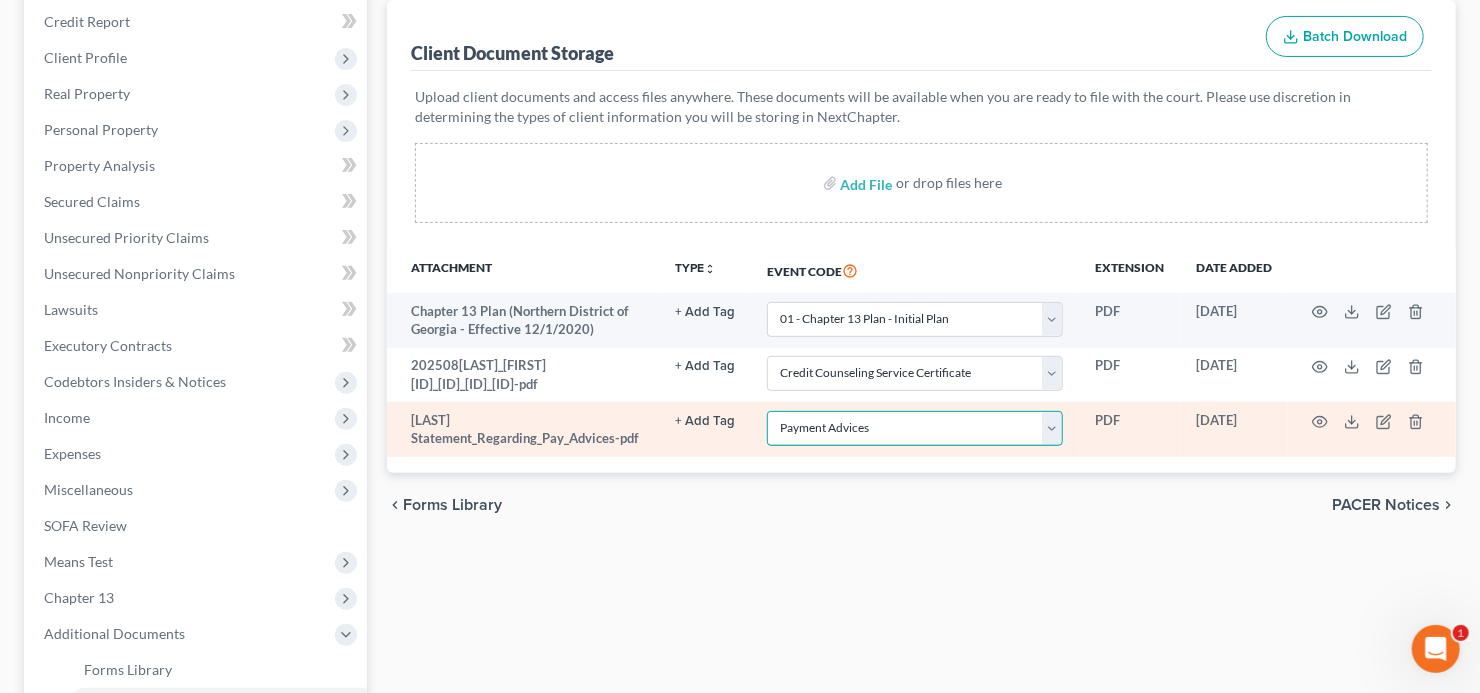 click on "Select Event 01 - Chapter 13 Plan - Initial Plan 02-Application to Pay Filing Fee in Installments Application for Waiver of Chapter 7 Filing Fee (103B) Certification of Financial Management Course for Debtor Corporate Ownership Statement Credit Counseling Service Certificate Exhibits Federal Tax Return Operating Report P-Amended List of Creditors (FEE) P-Amendment to Schedules D, E, F and/or E/F (FEE) P-Amendment to Voluntary Petition P-Attorney Disclosure Statement P-Chapter 11 Statement of Monthly Income (Form 122B) P-Chapter 13 Monthly Income Statement/Calculation of Disposable Income Document(s) - (122C-1/122C-2) P-Chapter 7 Statement of Monthly Income/Means Test Document(s) - (Forms 122A-1, 122A-1Supp, 122A-2) P-Corporate Resolution P-Declaration of Debtor P-Equity Security Holders P-Initial Statement About an Eviction Judgment Against You--Form 101A P-Schedule A/B P-Schedule C P-Schedule D P-Schedule E/F P-Schedule G P-Schedule H P-Schedule I P-Schedule J P-Statement of Financial Affairs Payment Advices" at bounding box center [915, 428] 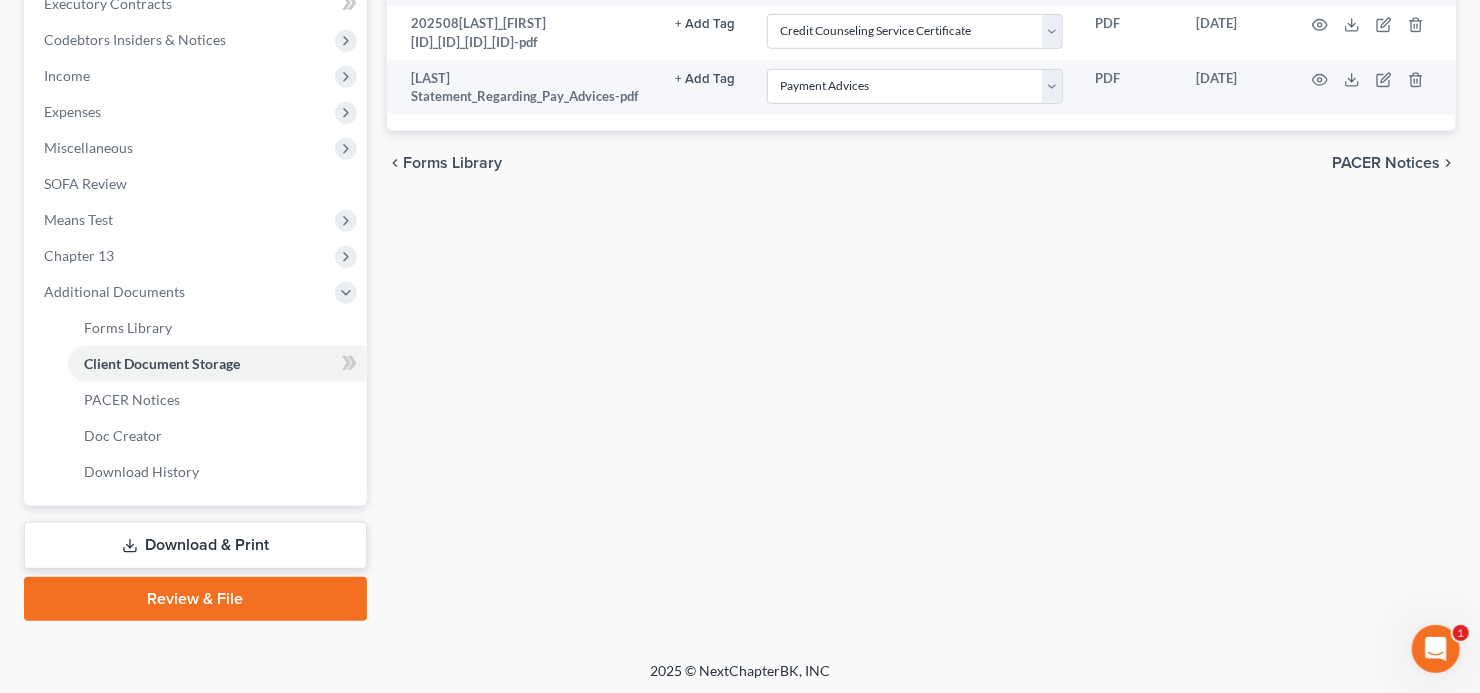 click on "Review & File" at bounding box center (195, 599) 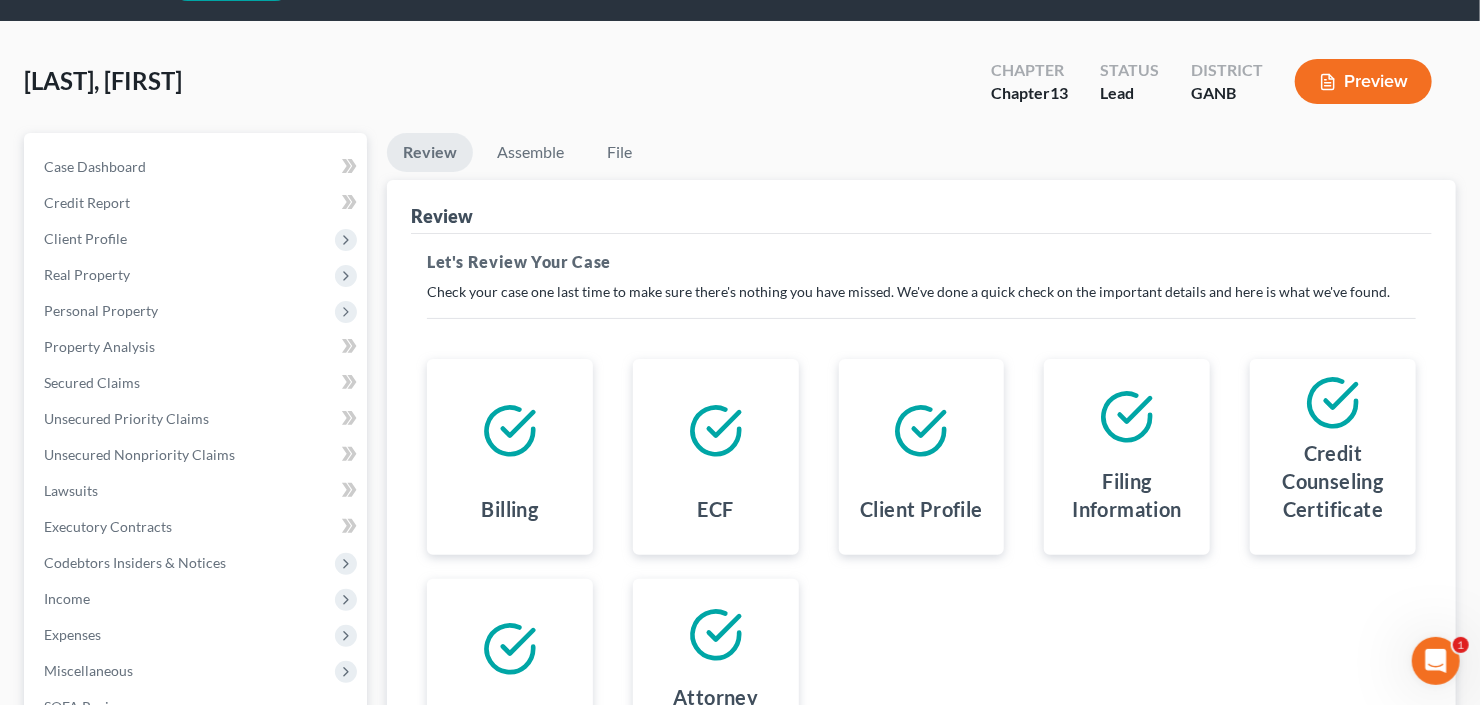 scroll, scrollTop: 0, scrollLeft: 0, axis: both 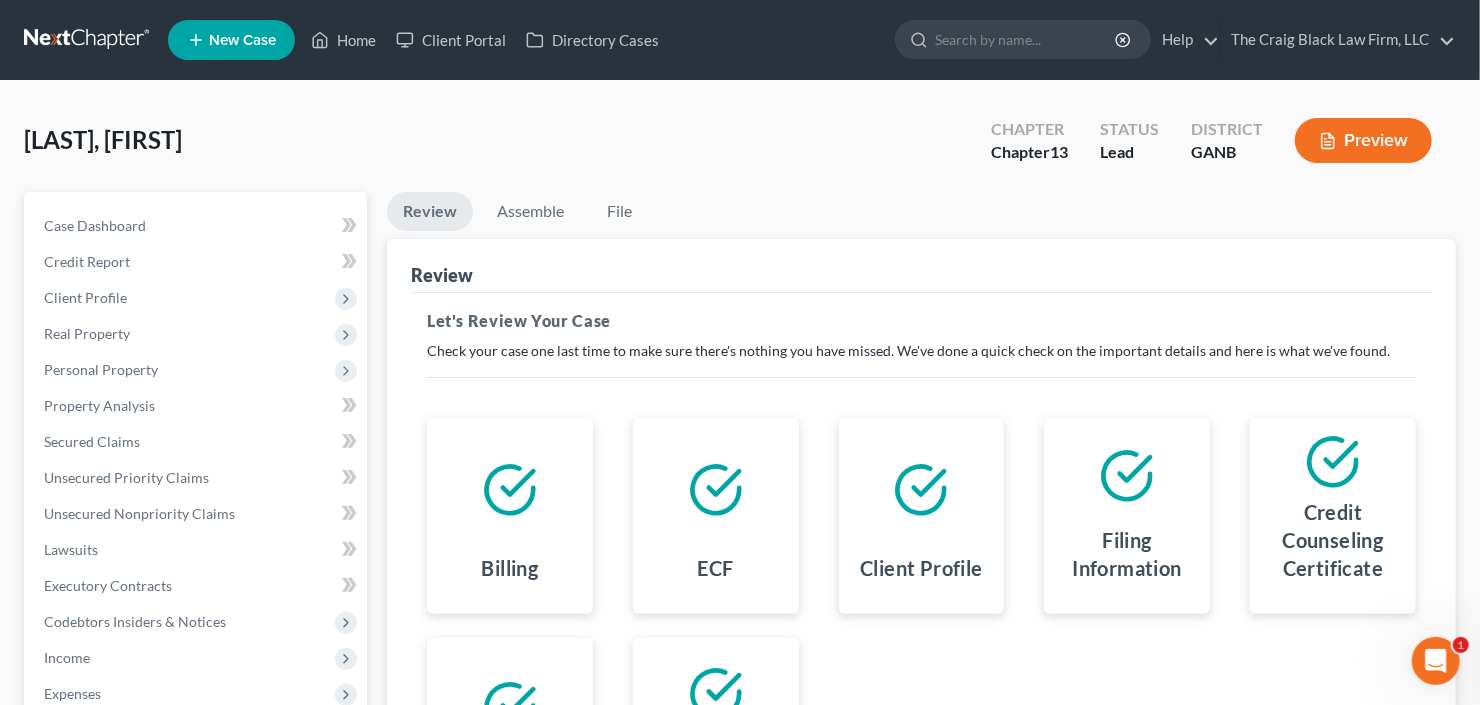click on "Henson, Theresa Upgraded Chapter Chapter  13 Status Lead District GANB Preview" at bounding box center [740, 148] 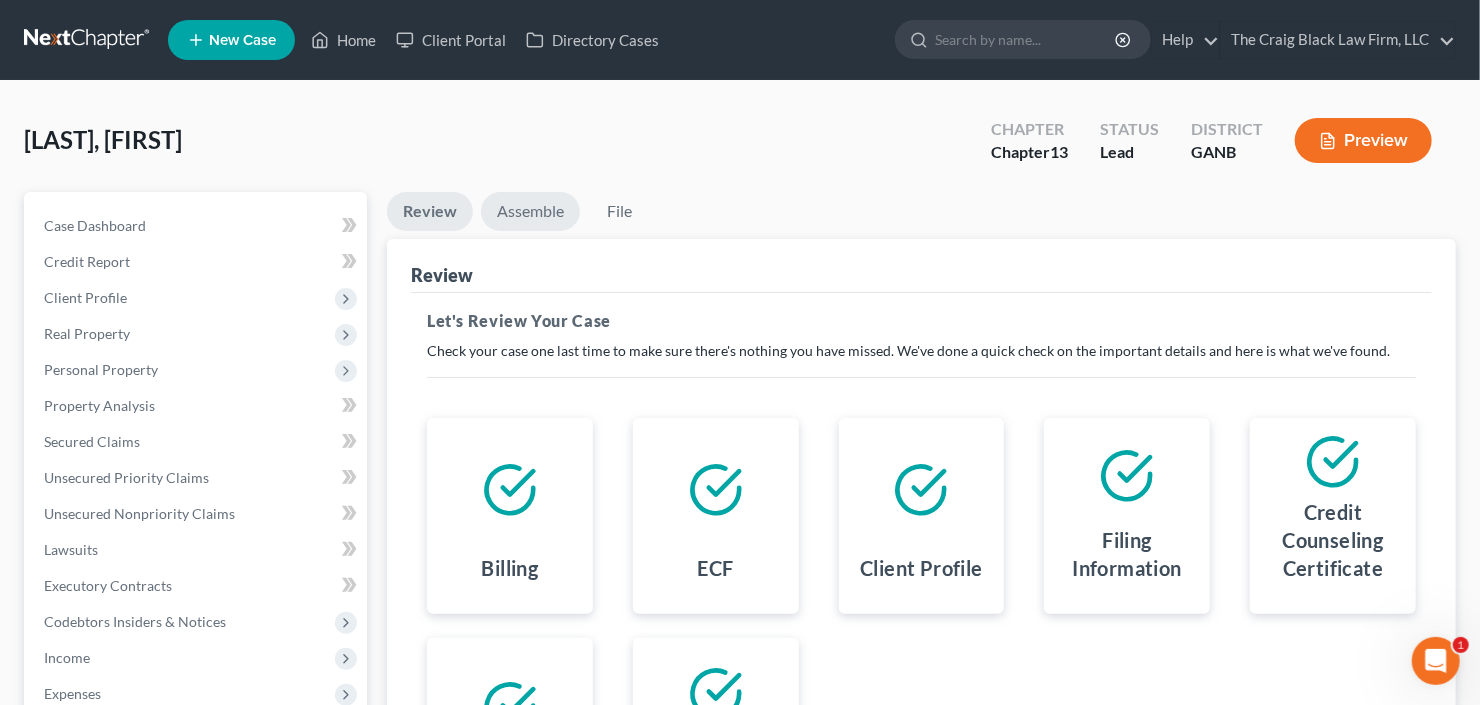 click on "Assemble" at bounding box center (530, 211) 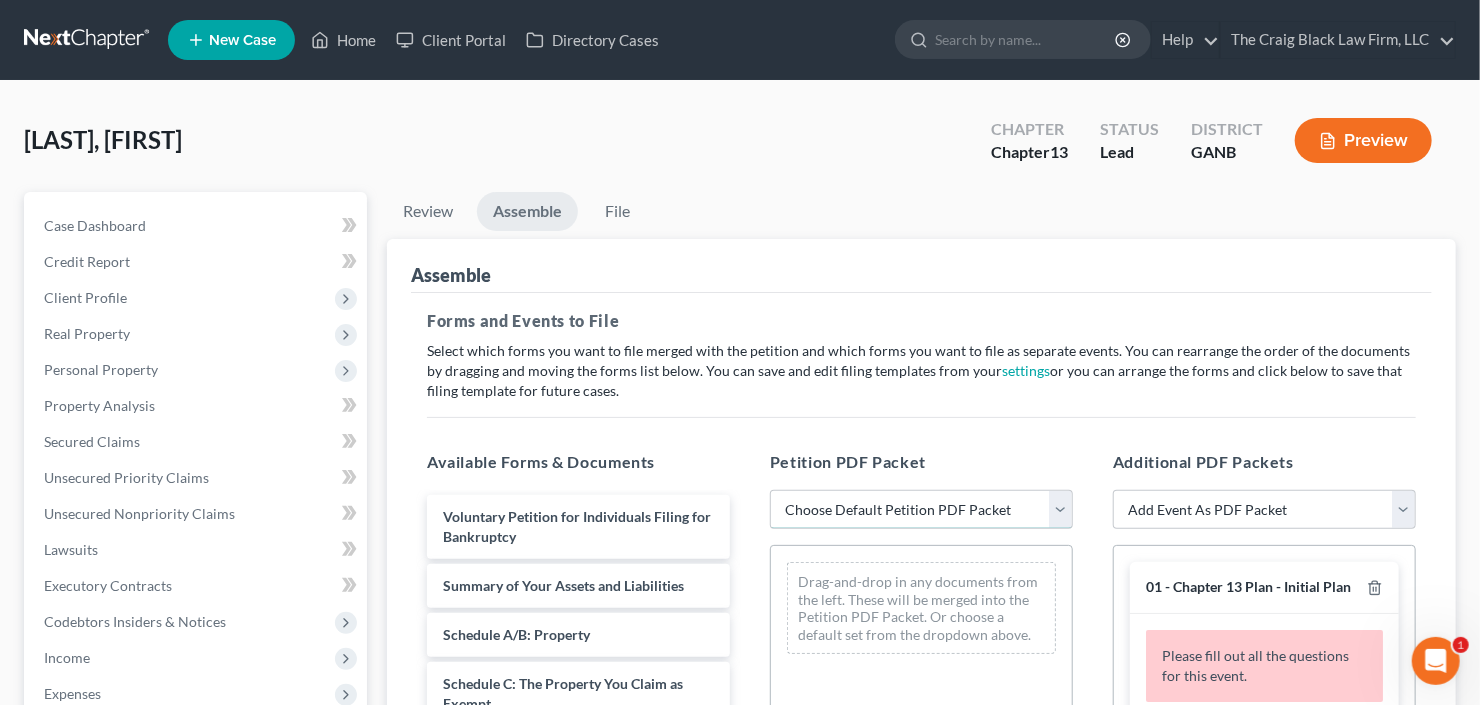 drag, startPoint x: 967, startPoint y: 510, endPoint x: 966, endPoint y: 525, distance: 15.033297 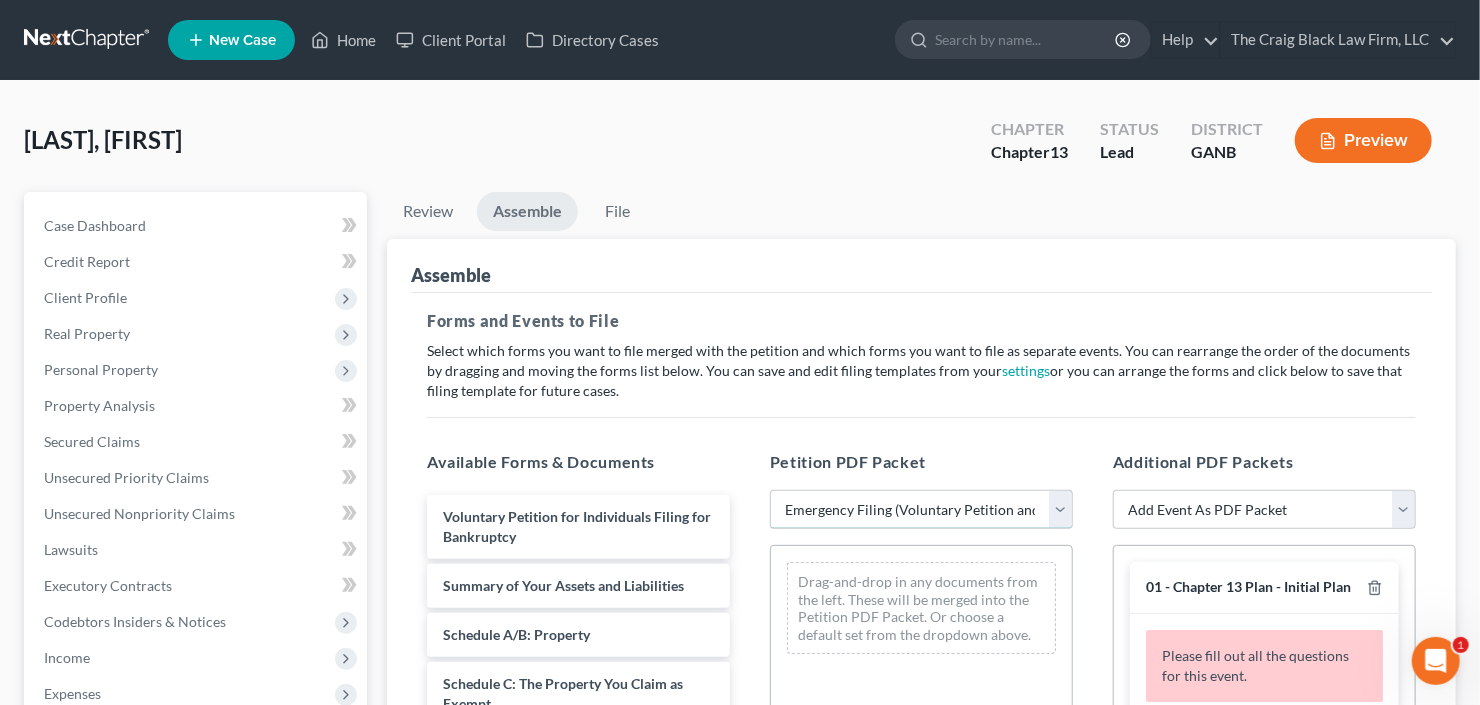 click on "Choose Default Petition PDF Packet Complete Bankruptcy Petition (all forms and schedules) Emergency Filing (Voluntary Petition and Creditor List Only)" at bounding box center [921, 510] 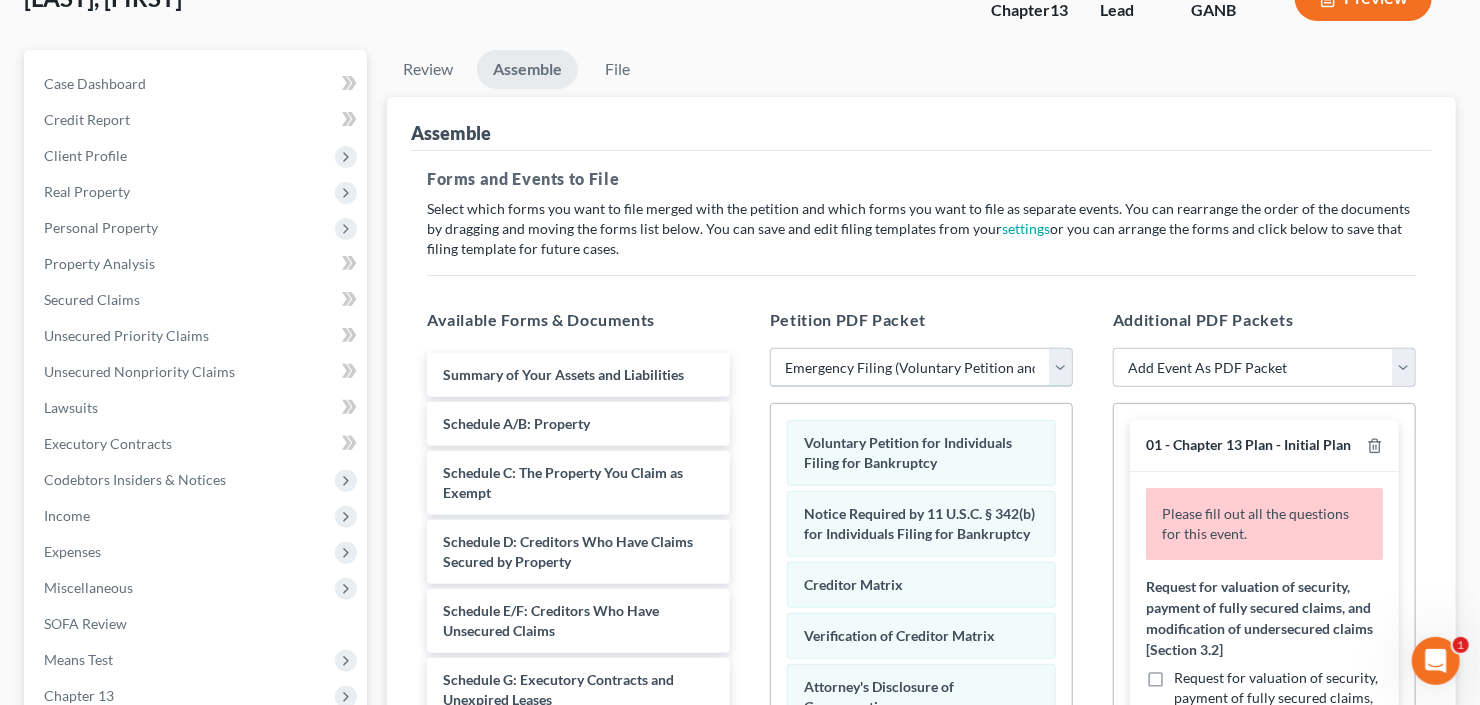 scroll, scrollTop: 320, scrollLeft: 0, axis: vertical 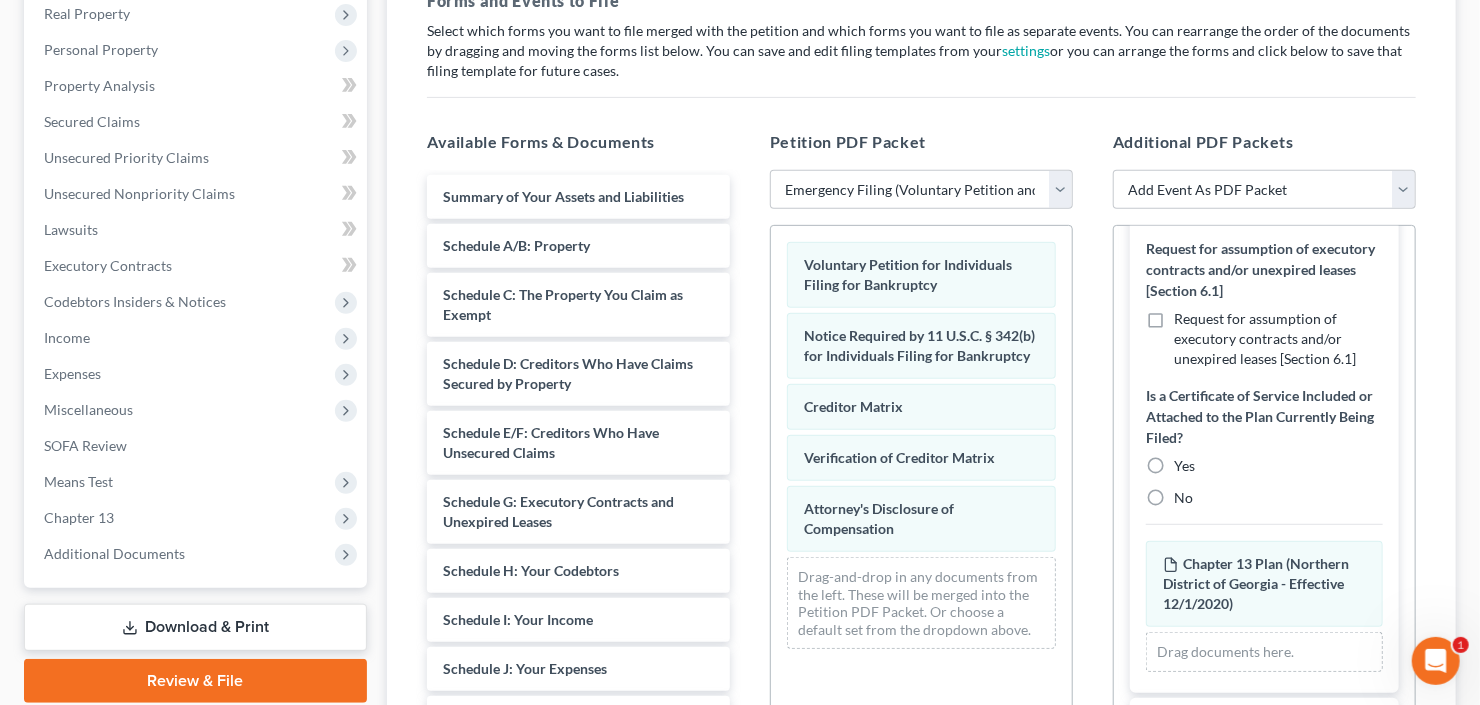 click on "Please fill out all the questions for this event.         Request for valuation of security, payment of fully secured claims, and modification of undersecured claims [Section 3.2] Request for valuation of security, payment of fully secured claims, and modification of undersecured claims [Section 3.2] Request for lien avoidance [Section 3.4] Request for lien avoidance [Section 3.4] Request to surrender collateral [Section 3.5] Request to surrender collateral [Section 3.5] Request for assumption of executory contracts and/or unexpired leases [Section 6.1] Request for assumption of executory contracts and/or unexpired leases [Section 6.1] Is a Certificate of Service Included or Attached to the Plan Currently Being Filed? Yes No Chapter 13 Plan (Northern District of Georgia - Effective 12/1/2020) Amended Chapter 13 Plan (Northern District of Georgia - Effective 12/1/2020) Drag documents here." at bounding box center [1264, 213] 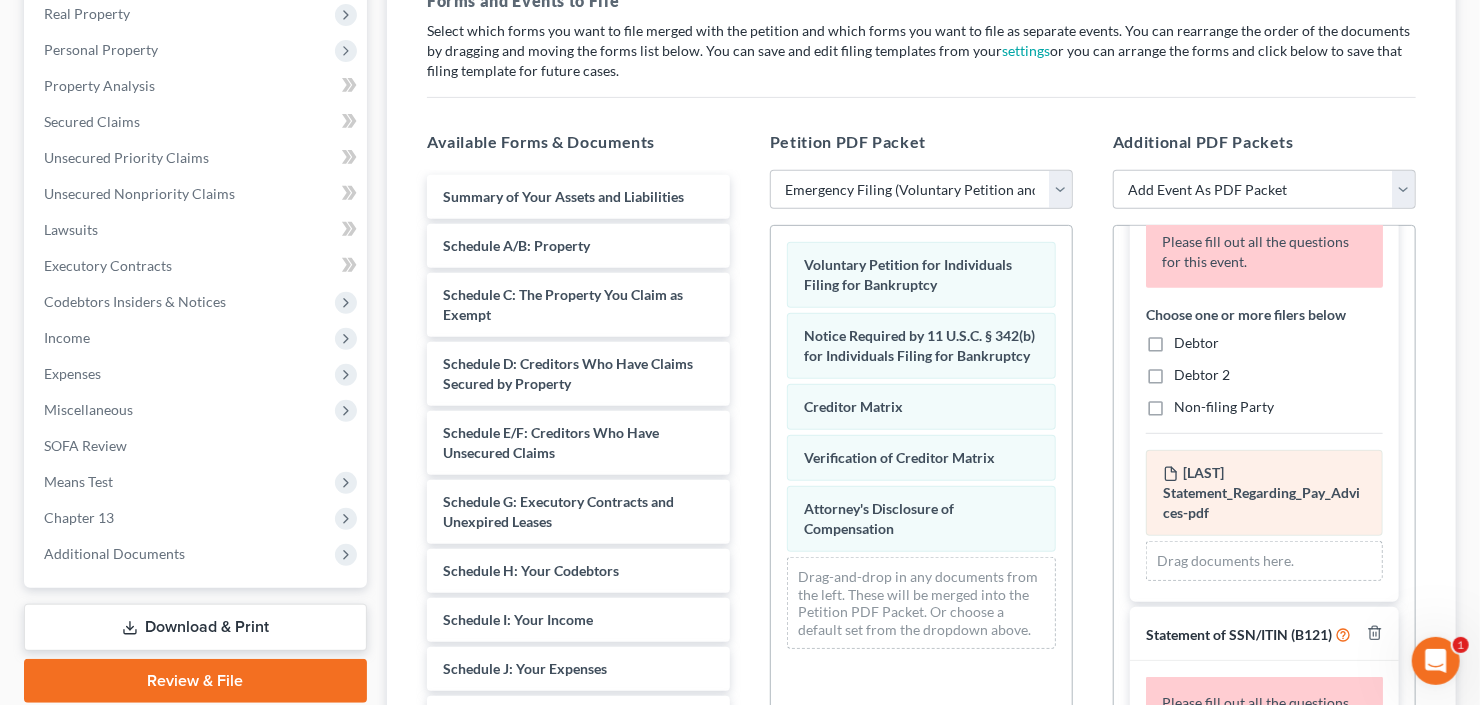 scroll, scrollTop: 1432, scrollLeft: 0, axis: vertical 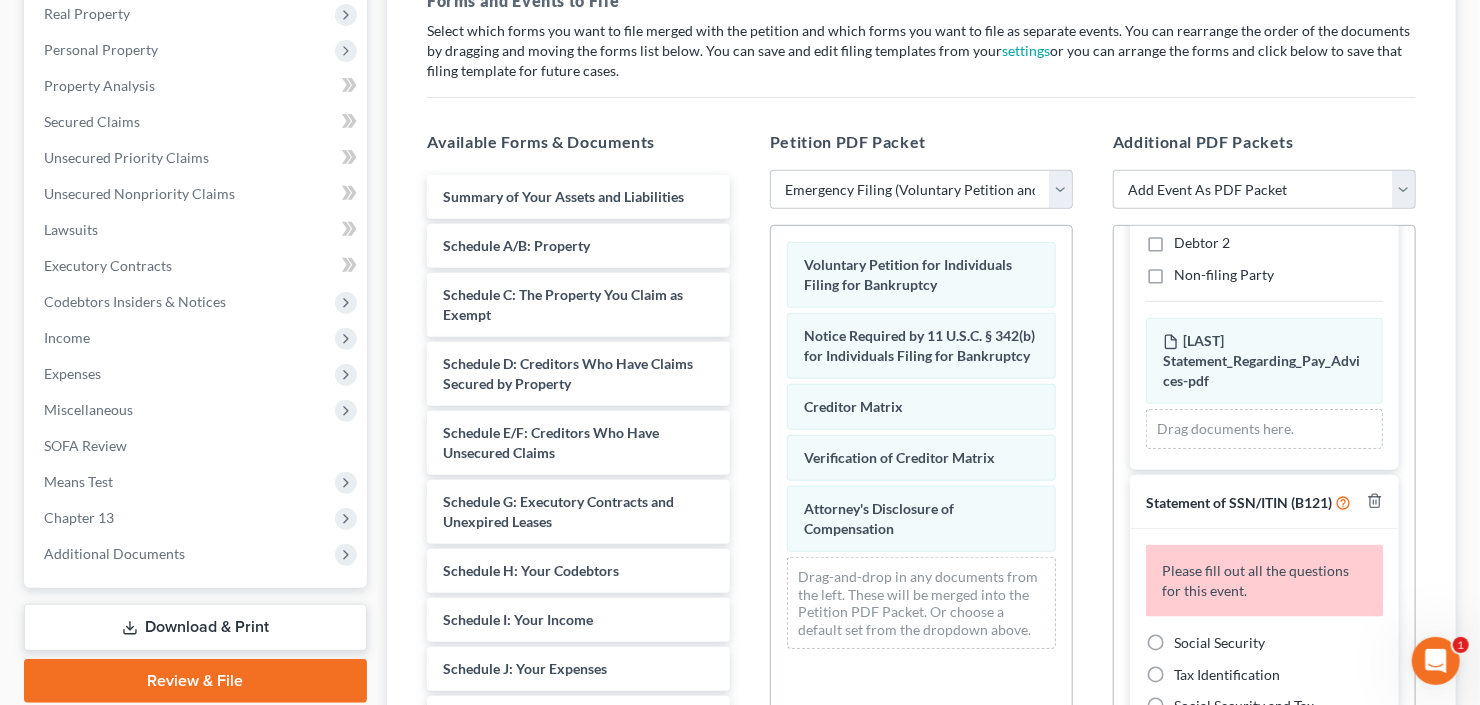 click on "Debtor" at bounding box center [1196, 211] 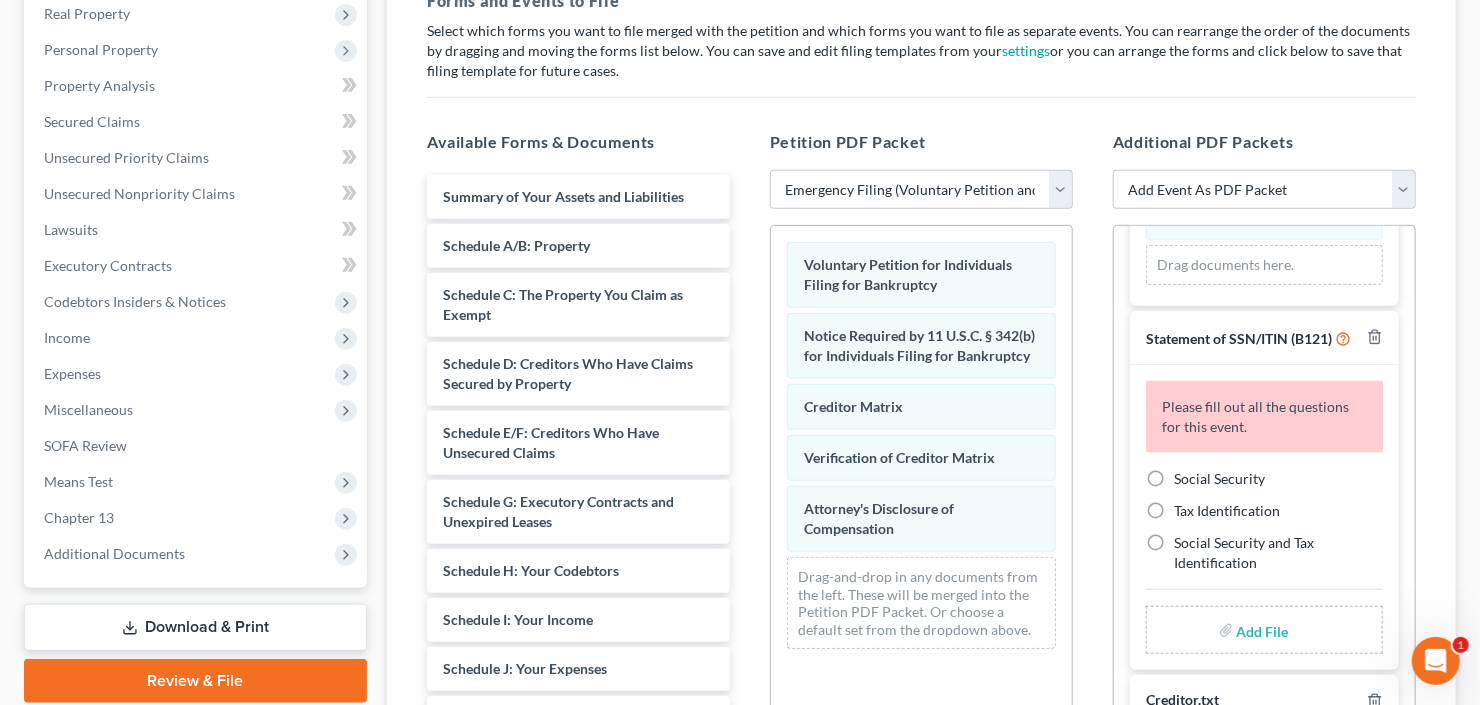 scroll, scrollTop: 1580, scrollLeft: 0, axis: vertical 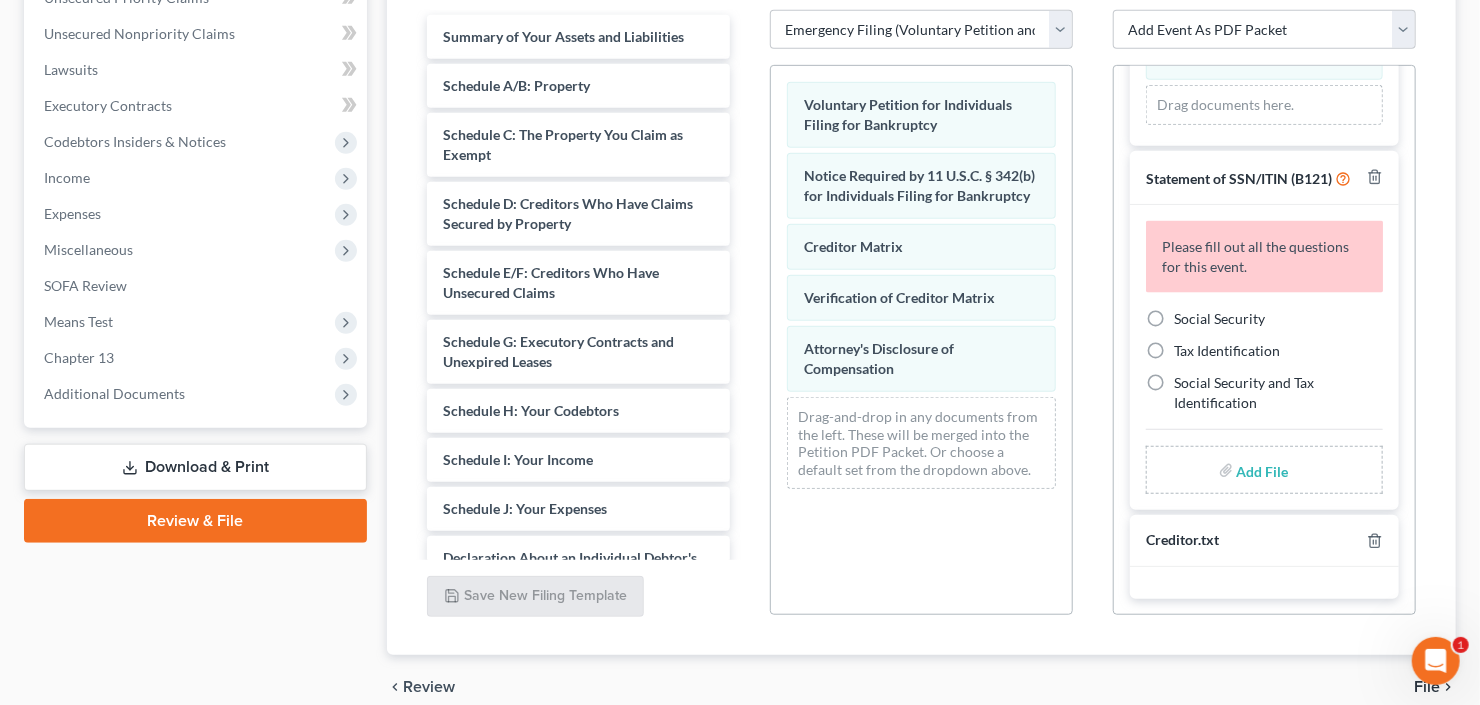 click on "Social Security" at bounding box center [1219, 319] 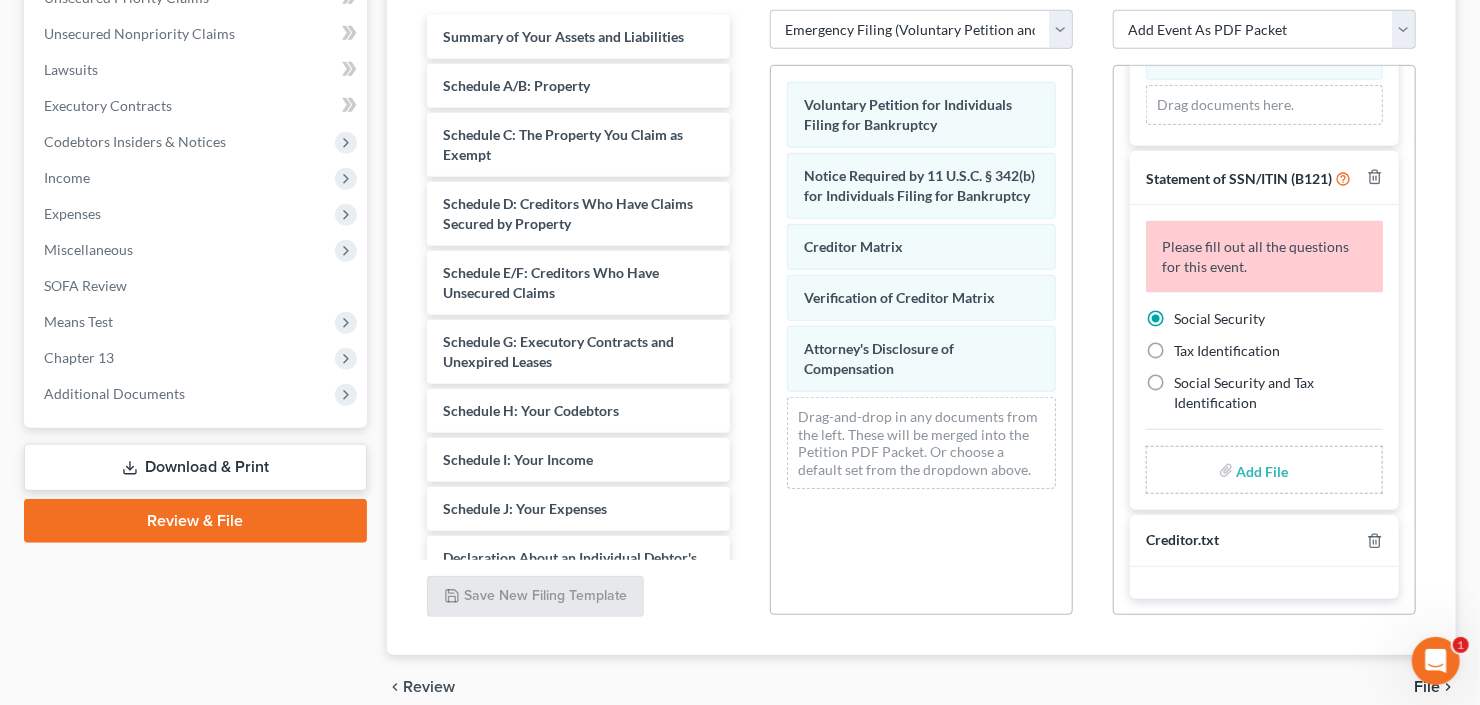 scroll, scrollTop: 1492, scrollLeft: 0, axis: vertical 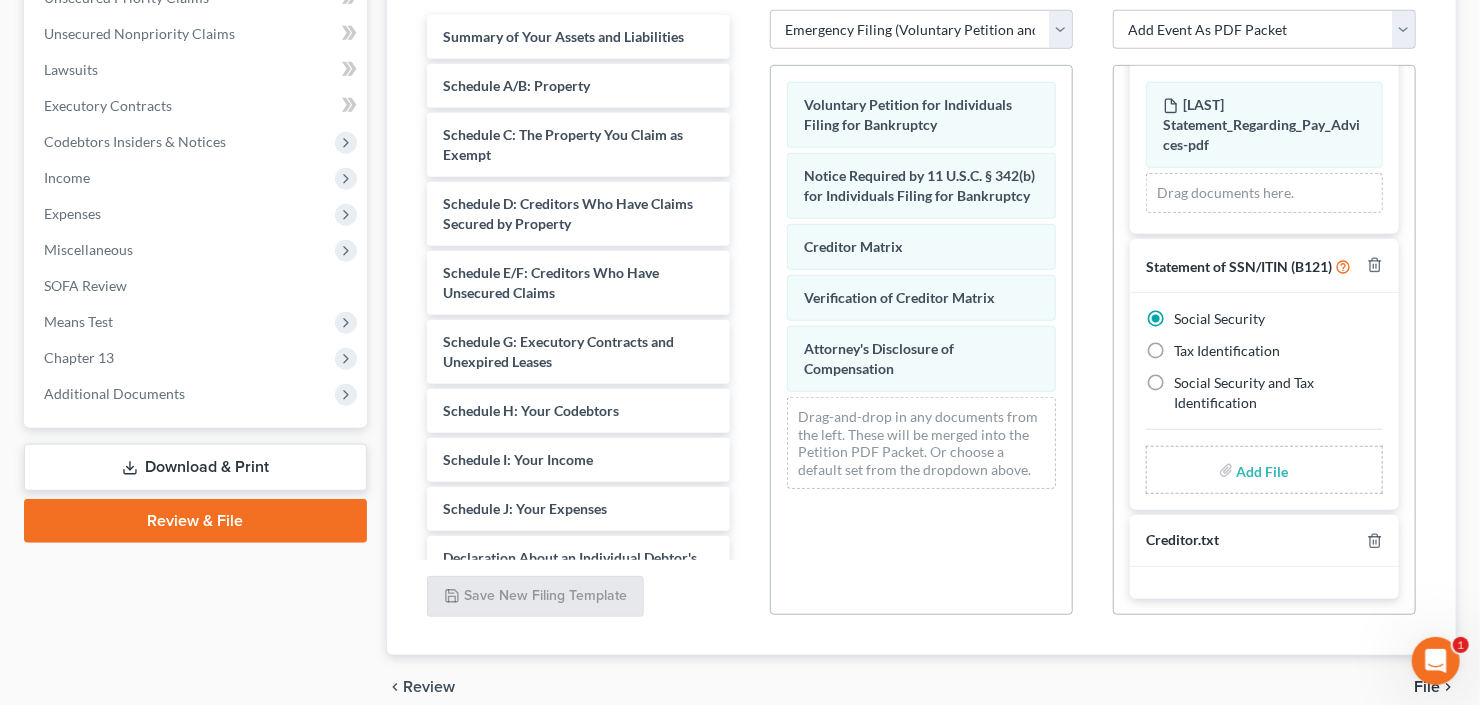 click at bounding box center (1261, 470) 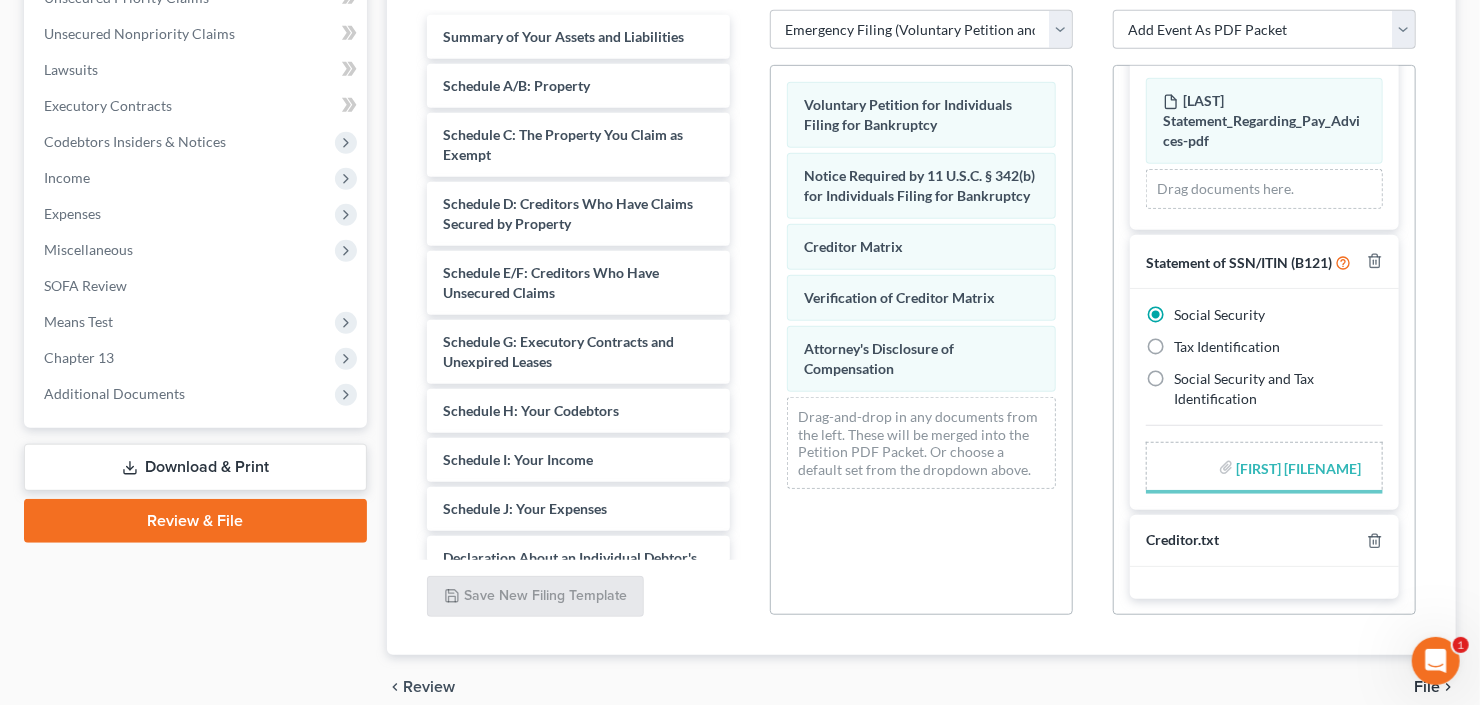 scroll, scrollTop: 1464, scrollLeft: 0, axis: vertical 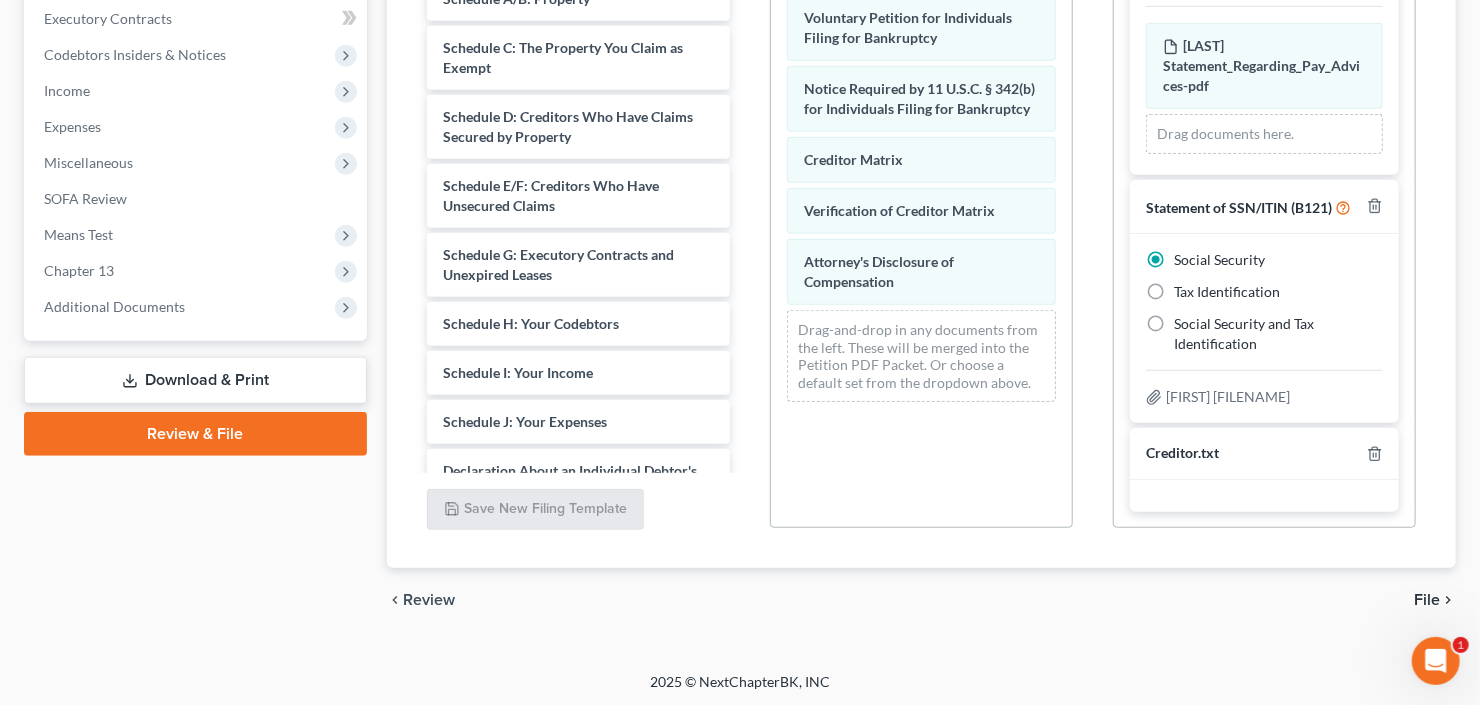 click on "chevron_left   Review File   chevron_right" at bounding box center [921, 600] 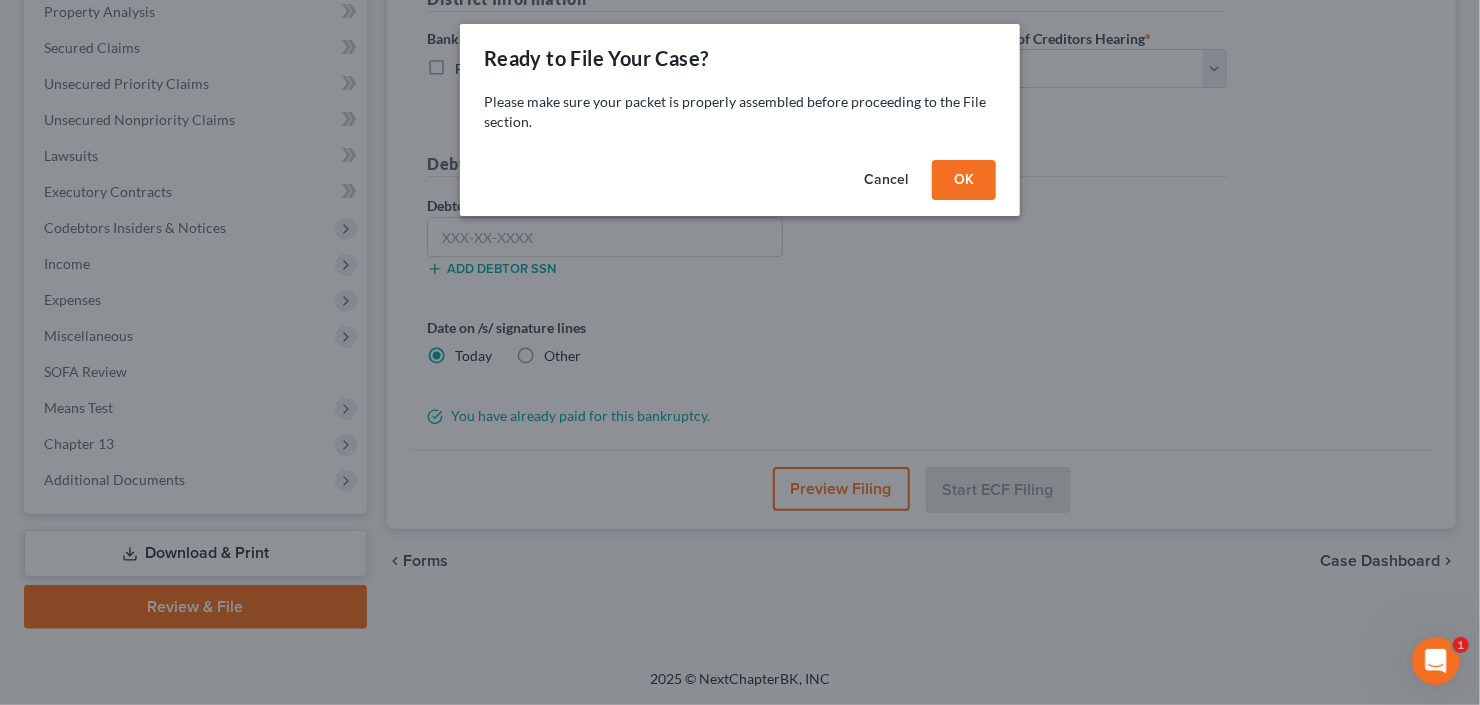 scroll, scrollTop: 390, scrollLeft: 0, axis: vertical 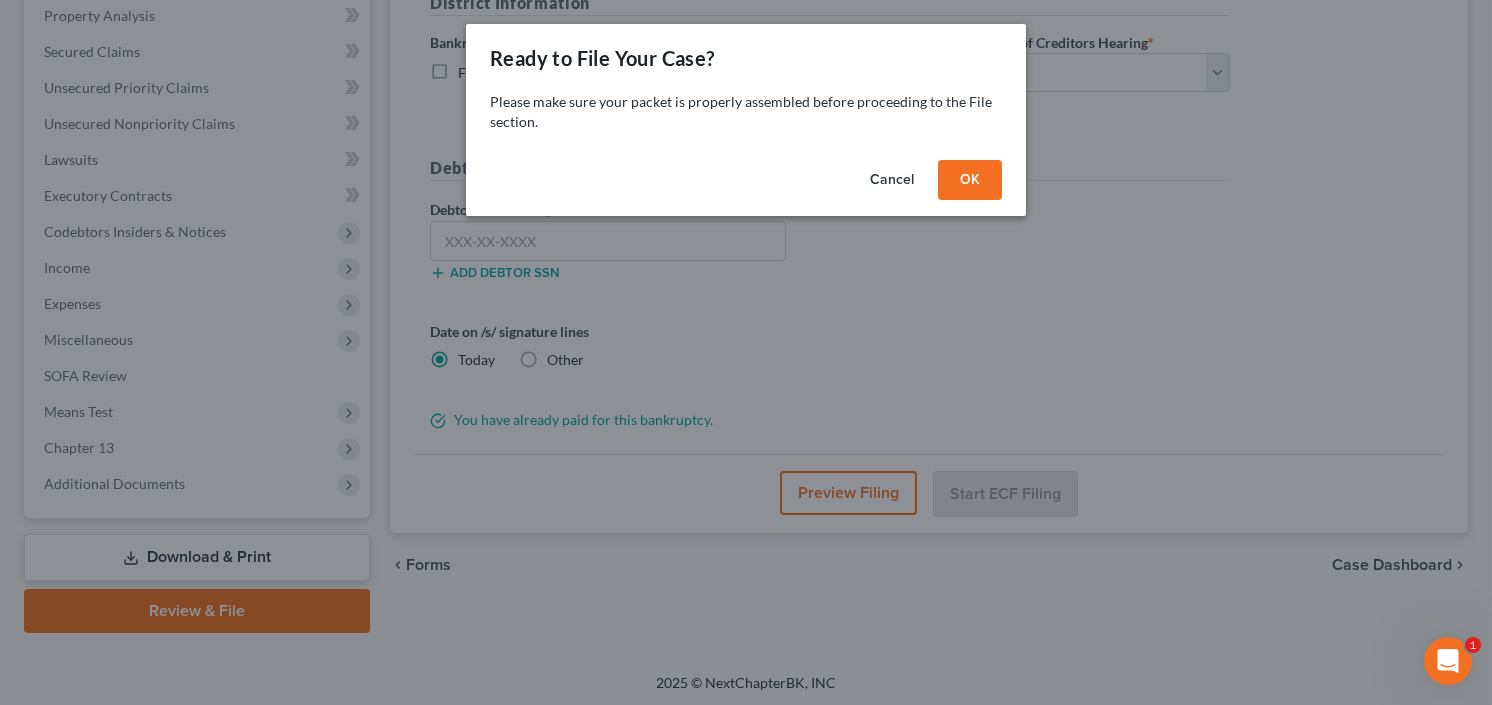 click on "OK" at bounding box center (970, 180) 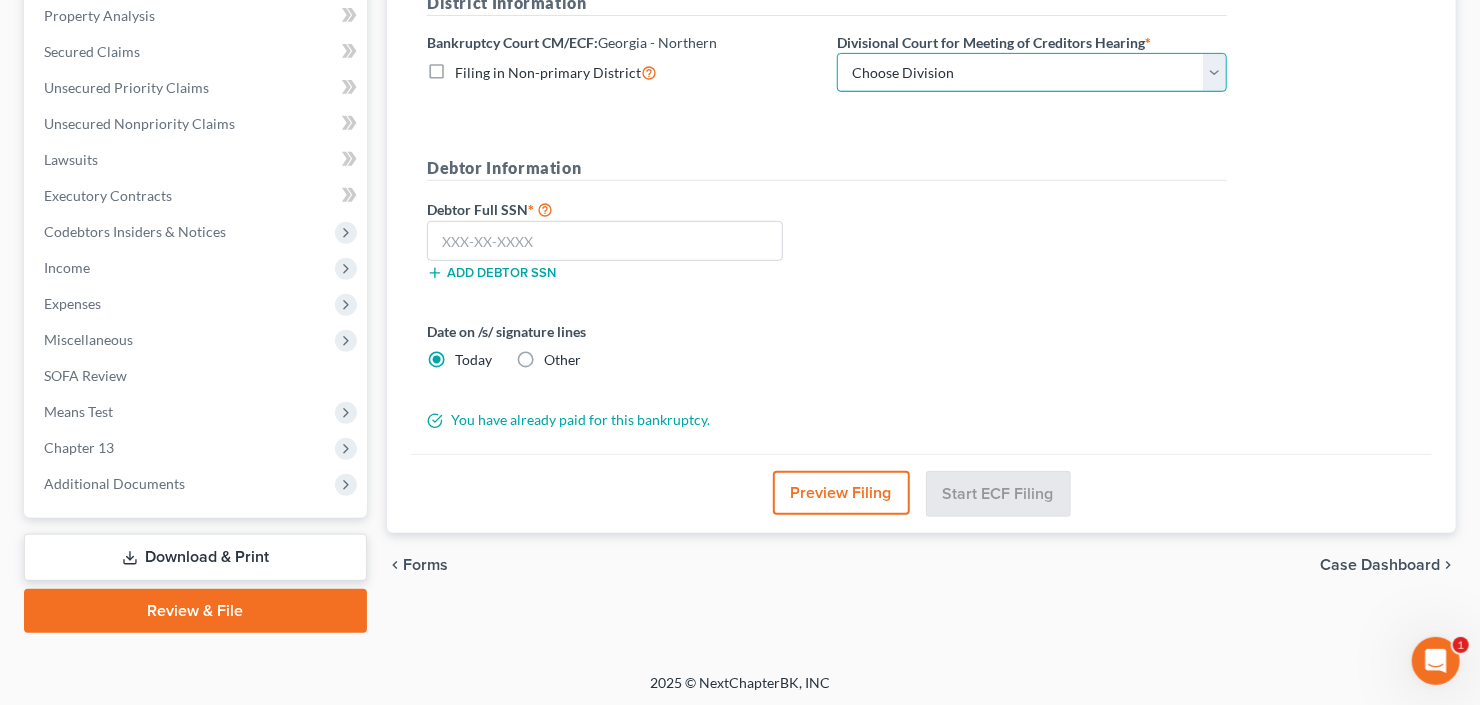 click on "Choose Division Atlanta Gainesville Newnan Rome" at bounding box center (1032, 73) 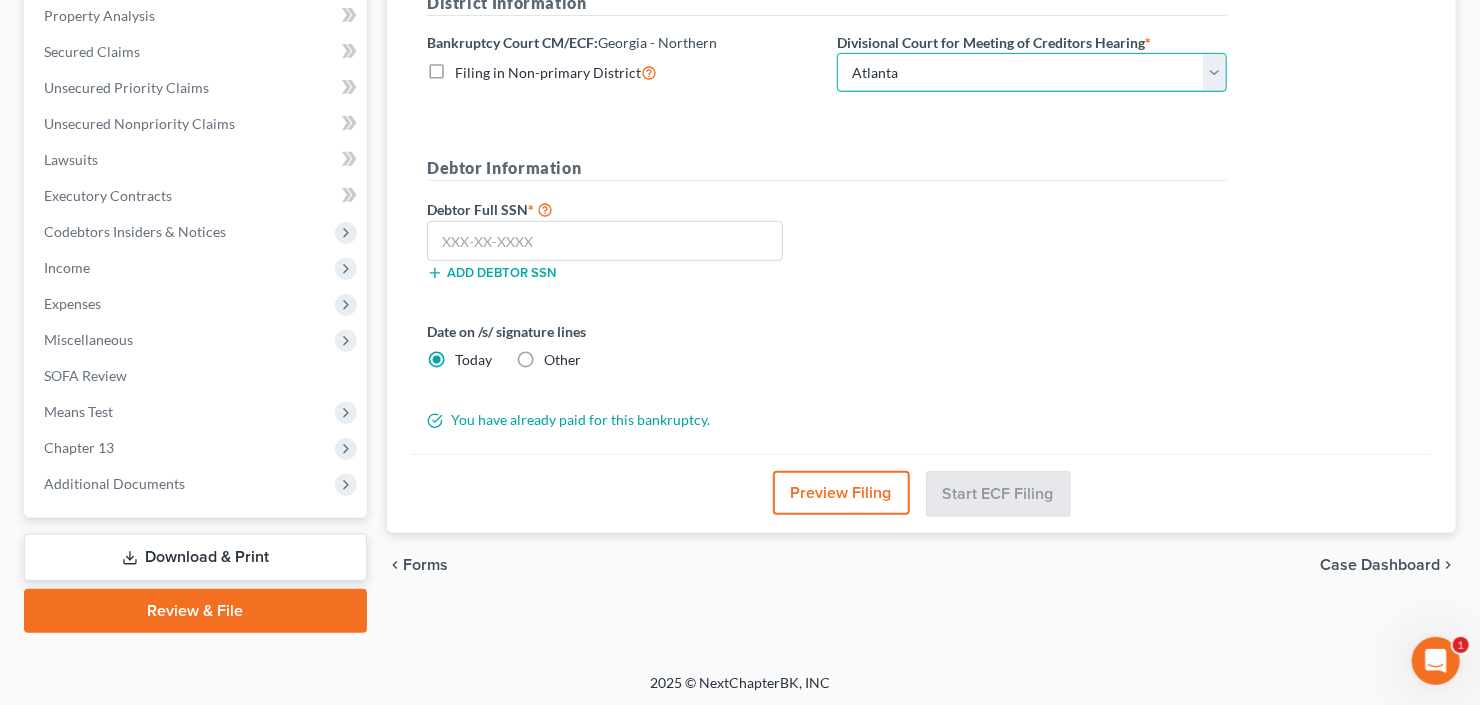 click on "Choose Division Atlanta Gainesville Newnan Rome" at bounding box center (1032, 73) 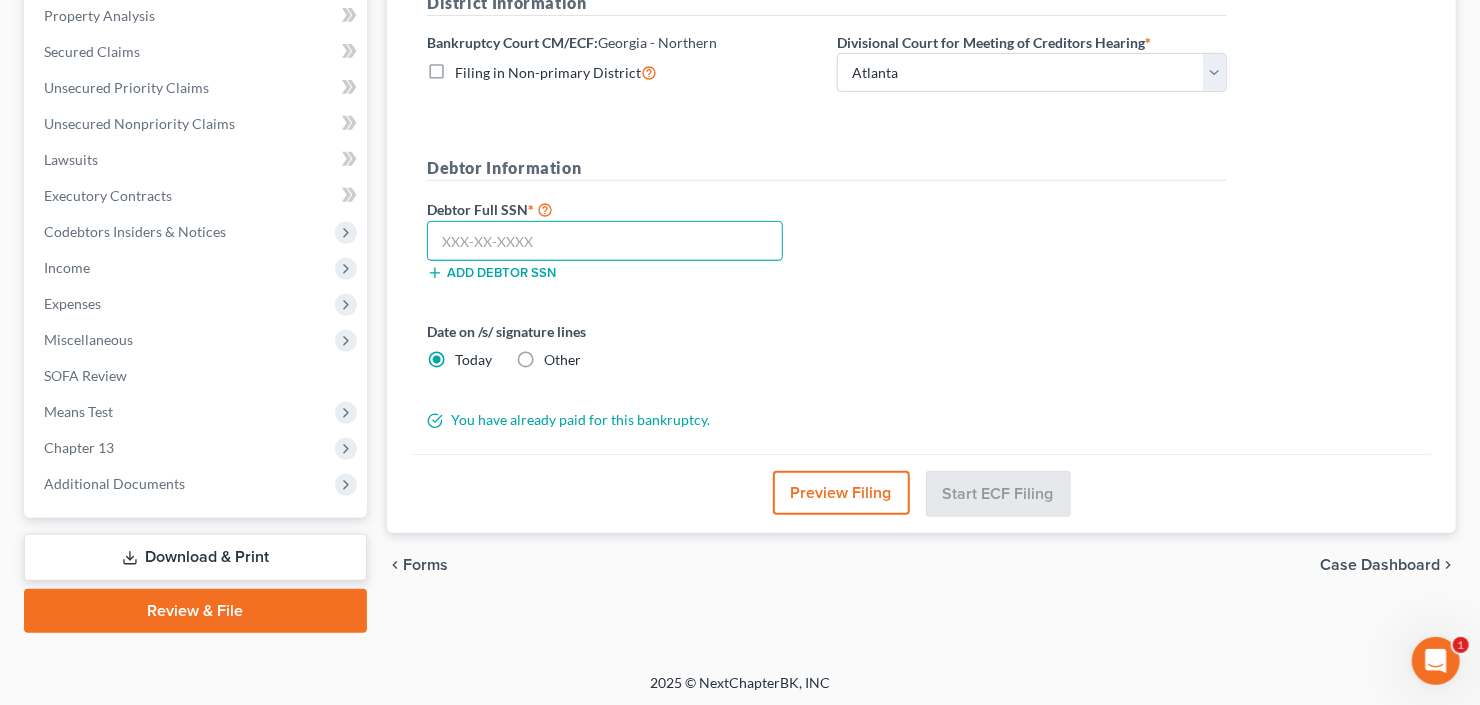 click at bounding box center (605, 241) 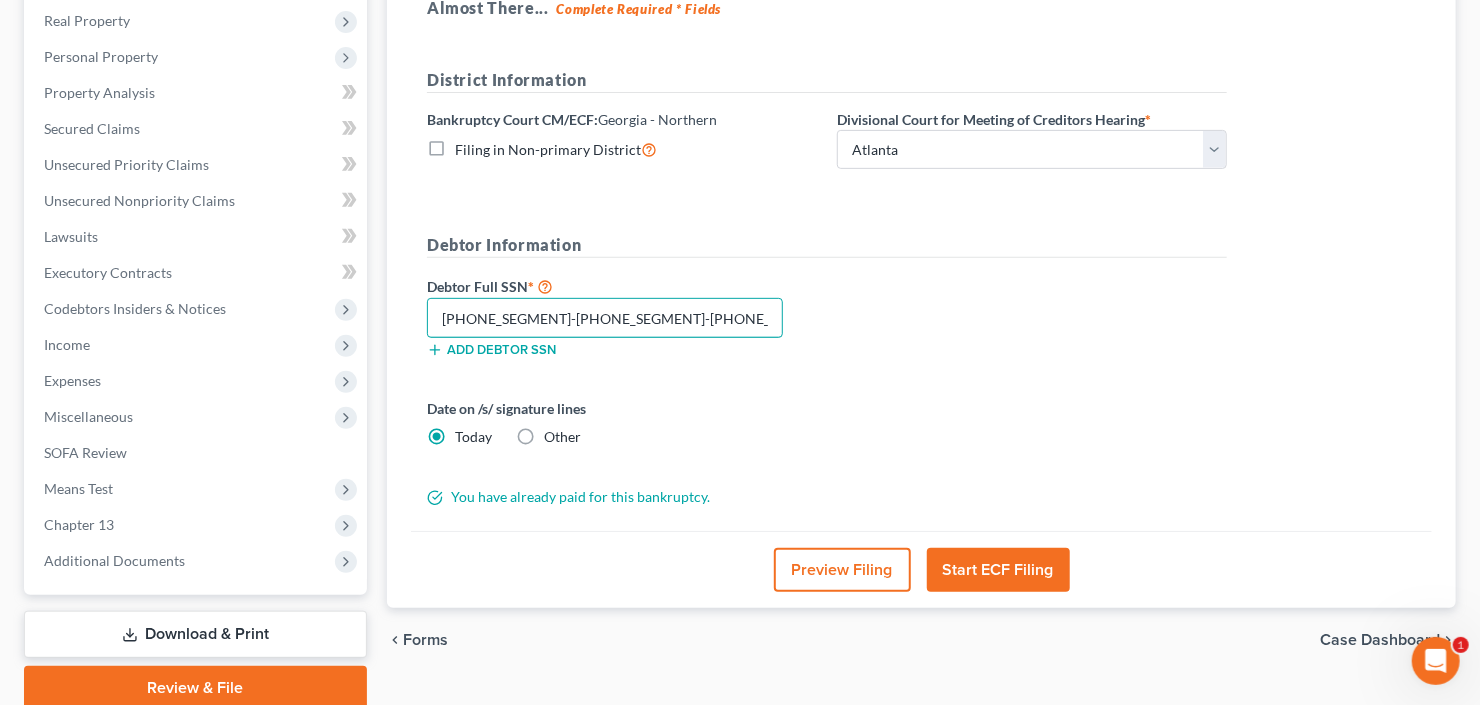 scroll, scrollTop: 320, scrollLeft: 0, axis: vertical 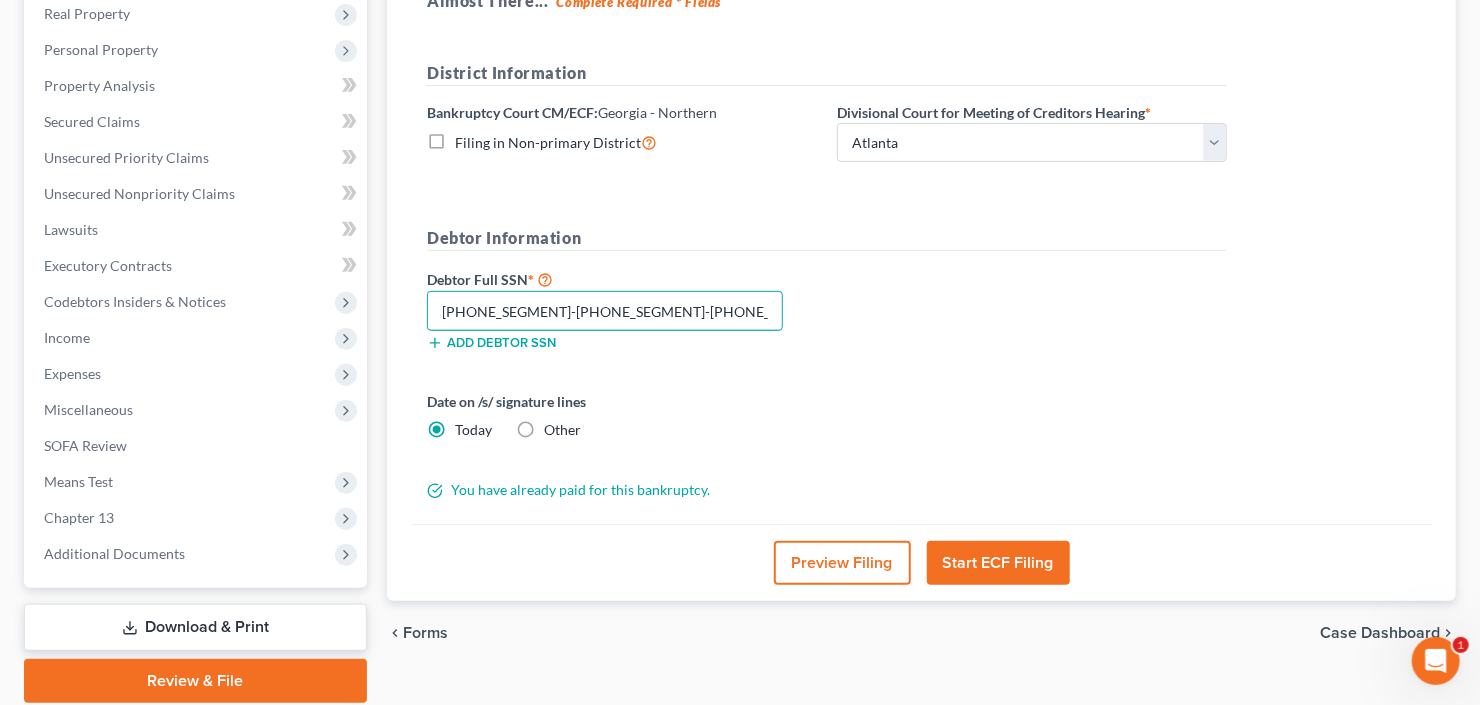 type on "260-39-5575" 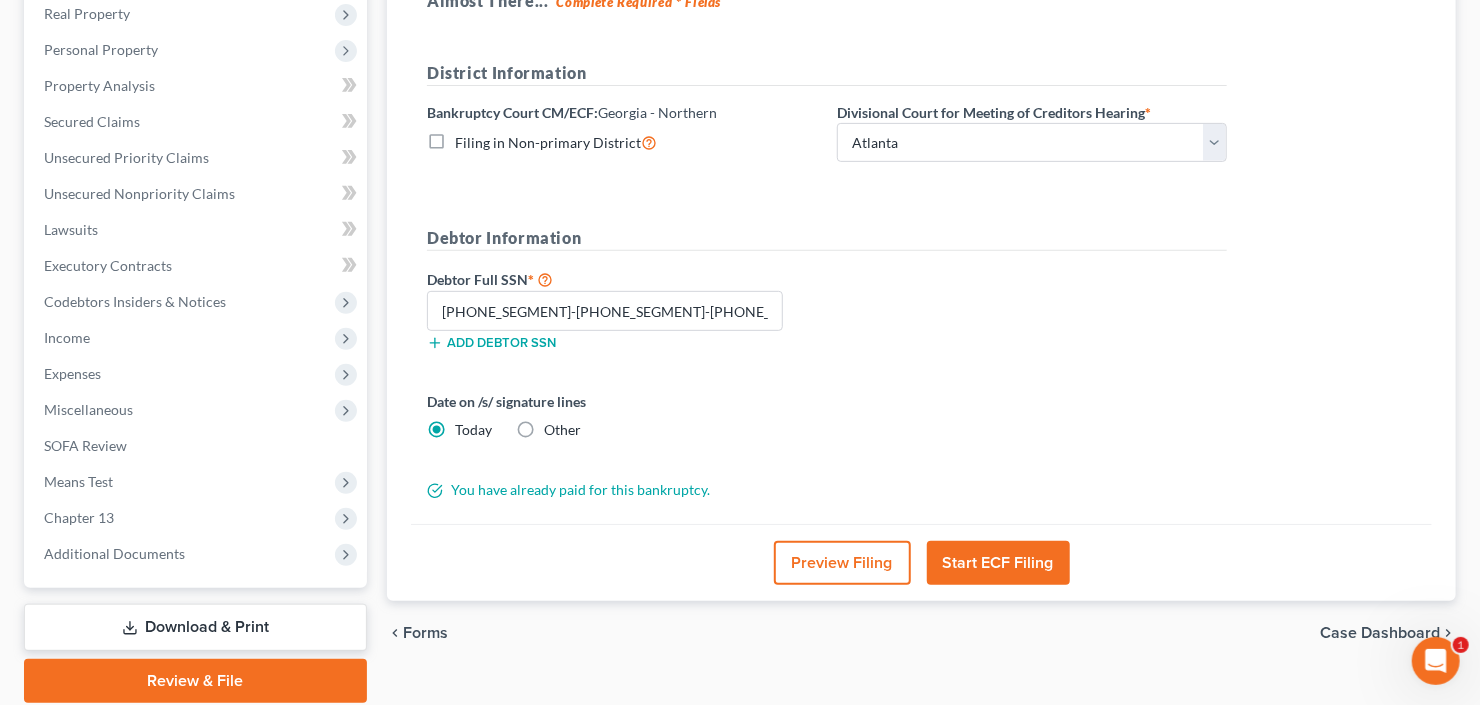 click on "District Information Bankruptcy Court CM/ECF:  Georgia - Northern Filing in Non-primary District  Divisional Court for Meeting of Creditors Hearing  * Choose Division Atlanta Gainesville Newnan Rome Debtor Information Debtor Full SSN  *   260-39-5575 Add debtor SSN Date on /s/ signature lines Today Other You have already paid for this bankruptcy." at bounding box center [827, 281] 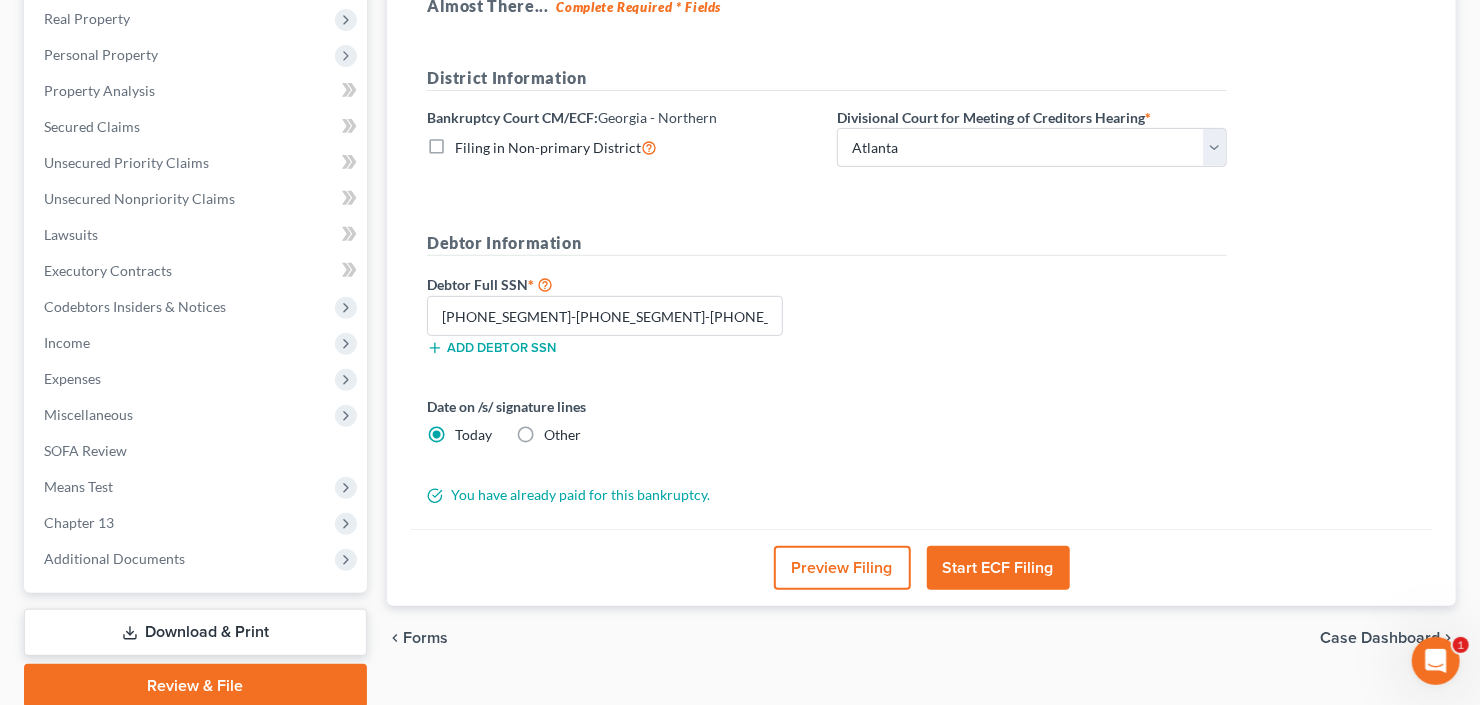 scroll, scrollTop: 320, scrollLeft: 0, axis: vertical 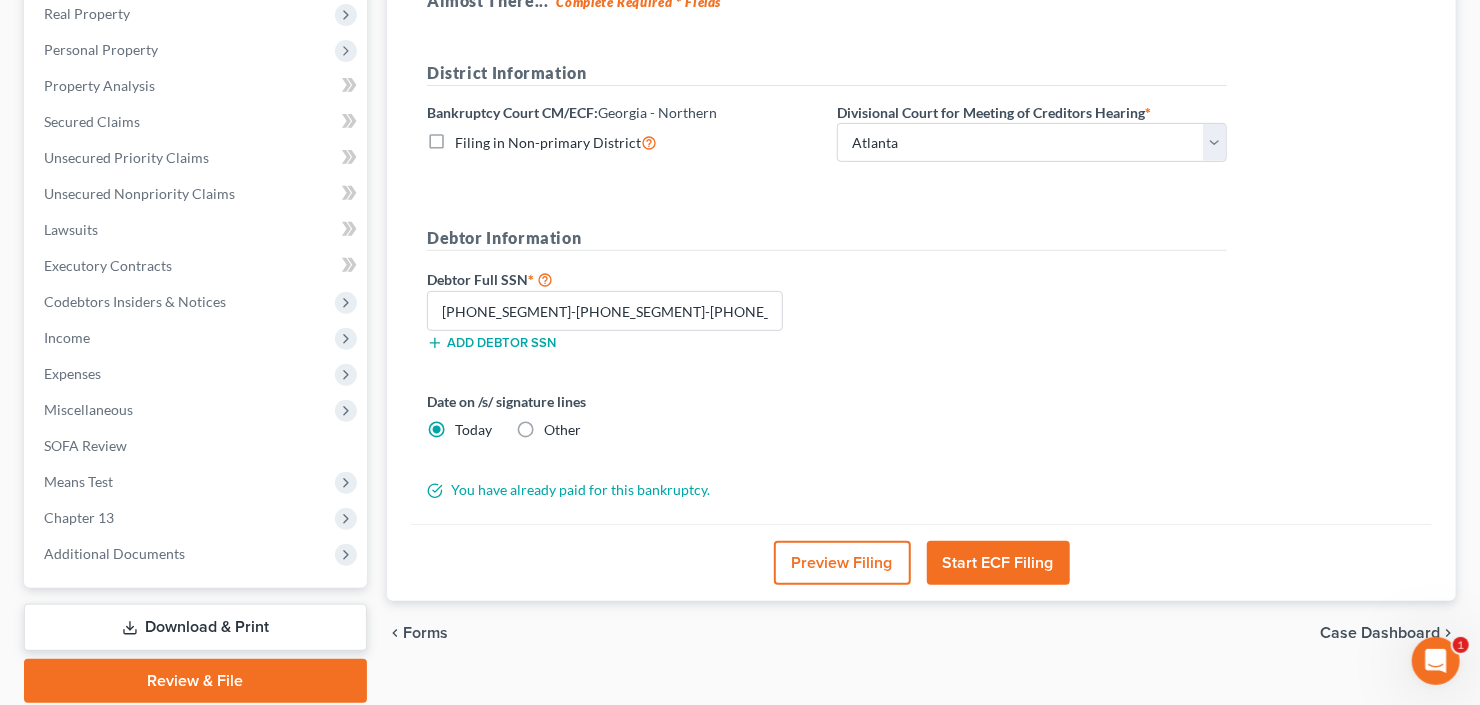 click on "Start ECF Filing" at bounding box center (998, 563) 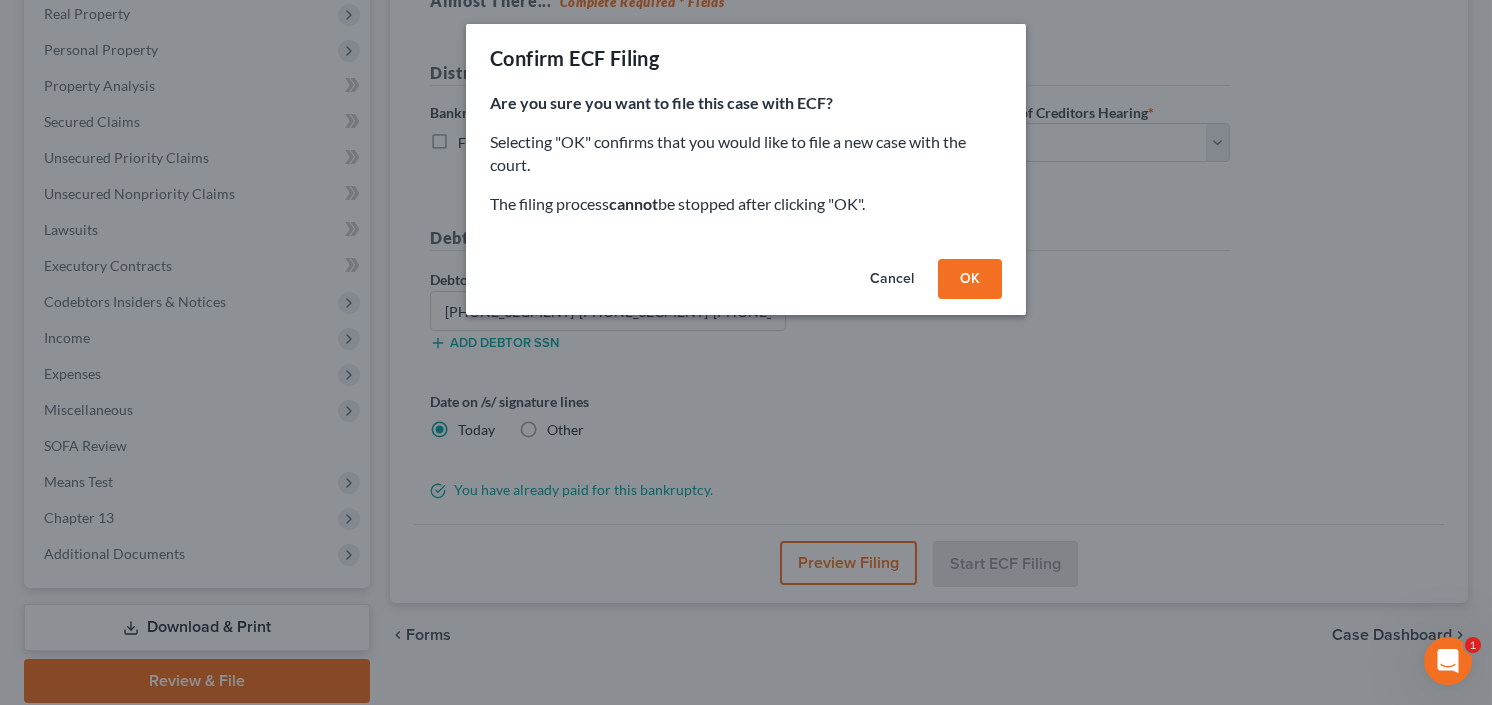 click on "Cancel" at bounding box center [892, 279] 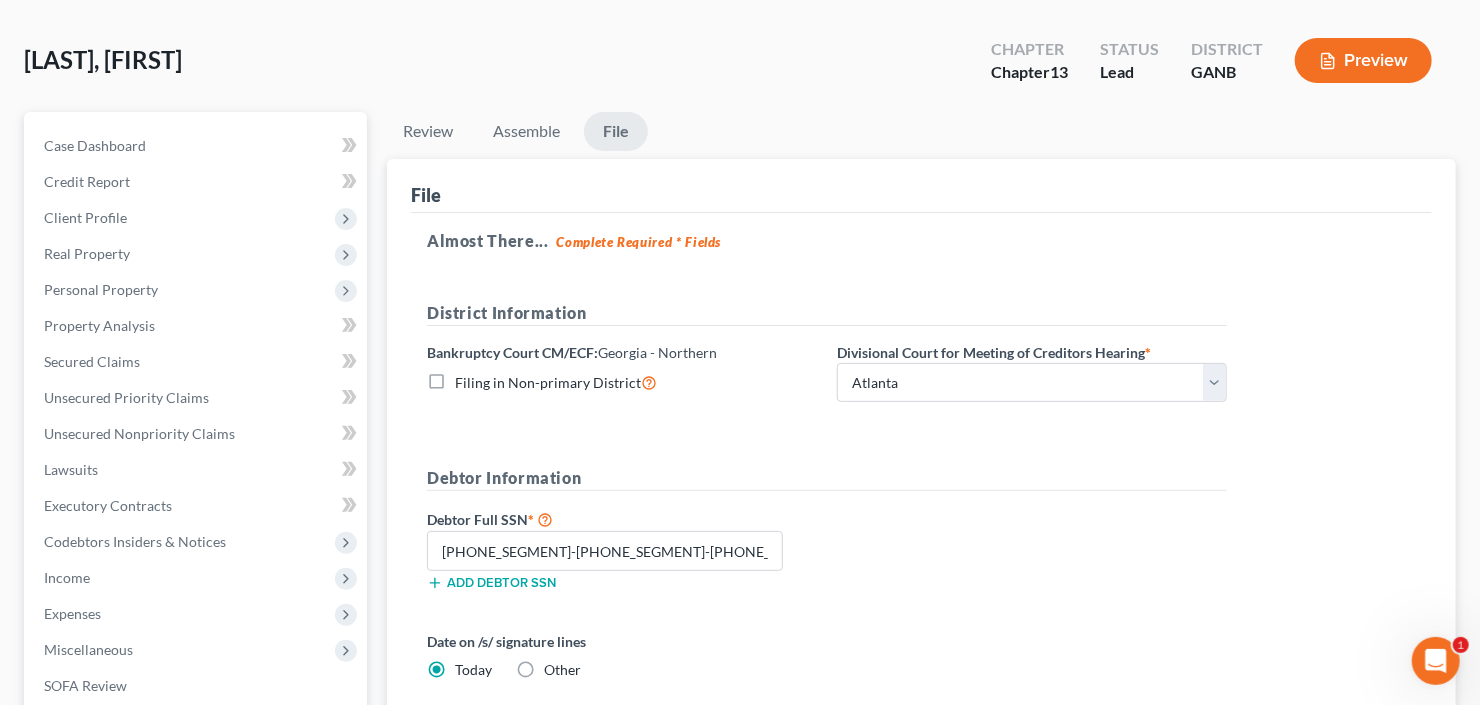 scroll, scrollTop: 390, scrollLeft: 0, axis: vertical 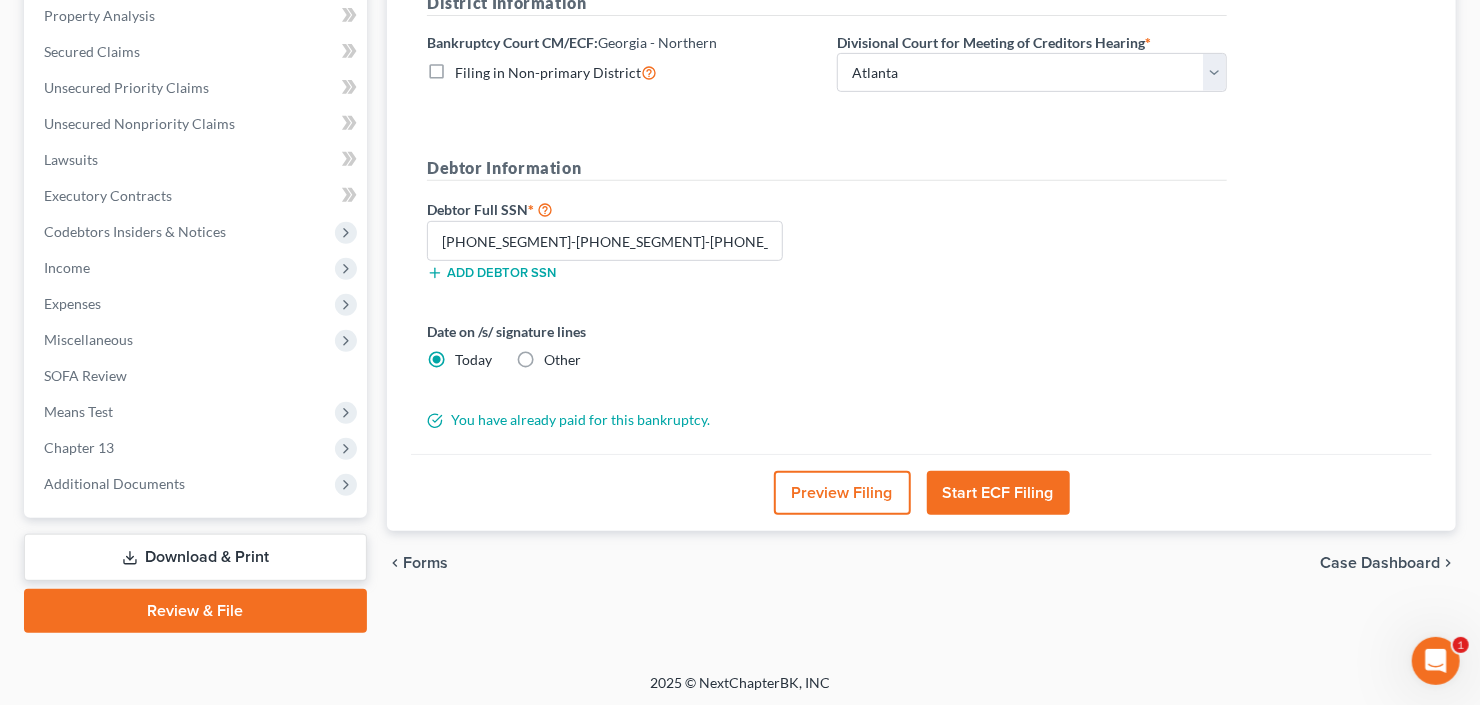 click on "Start ECF Filing" at bounding box center (998, 493) 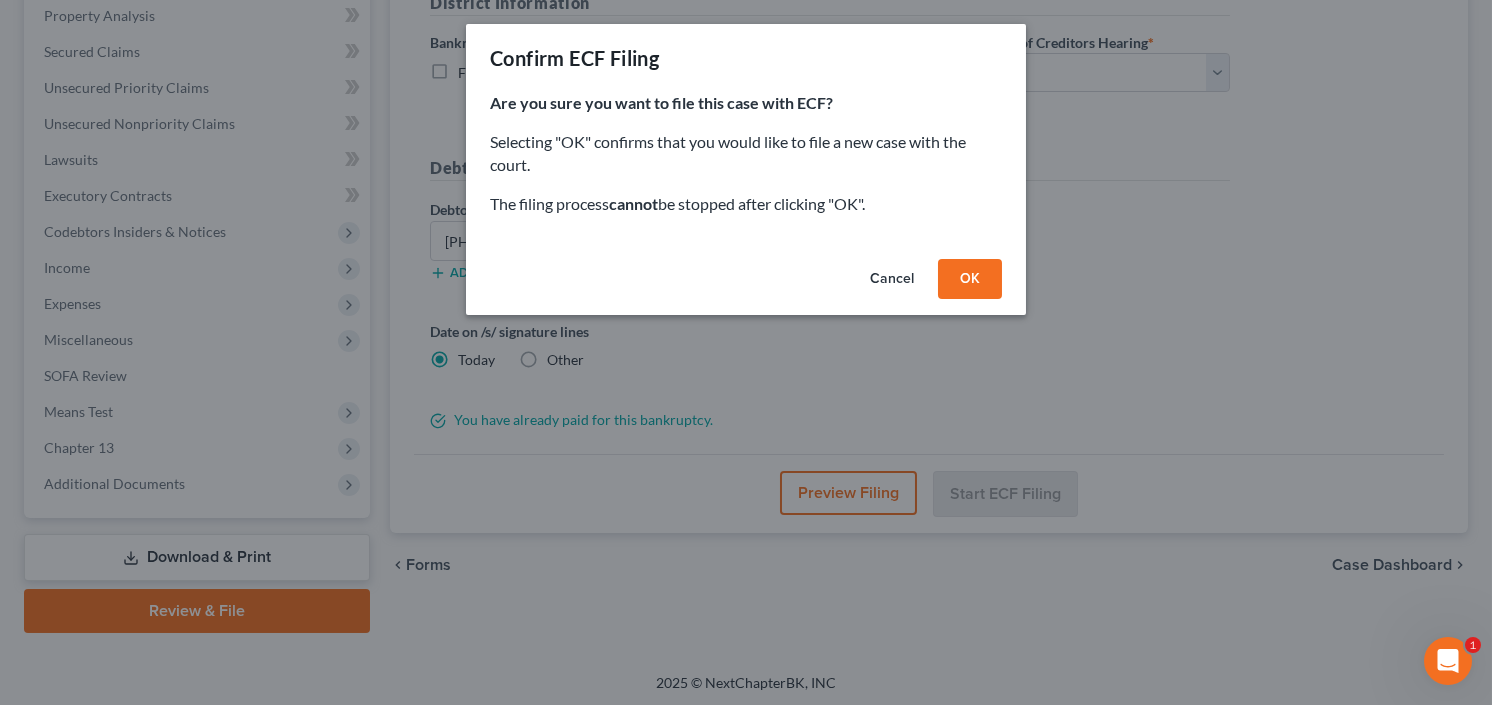 click on "OK" at bounding box center (970, 279) 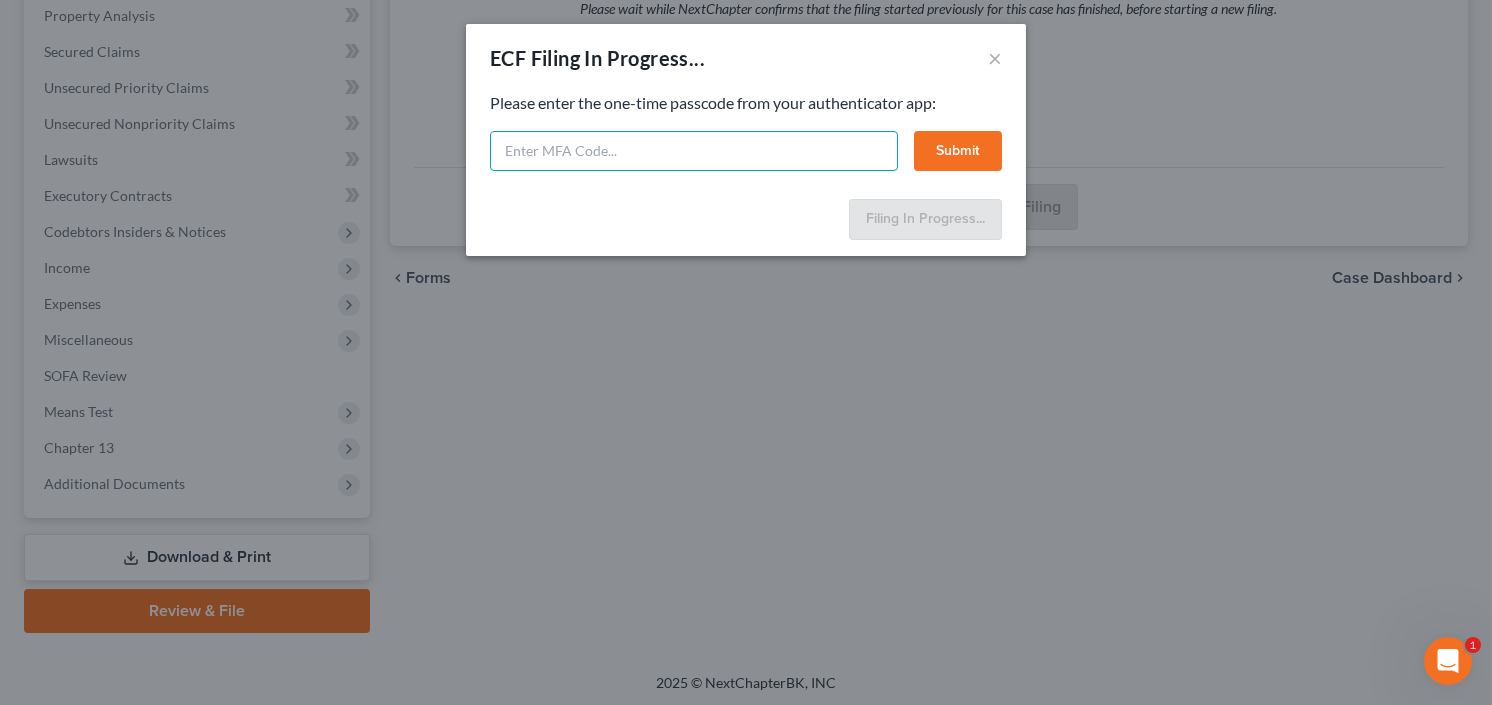 click at bounding box center [694, 151] 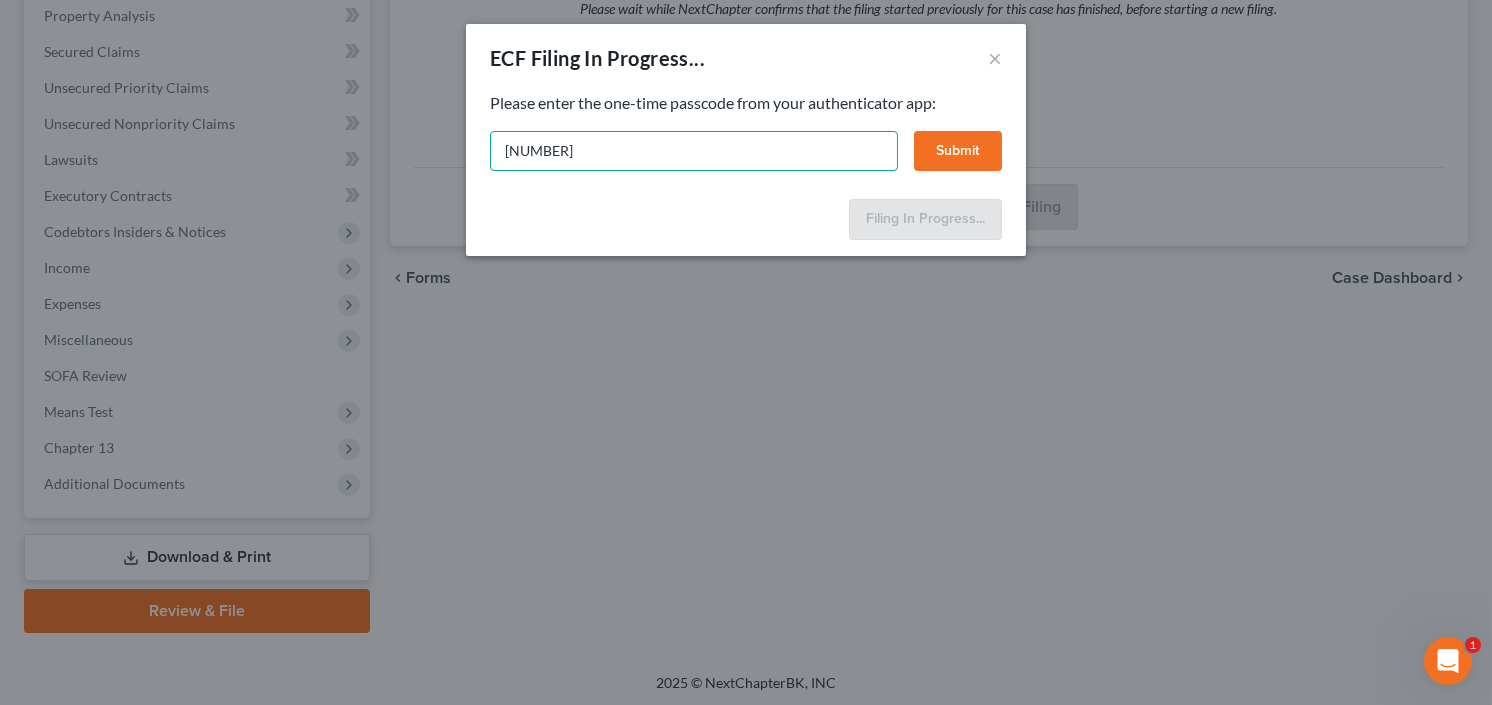 type on "387804" 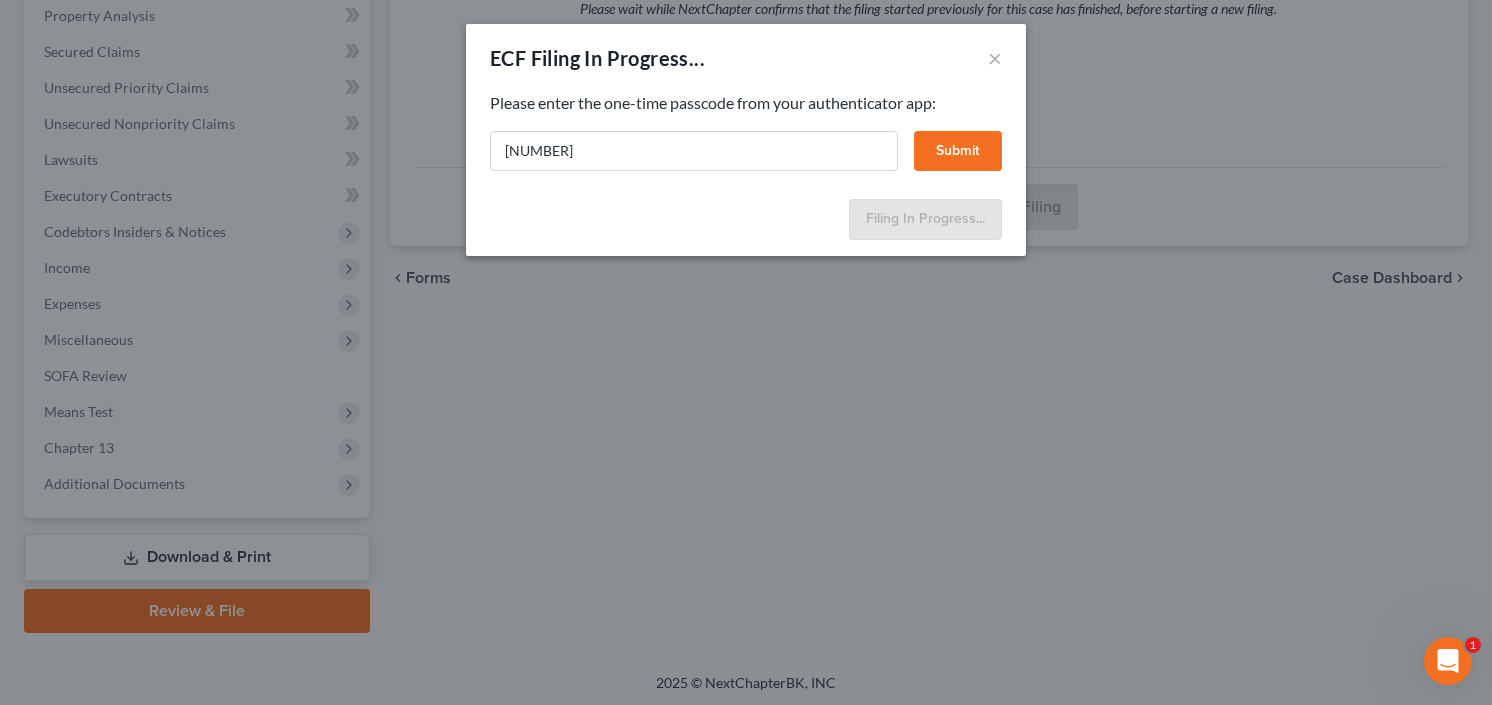 click on "Submit" at bounding box center [958, 151] 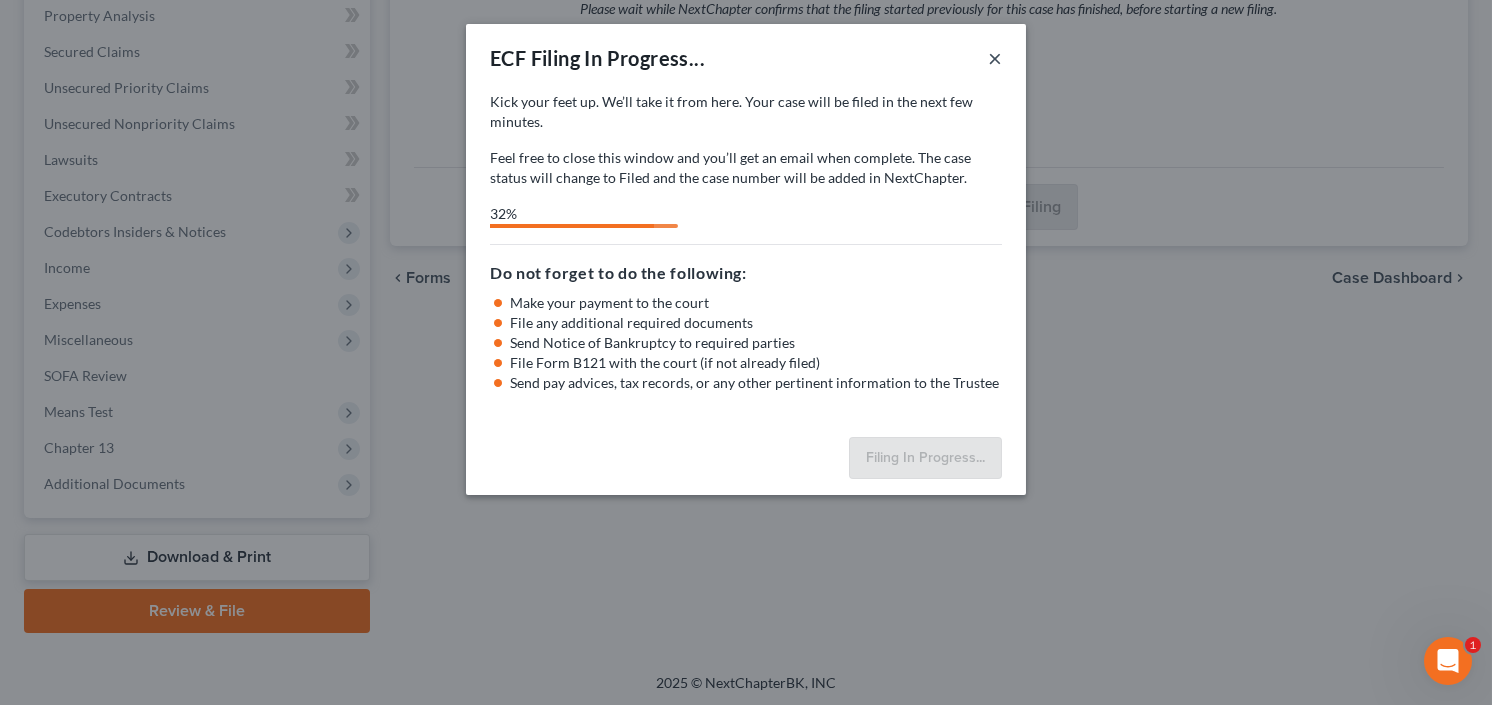 click on "×" at bounding box center [995, 58] 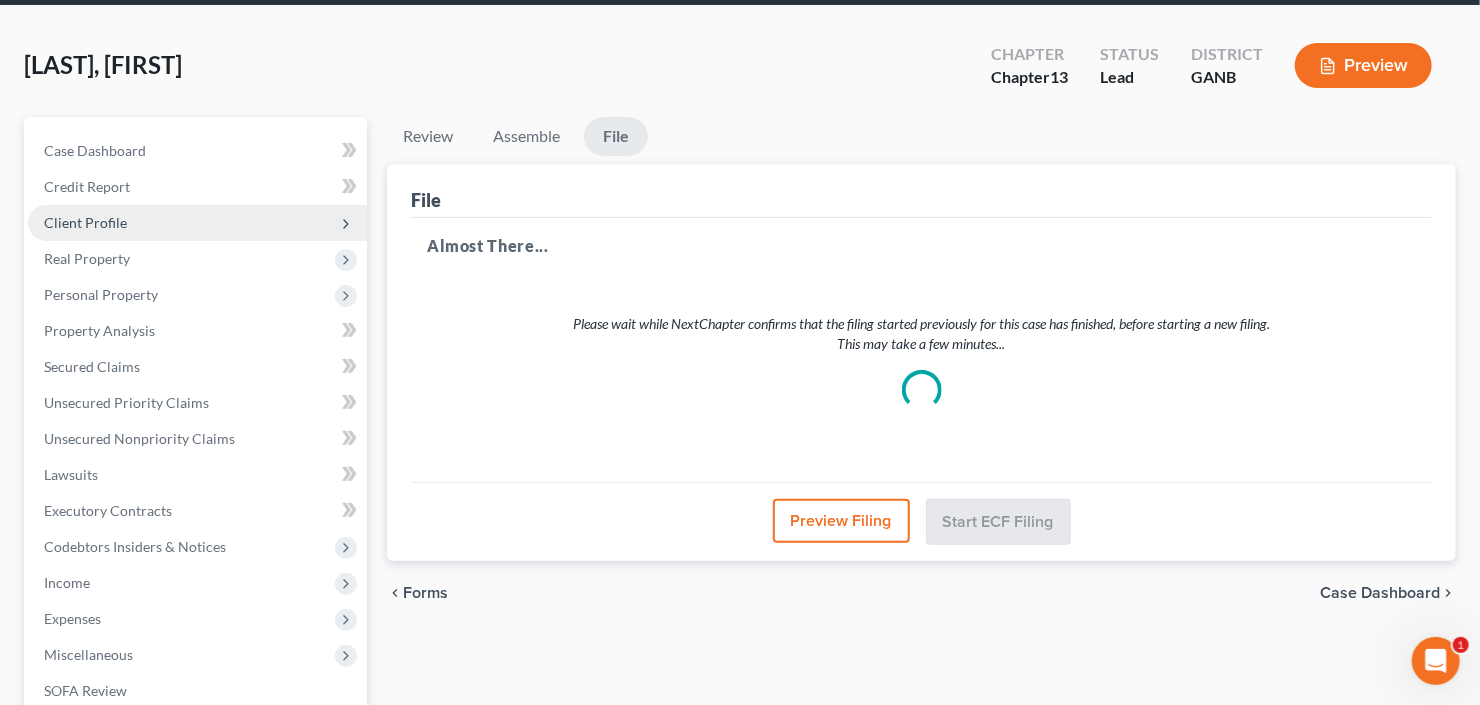 scroll, scrollTop: 70, scrollLeft: 0, axis: vertical 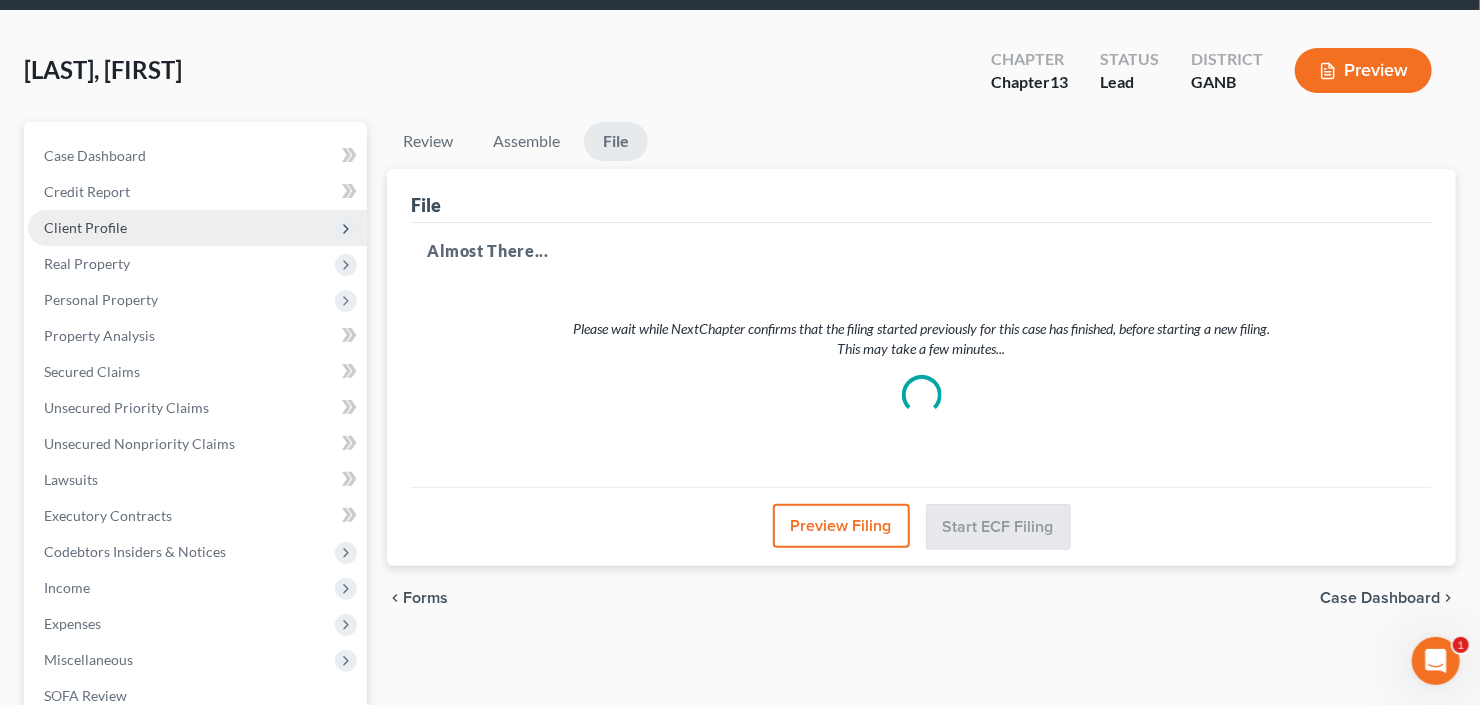 click on "Client Profile" at bounding box center [197, 228] 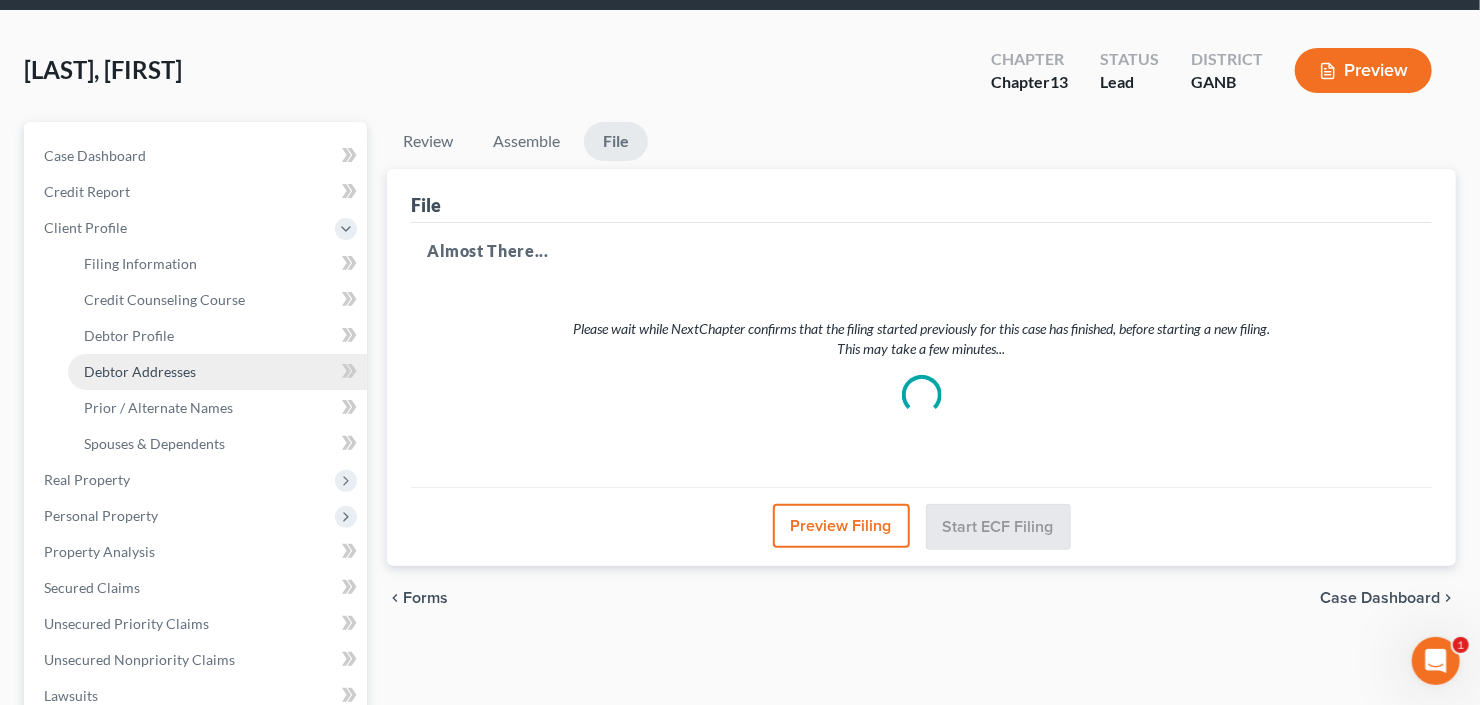 click on "Debtor Addresses" at bounding box center [140, 371] 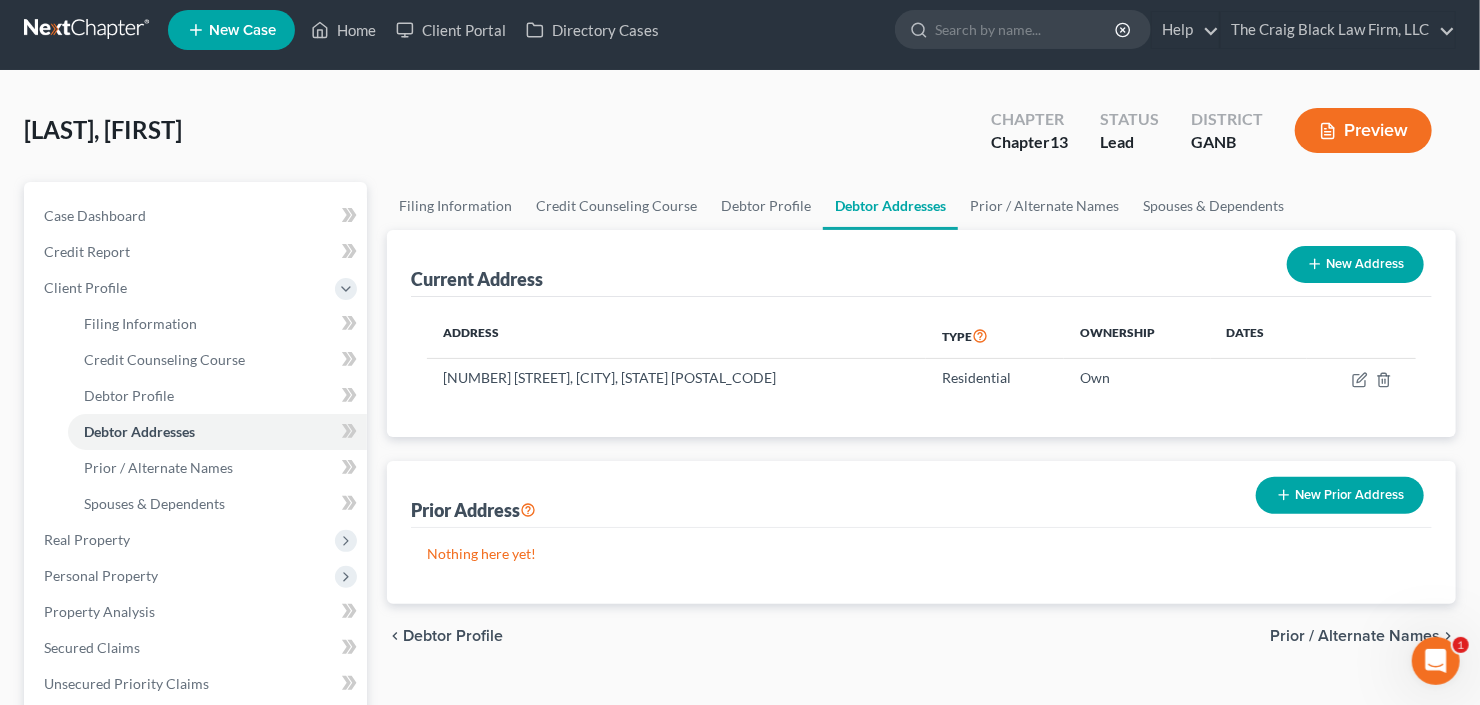 scroll, scrollTop: 0, scrollLeft: 0, axis: both 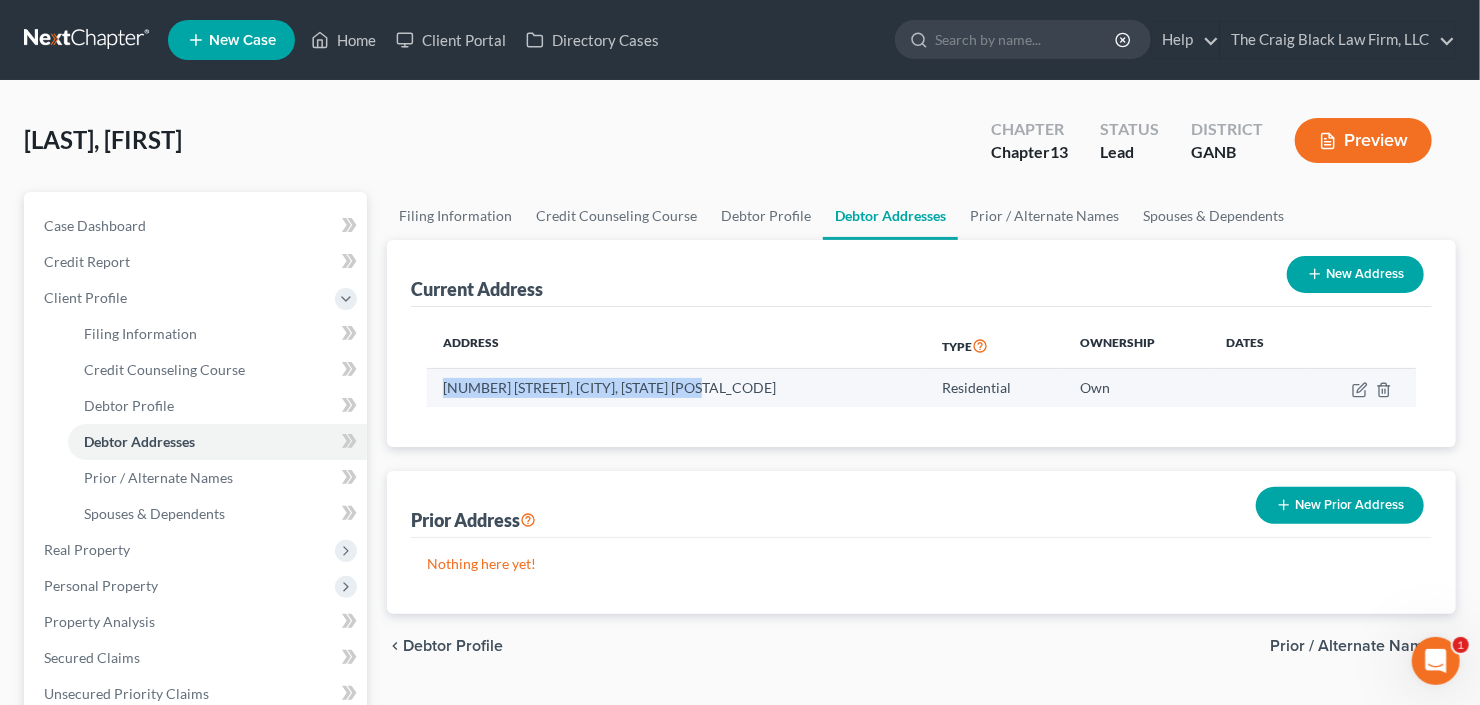 drag, startPoint x: 714, startPoint y: 383, endPoint x: 437, endPoint y: 393, distance: 277.18045 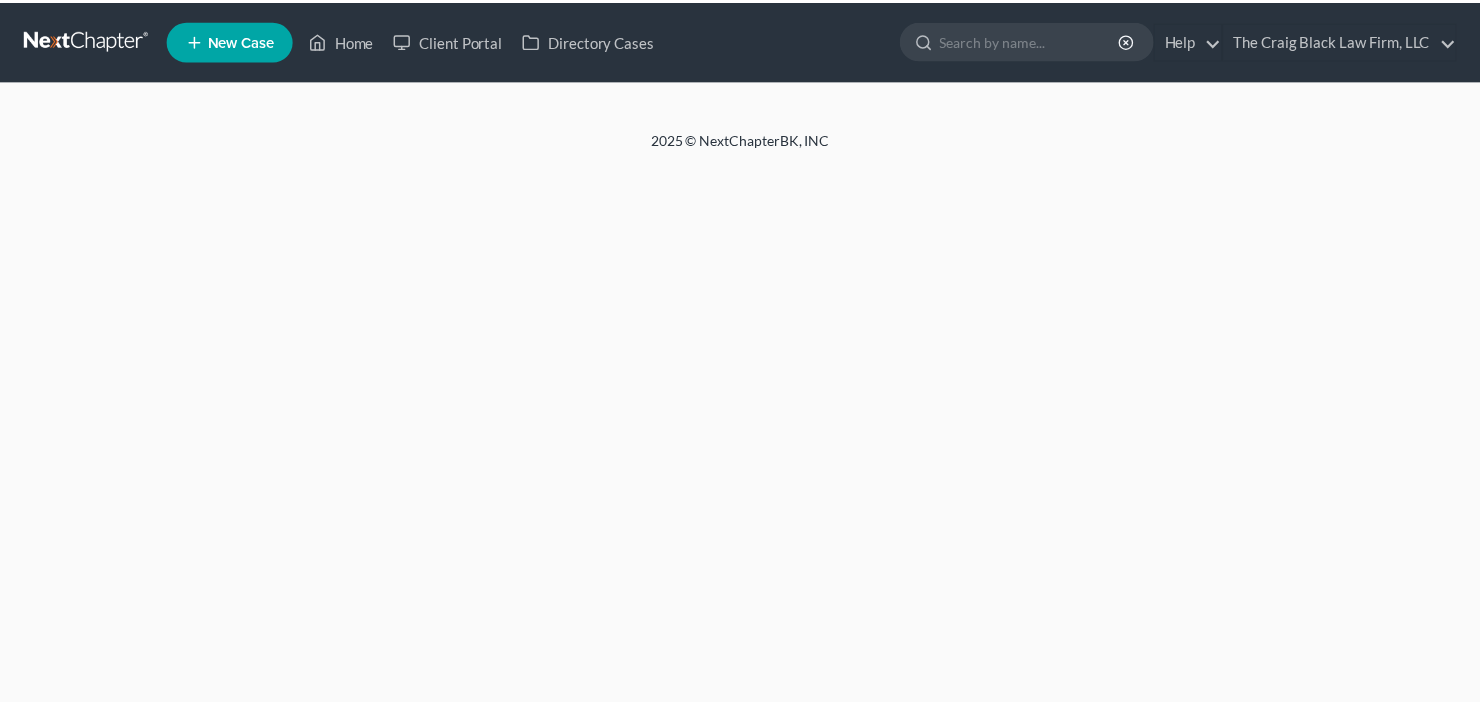 scroll, scrollTop: 0, scrollLeft: 0, axis: both 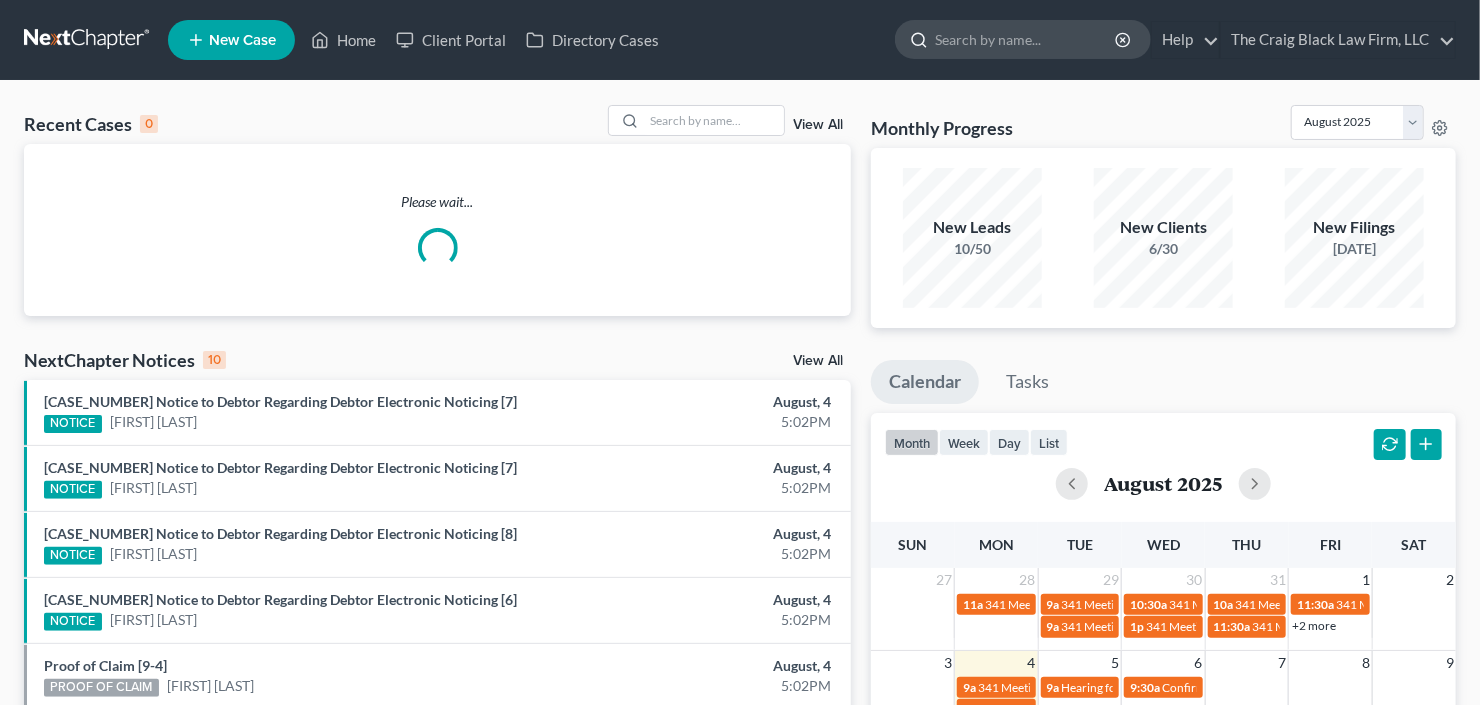 click at bounding box center (1026, 39) 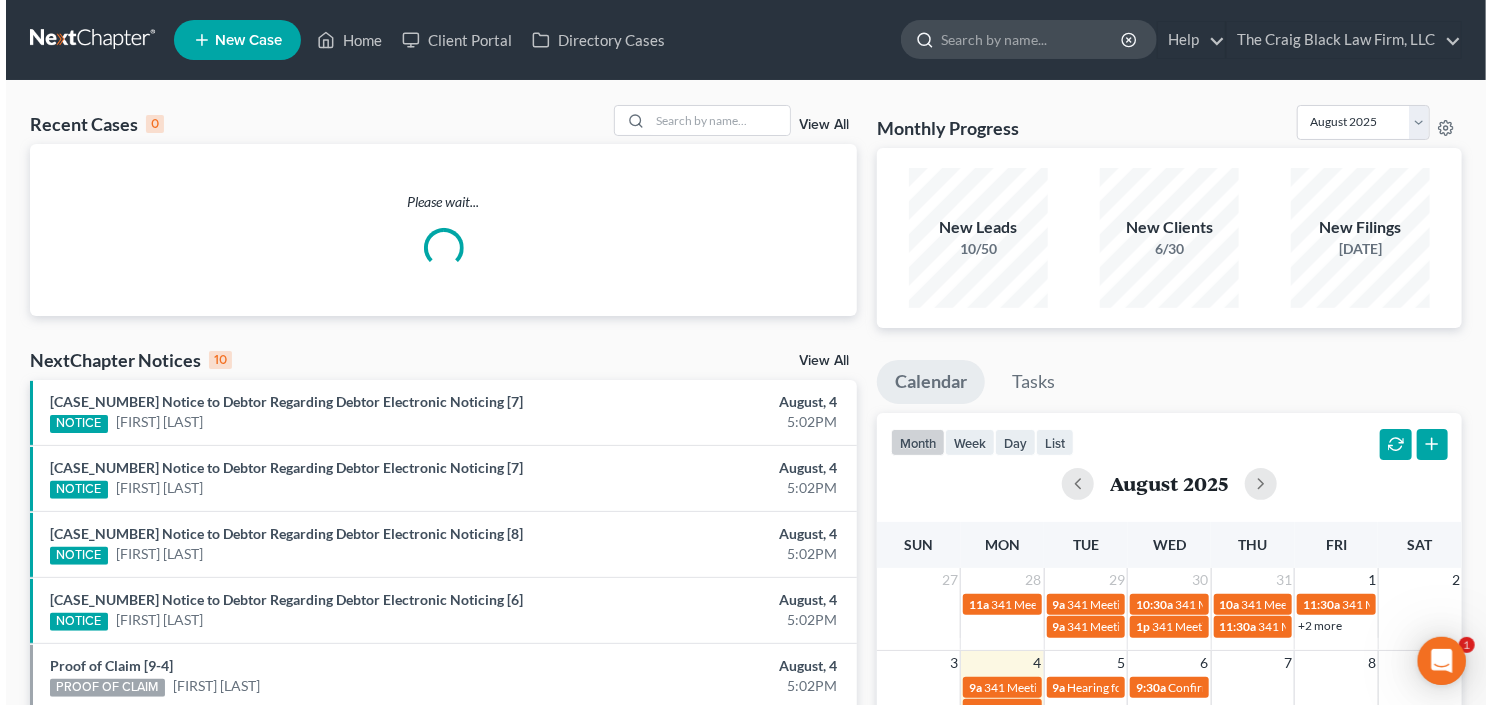 scroll, scrollTop: 0, scrollLeft: 0, axis: both 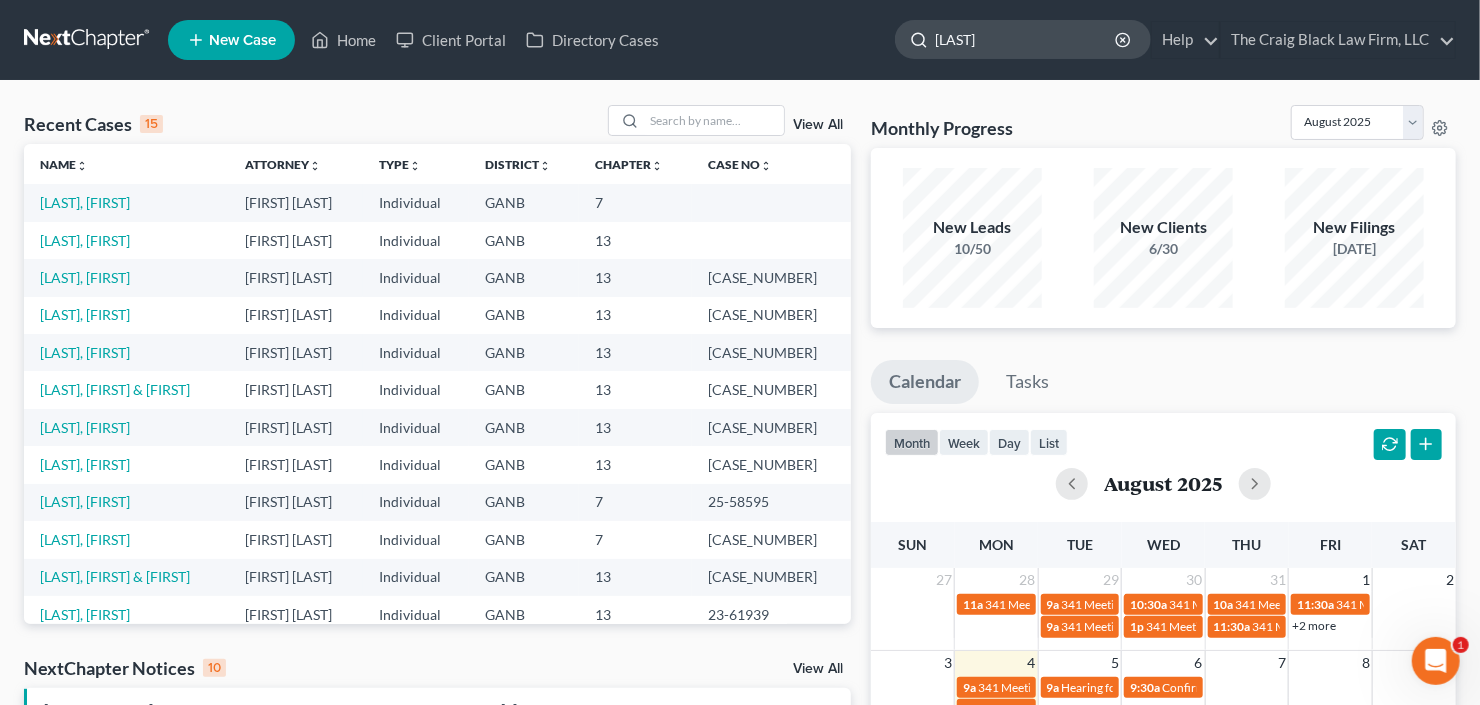 type on "[LAST]" 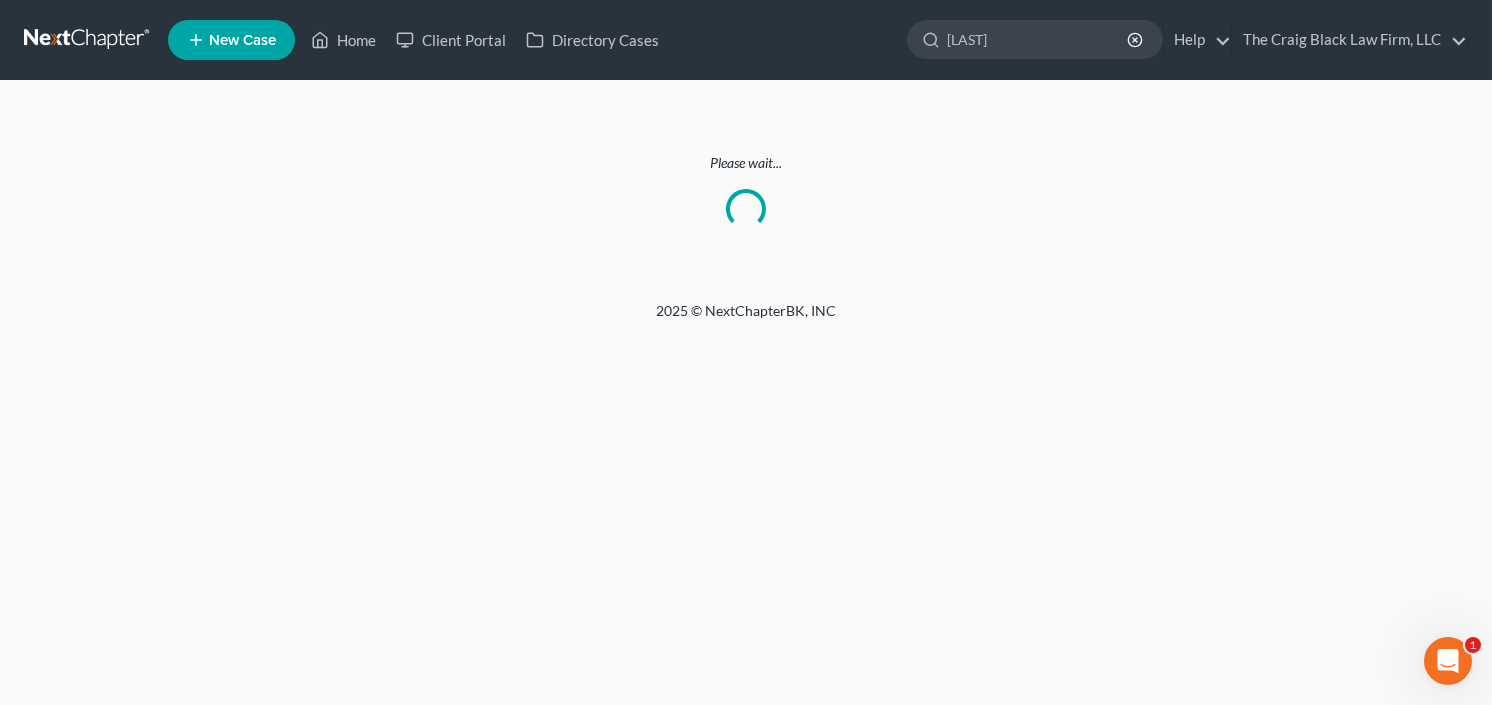 click at bounding box center [88, 40] 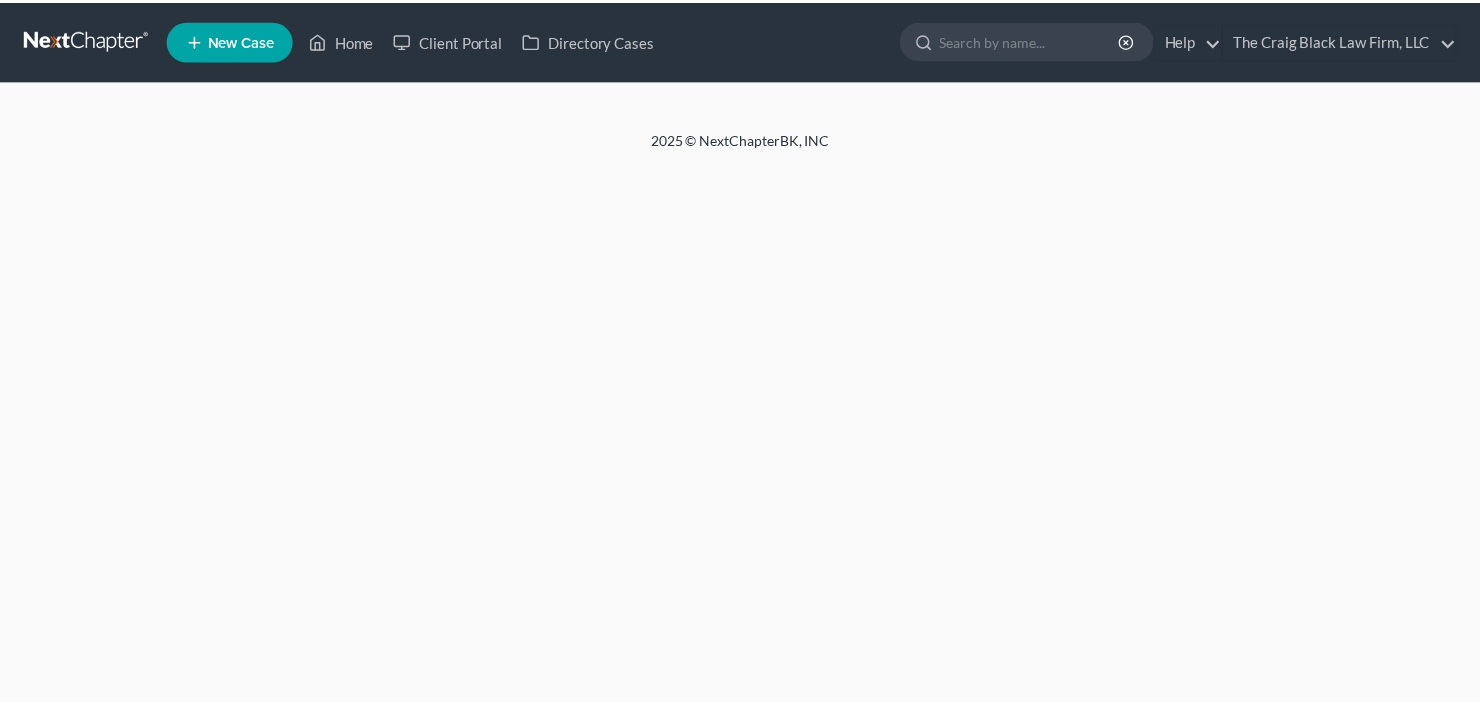 scroll, scrollTop: 0, scrollLeft: 0, axis: both 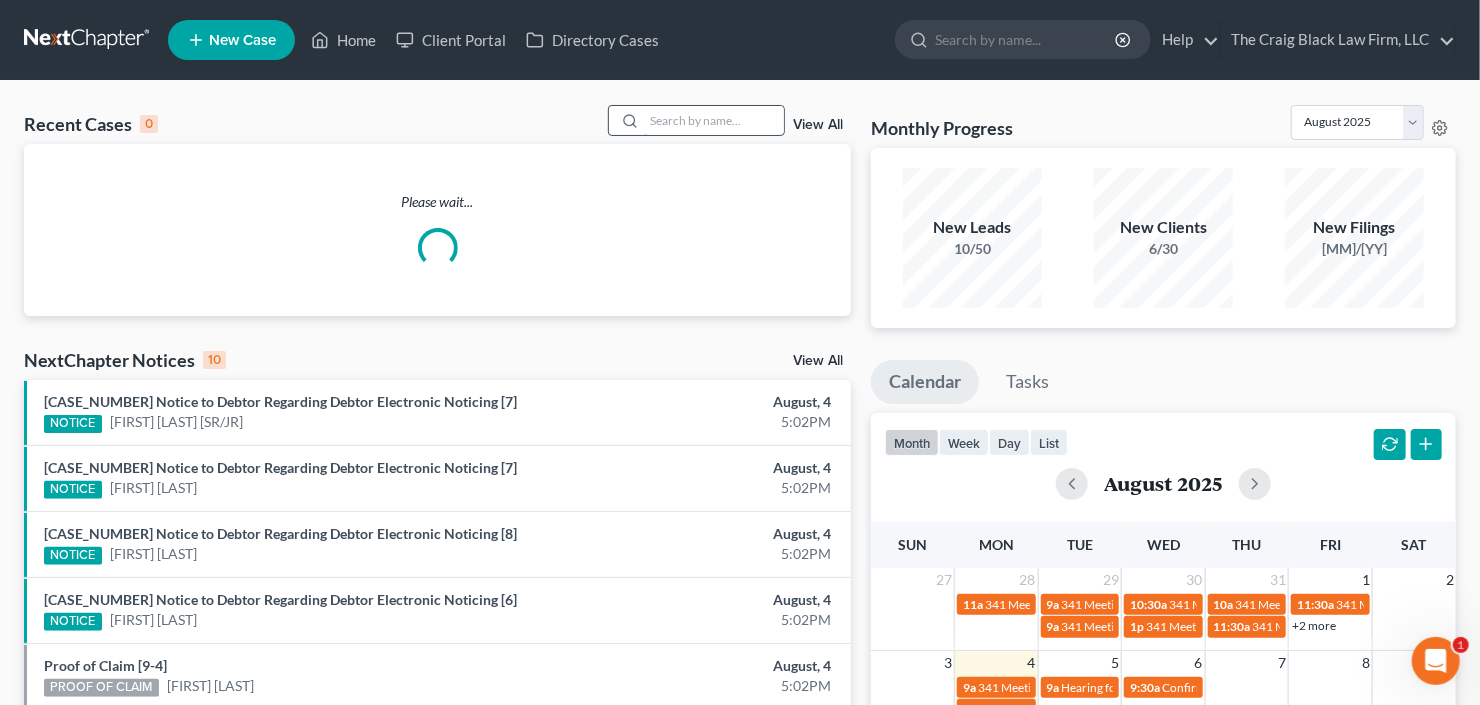 click at bounding box center [714, 120] 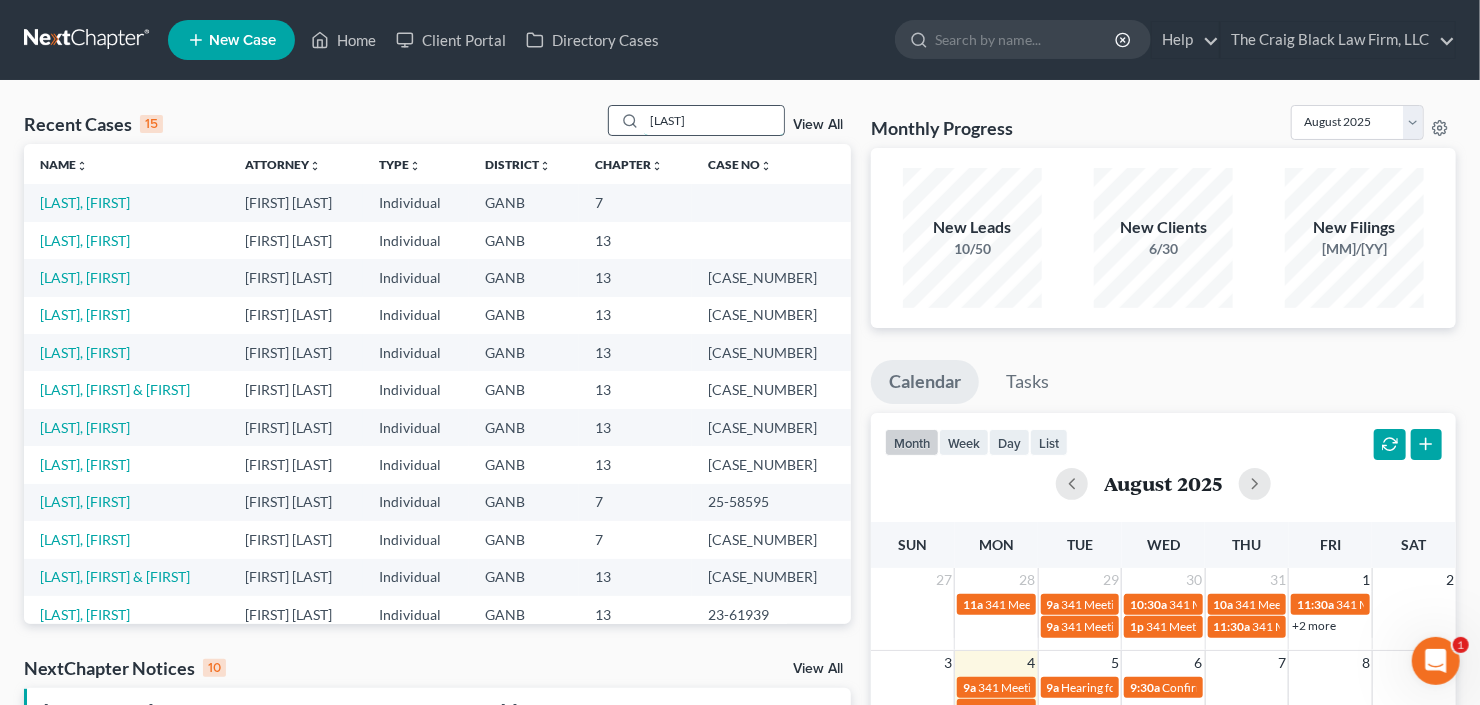 type on "[LAST]" 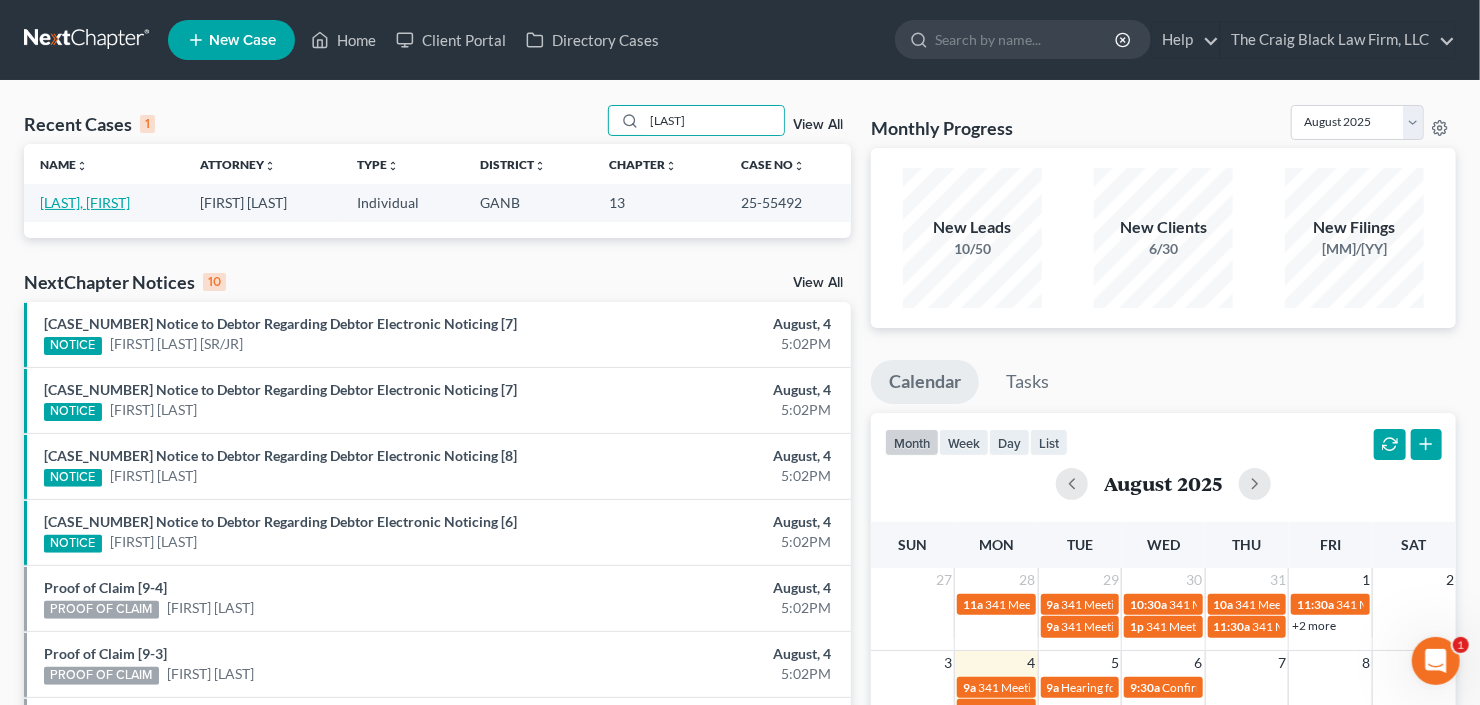 click on "[LAST], [FIRST]" at bounding box center [85, 202] 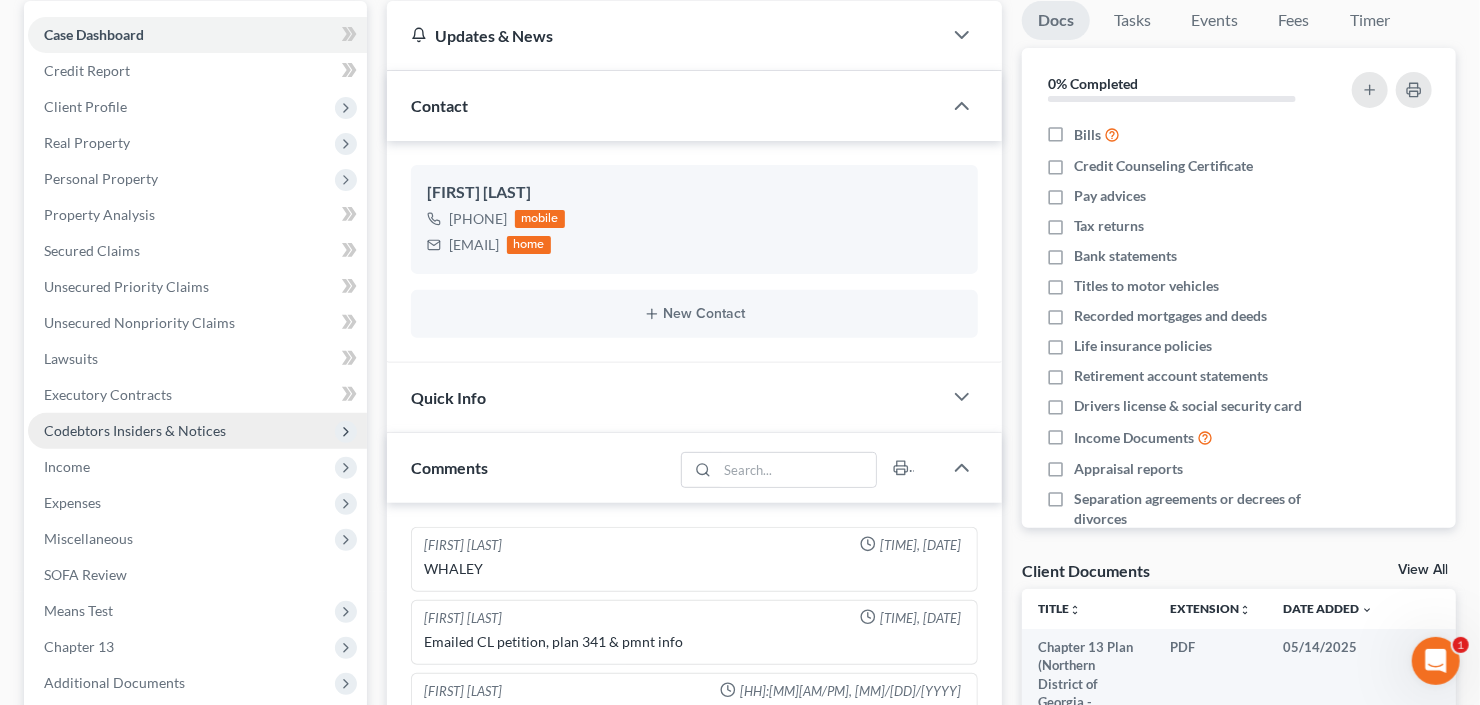 scroll, scrollTop: 240, scrollLeft: 0, axis: vertical 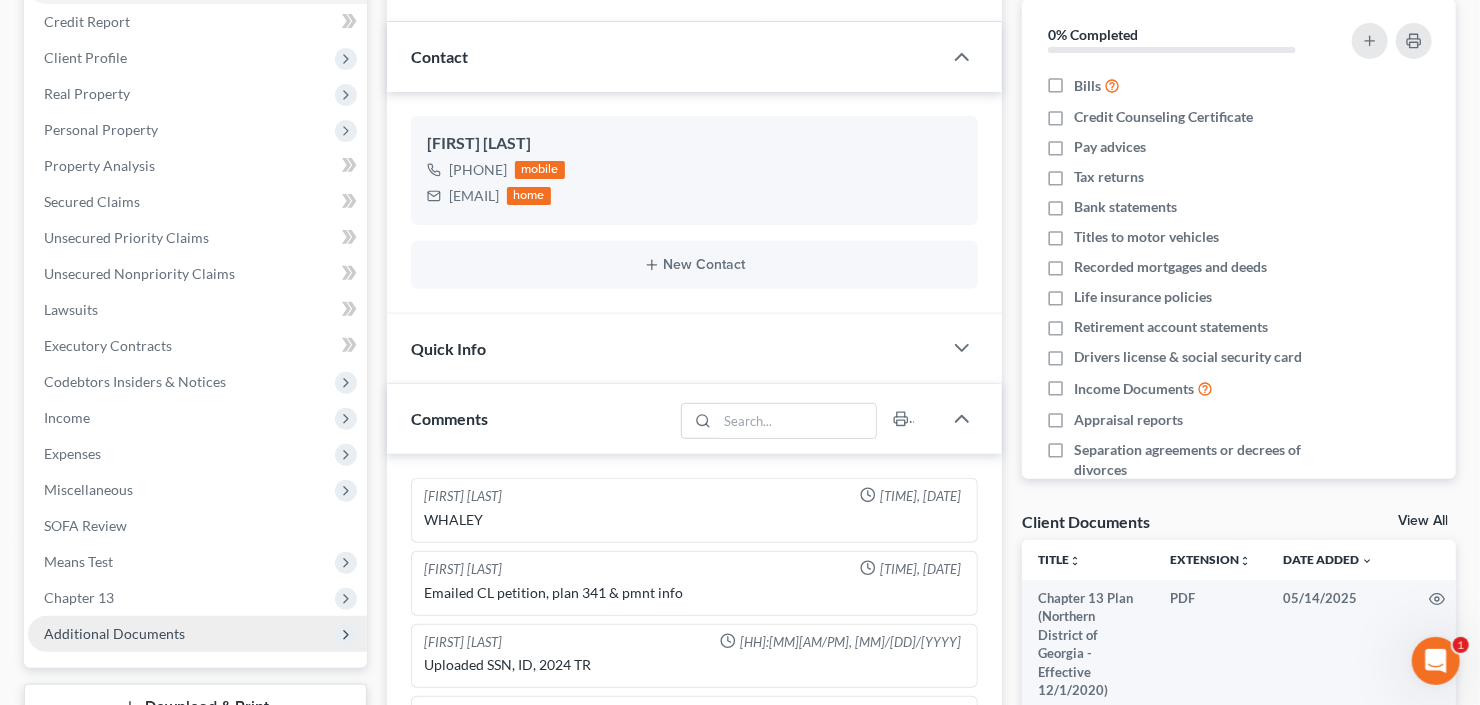 click on "Additional Documents" at bounding box center (114, 633) 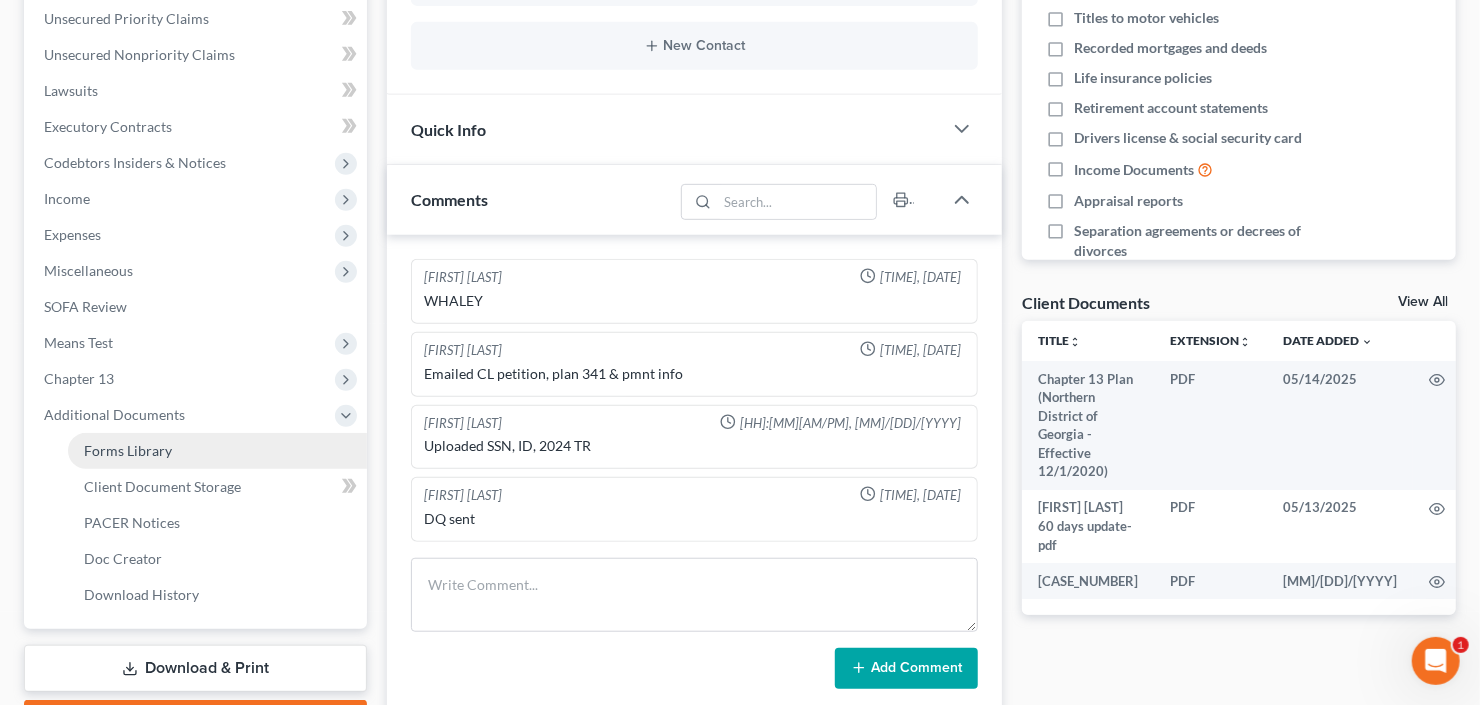 scroll, scrollTop: 480, scrollLeft: 0, axis: vertical 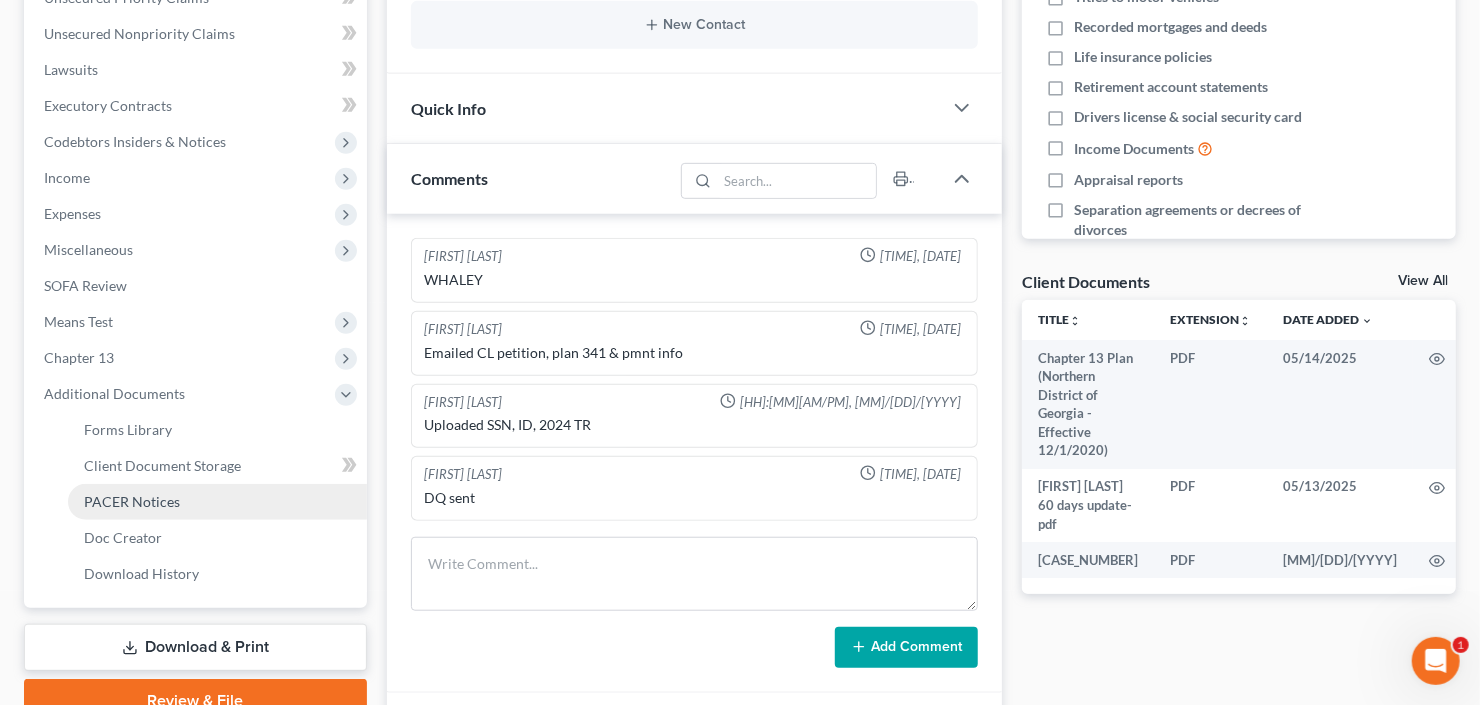 click on "PACER Notices" at bounding box center [132, 501] 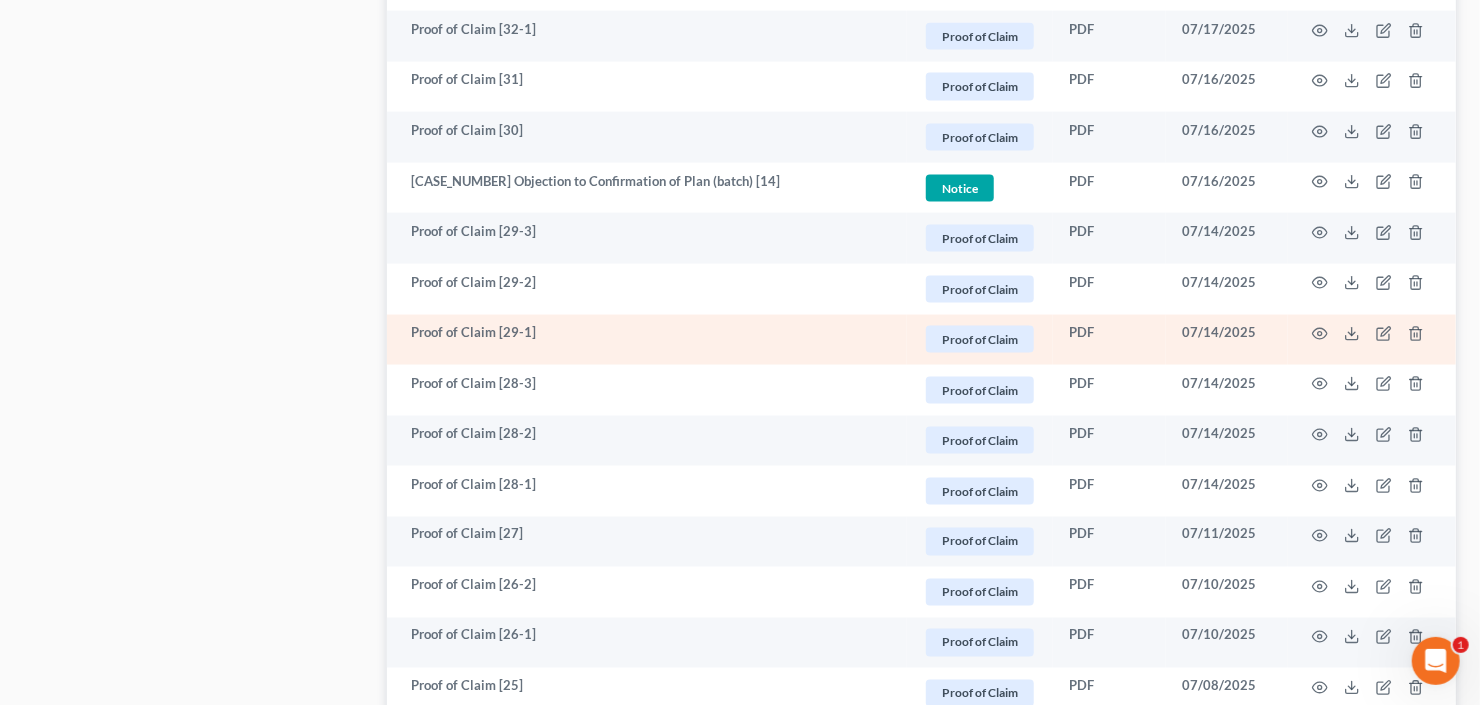 scroll, scrollTop: 2160, scrollLeft: 0, axis: vertical 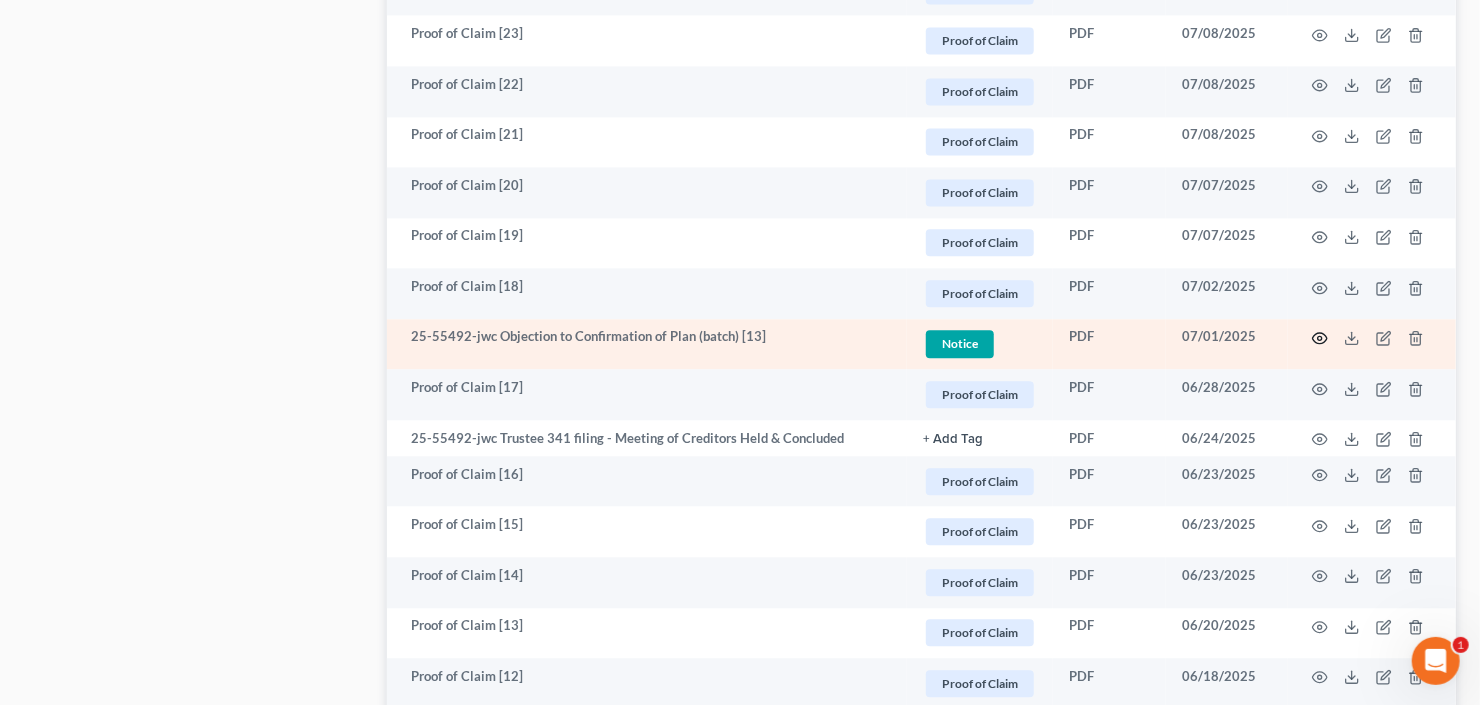 click 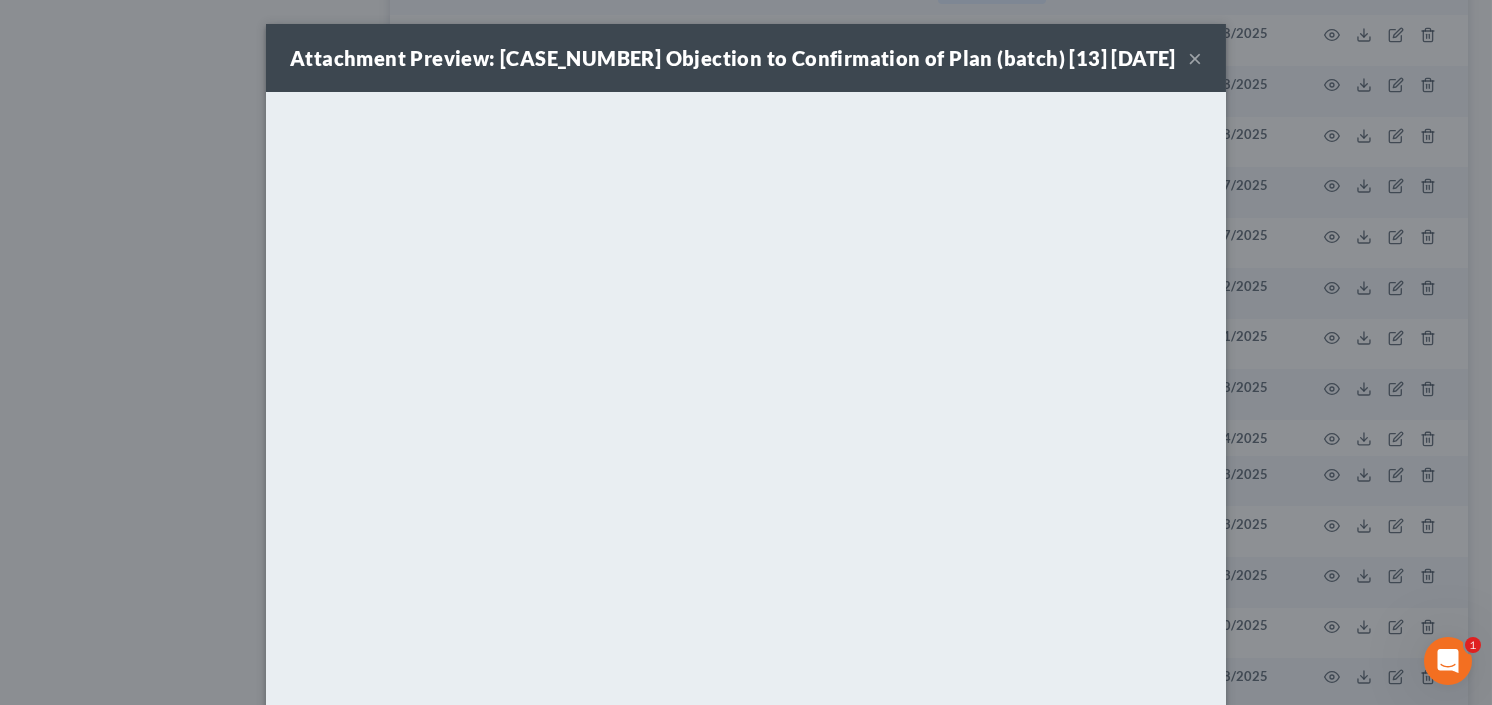 click on "×" at bounding box center [1195, 58] 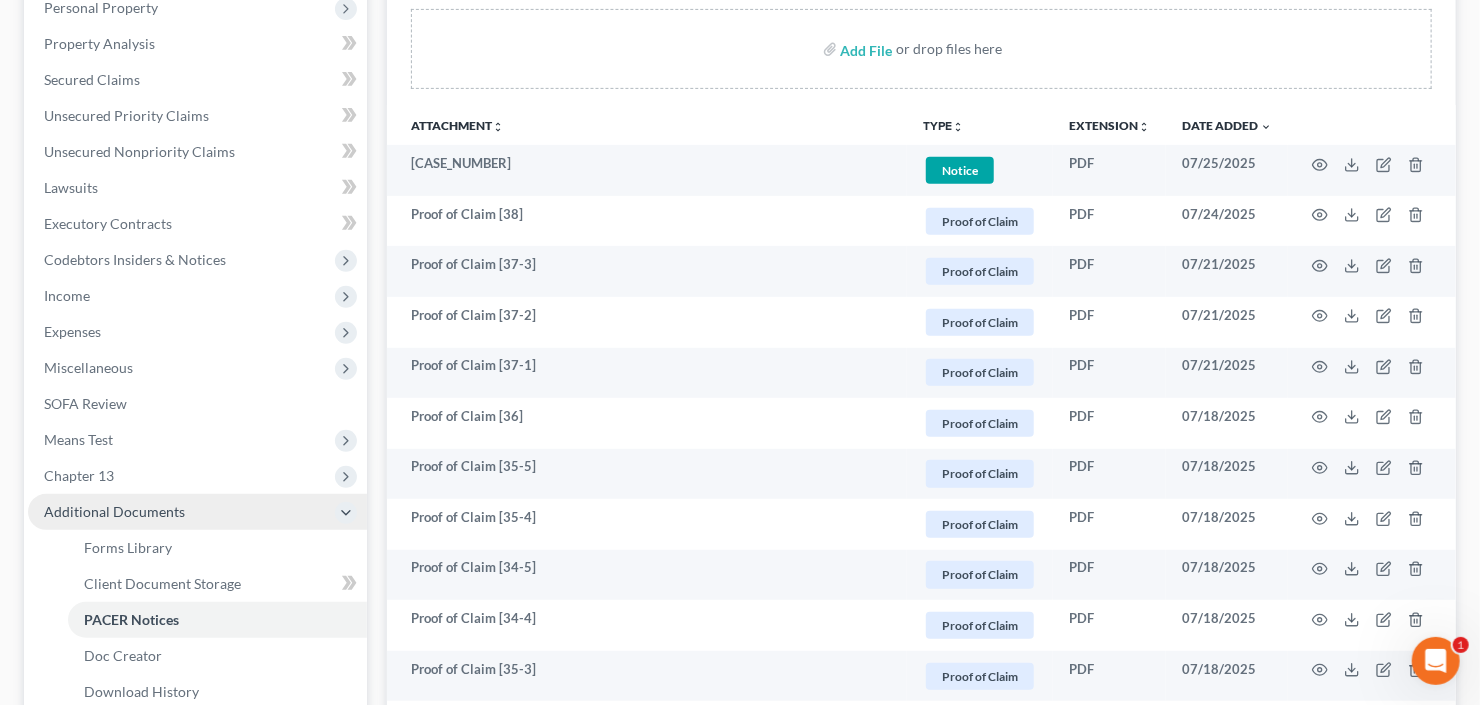 scroll, scrollTop: 480, scrollLeft: 0, axis: vertical 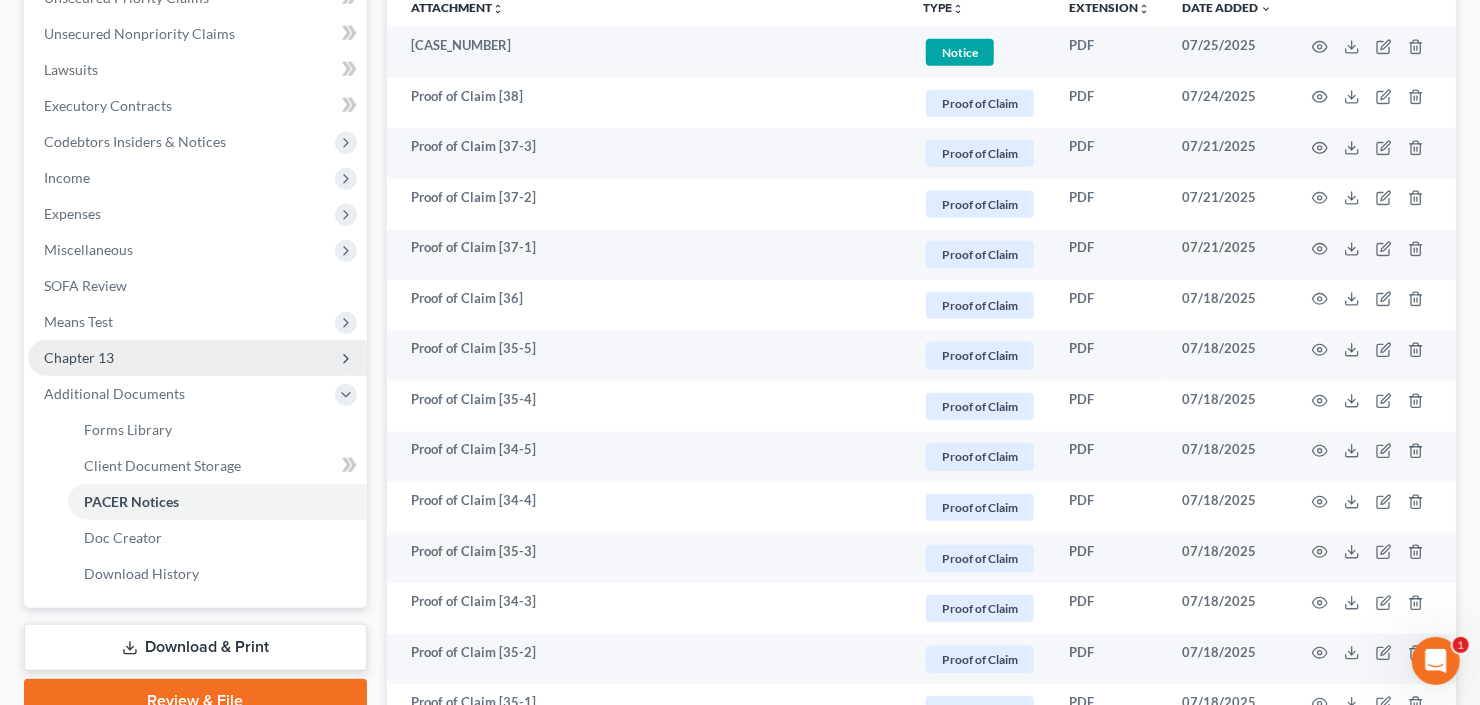 click on "Chapter 13" at bounding box center (79, 357) 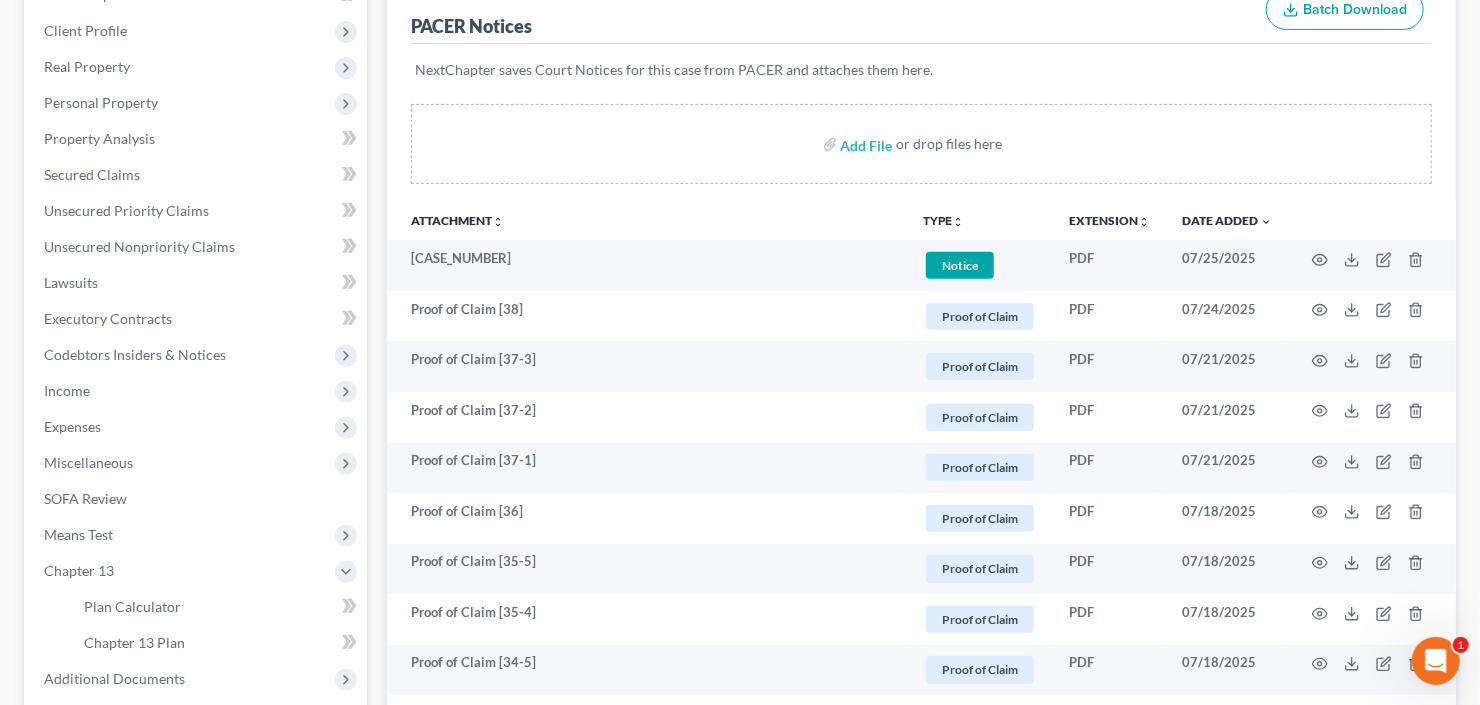 scroll, scrollTop: 0, scrollLeft: 0, axis: both 